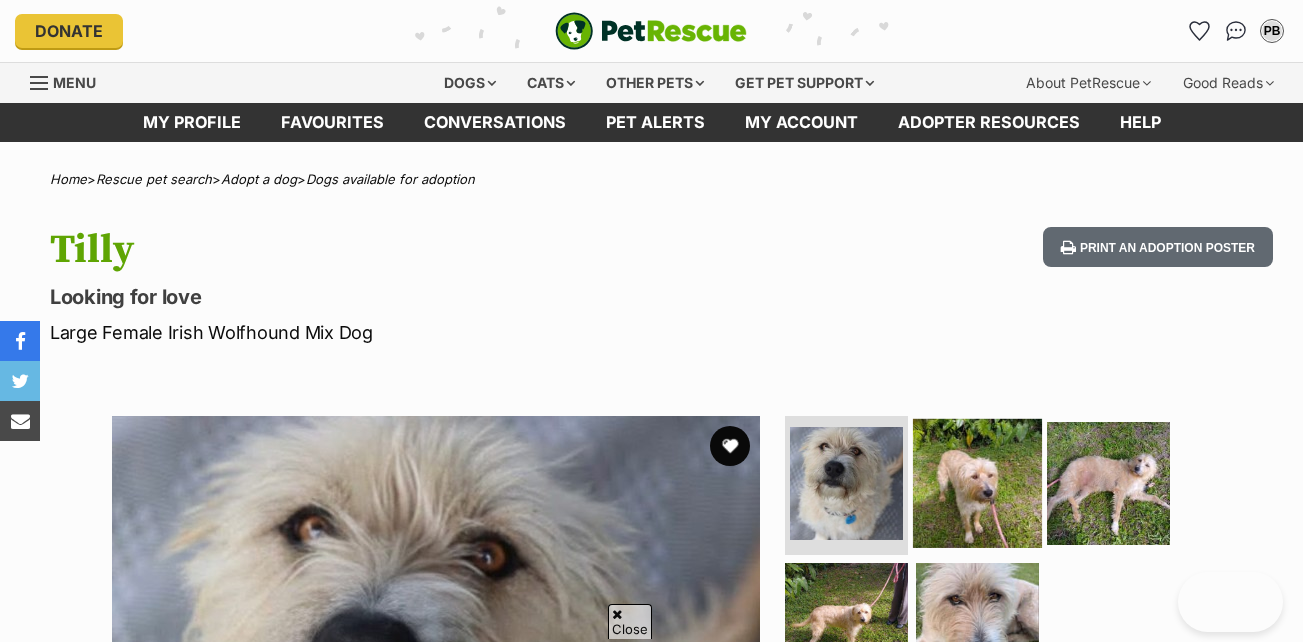 scroll, scrollTop: 465, scrollLeft: 0, axis: vertical 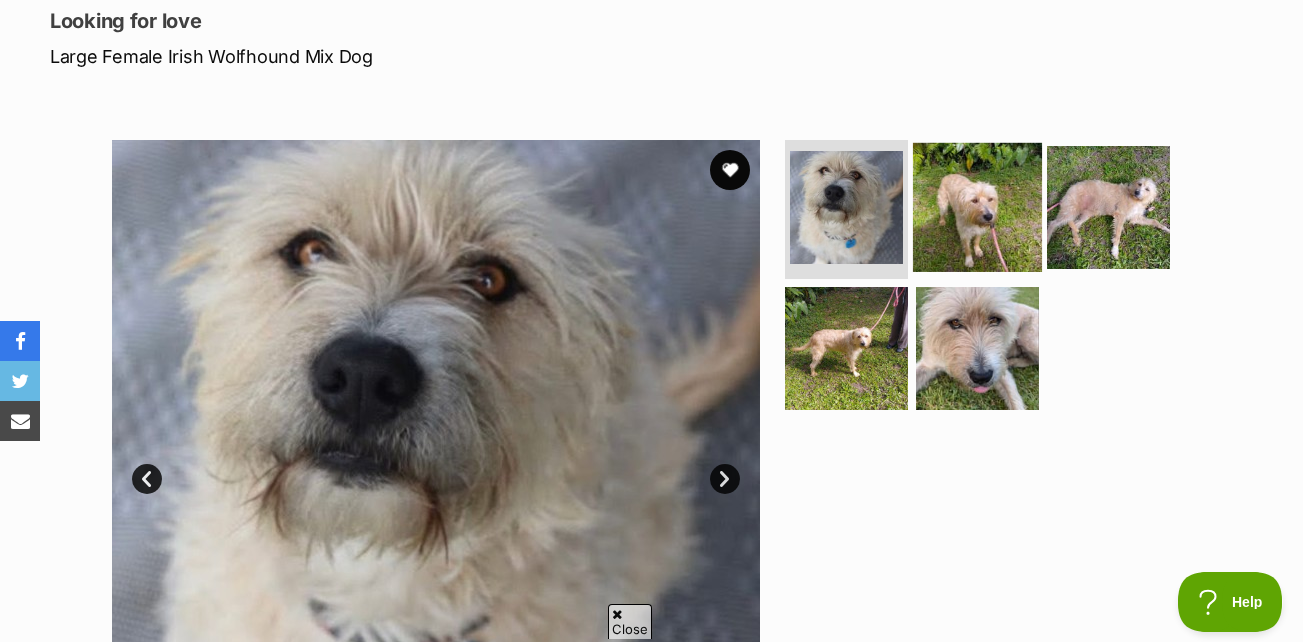 click at bounding box center (977, 206) 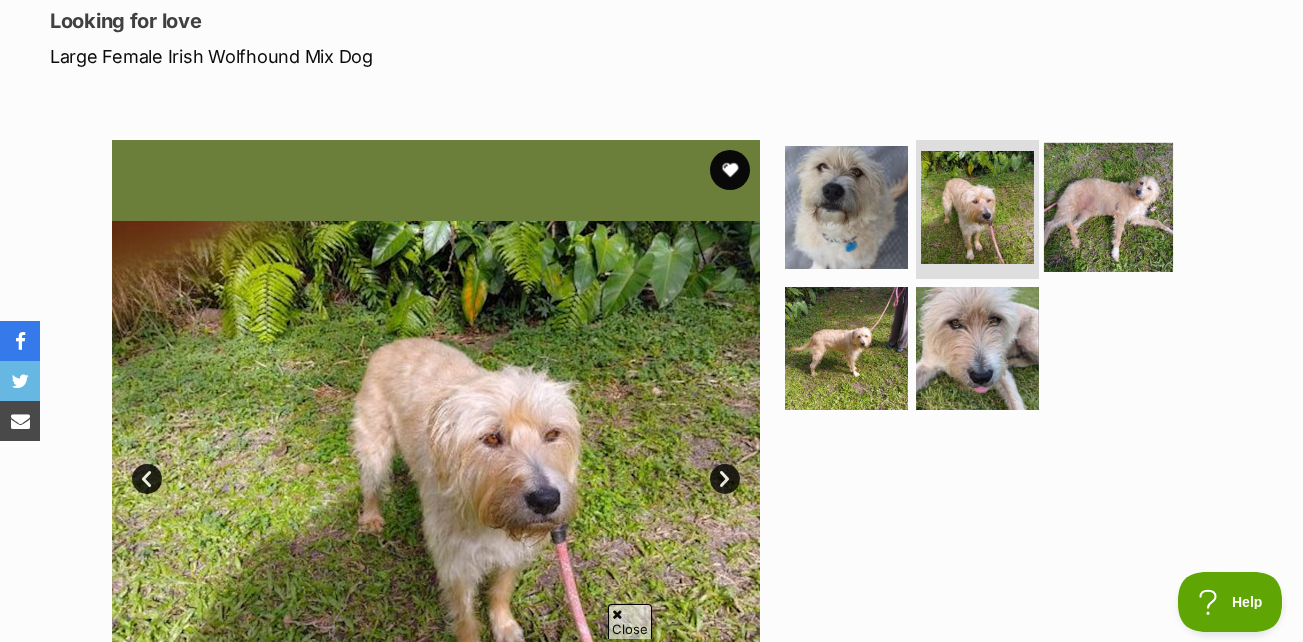 click at bounding box center [1108, 206] 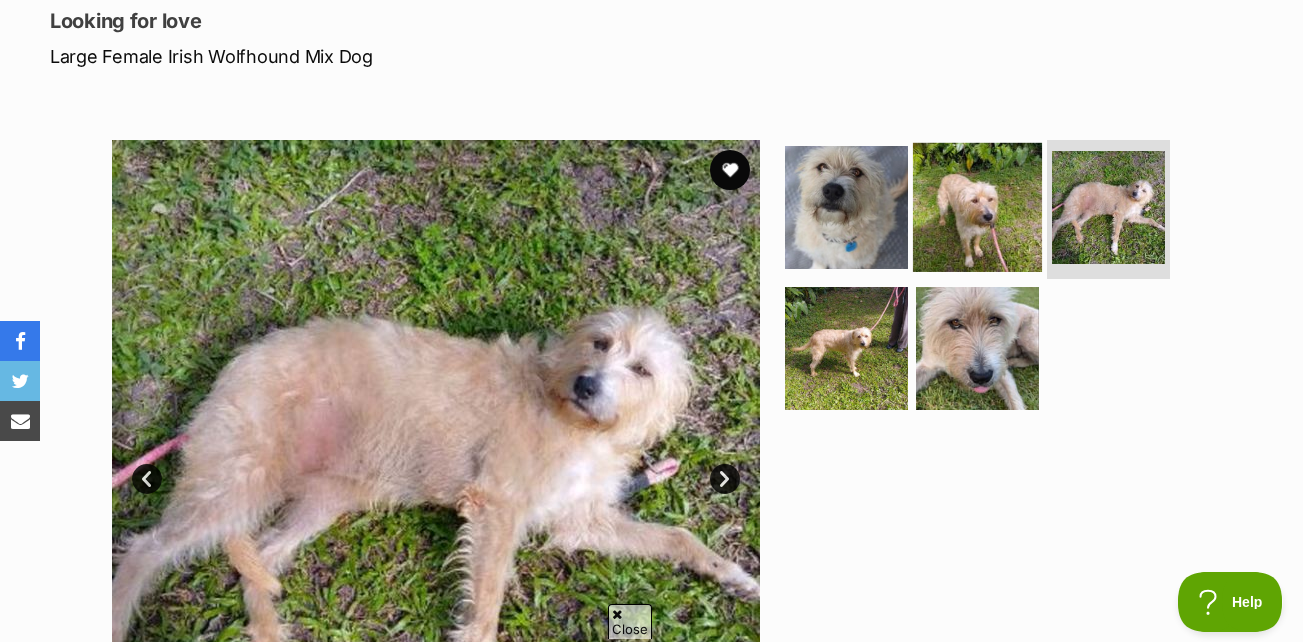 click at bounding box center (977, 206) 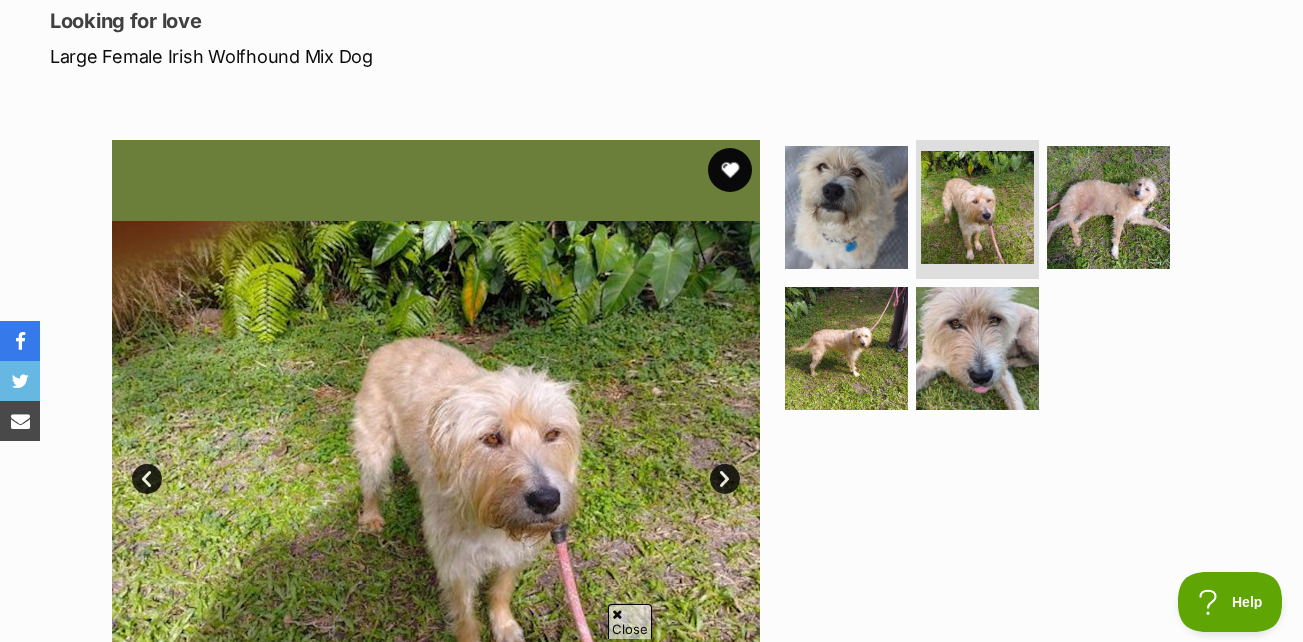 click at bounding box center [730, 170] 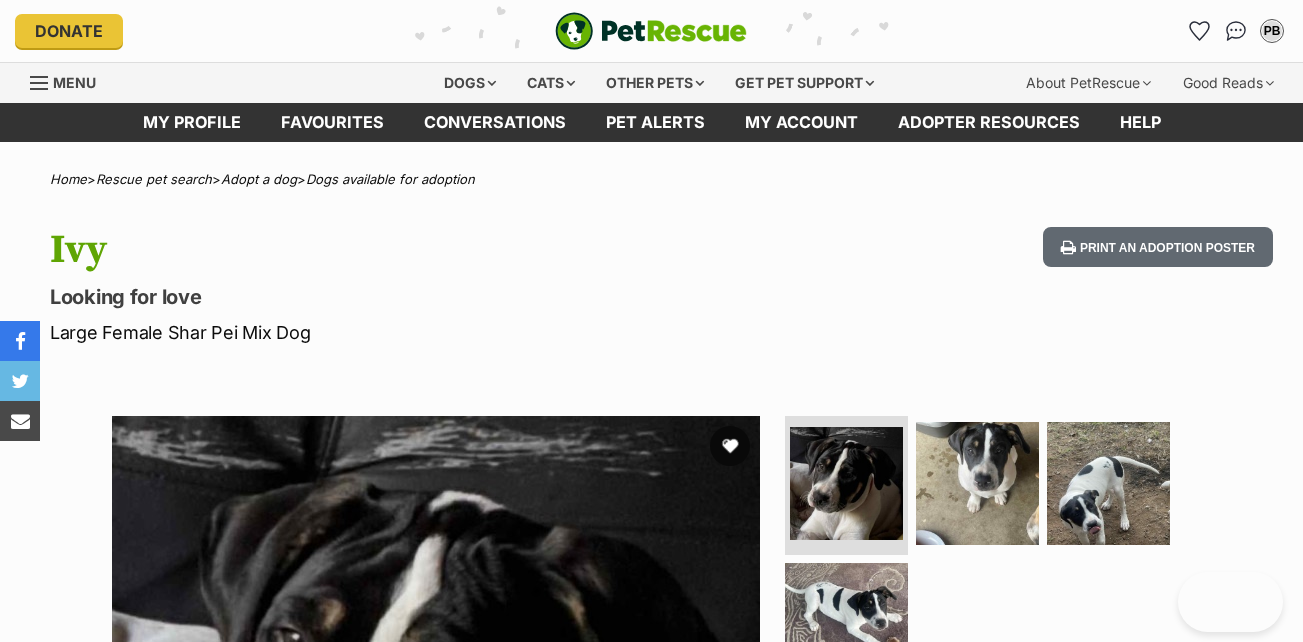 scroll, scrollTop: 0, scrollLeft: 0, axis: both 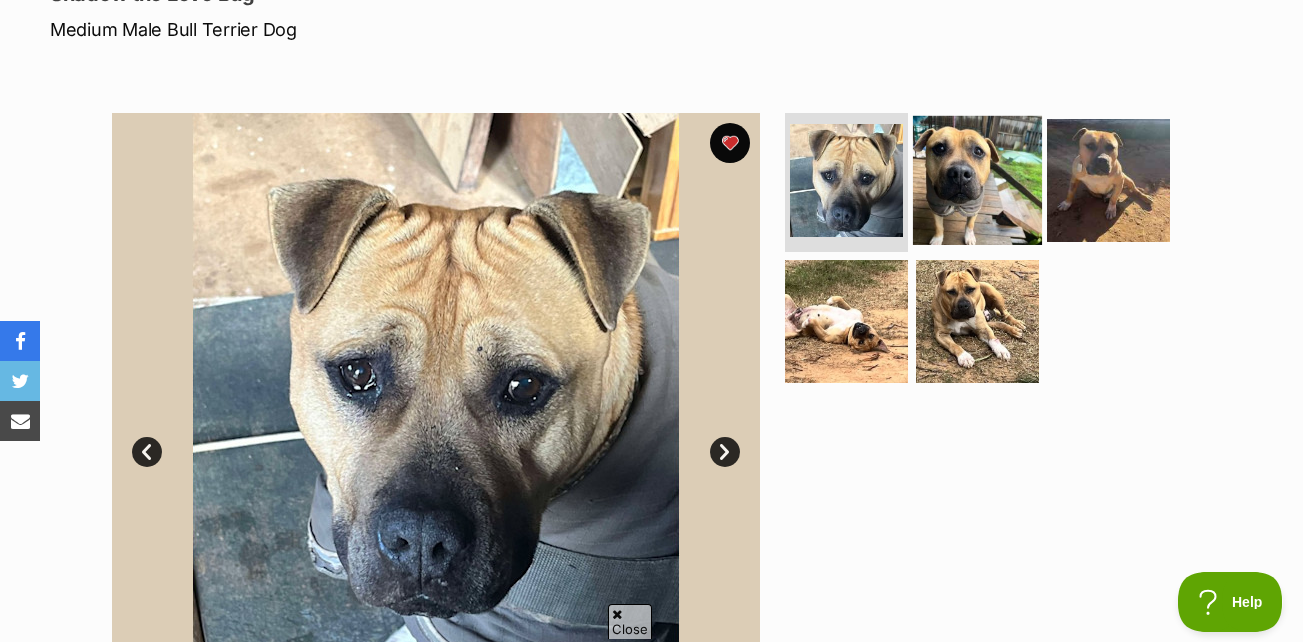 click at bounding box center (977, 179) 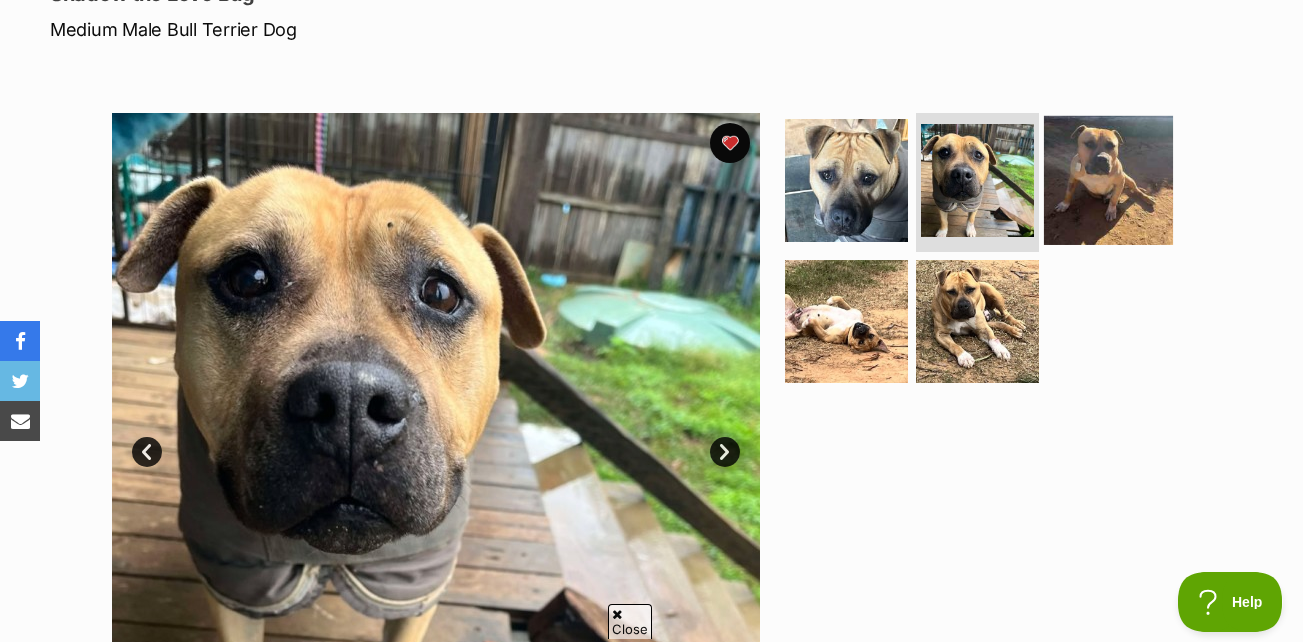 click at bounding box center [1108, 179] 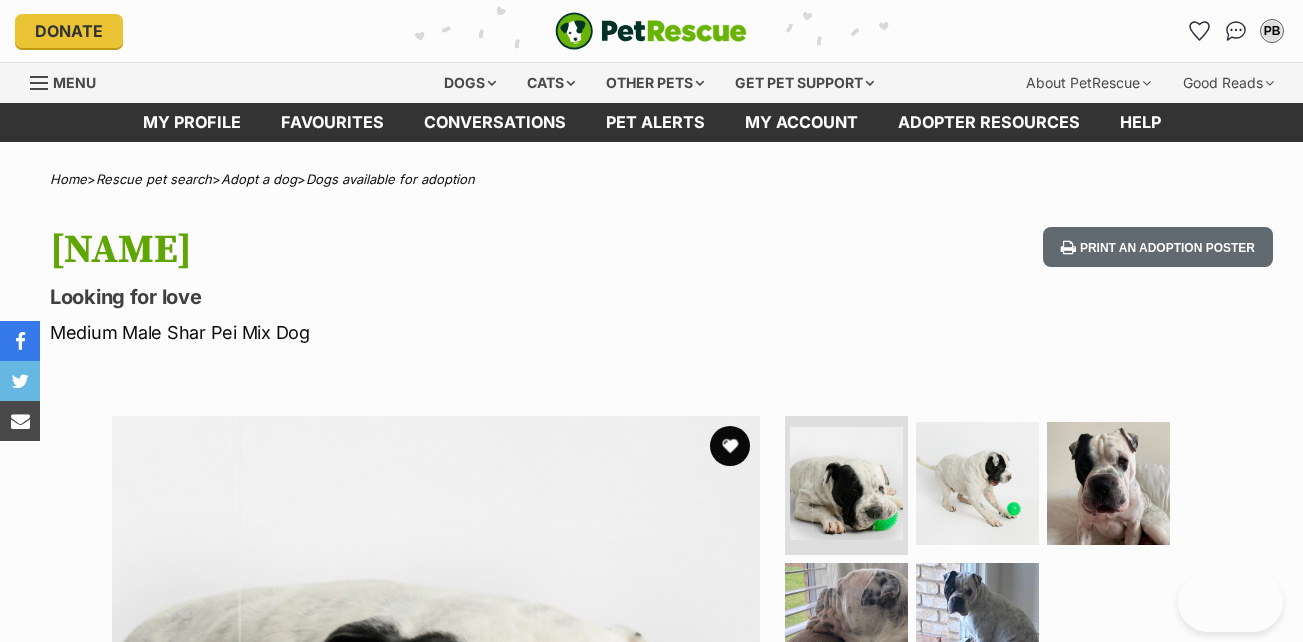 scroll, scrollTop: 0, scrollLeft: 0, axis: both 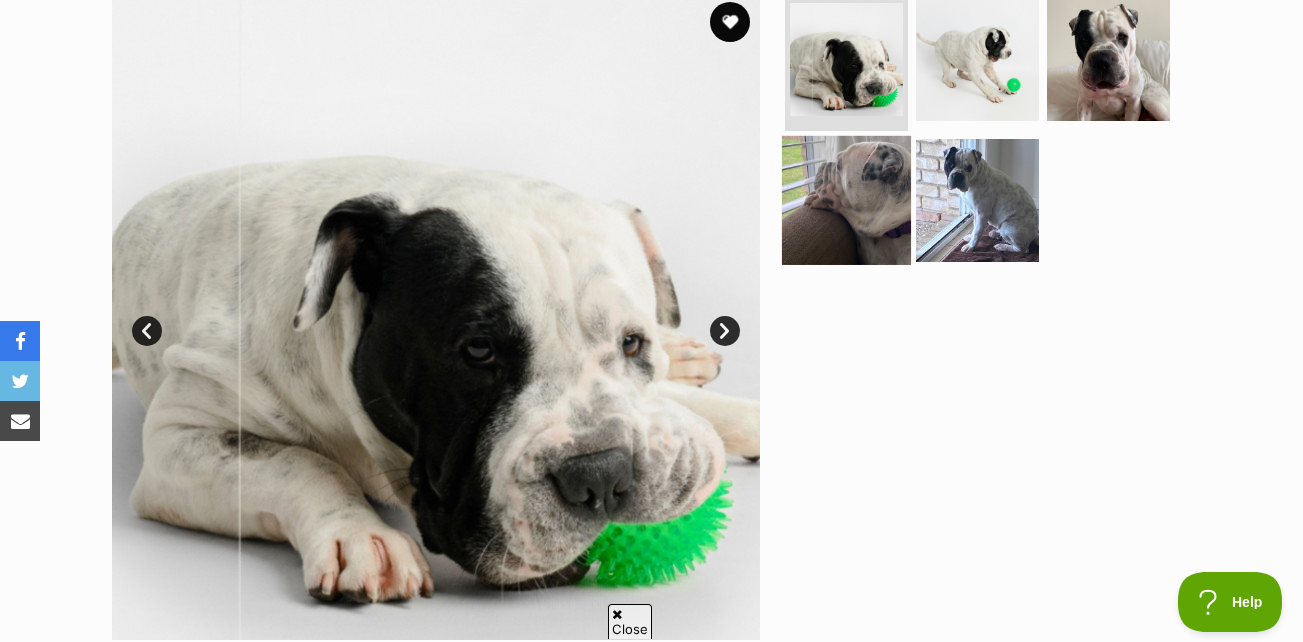 click at bounding box center [846, 200] 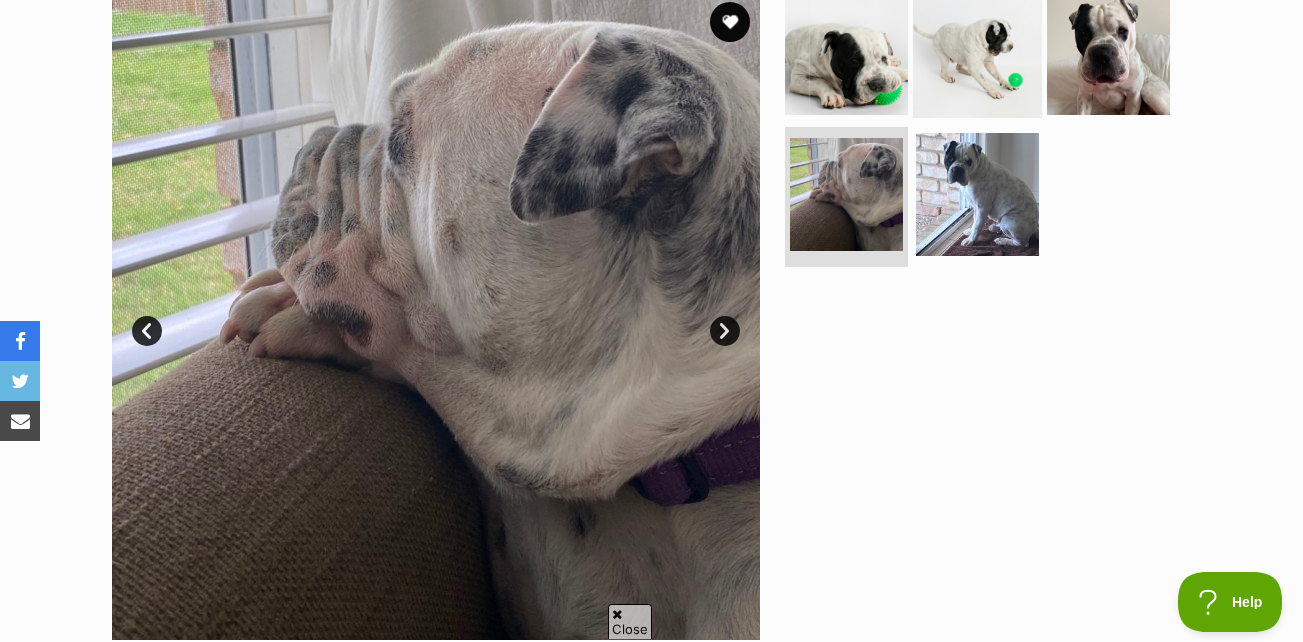 click at bounding box center [977, 52] 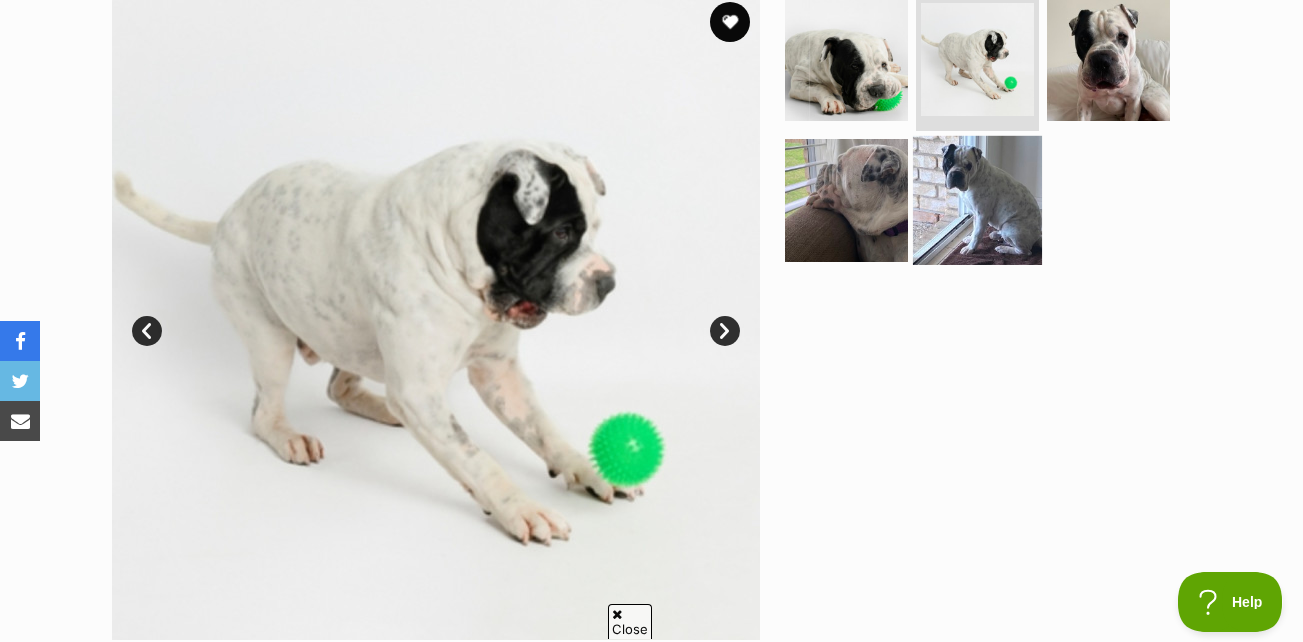 click at bounding box center [977, 200] 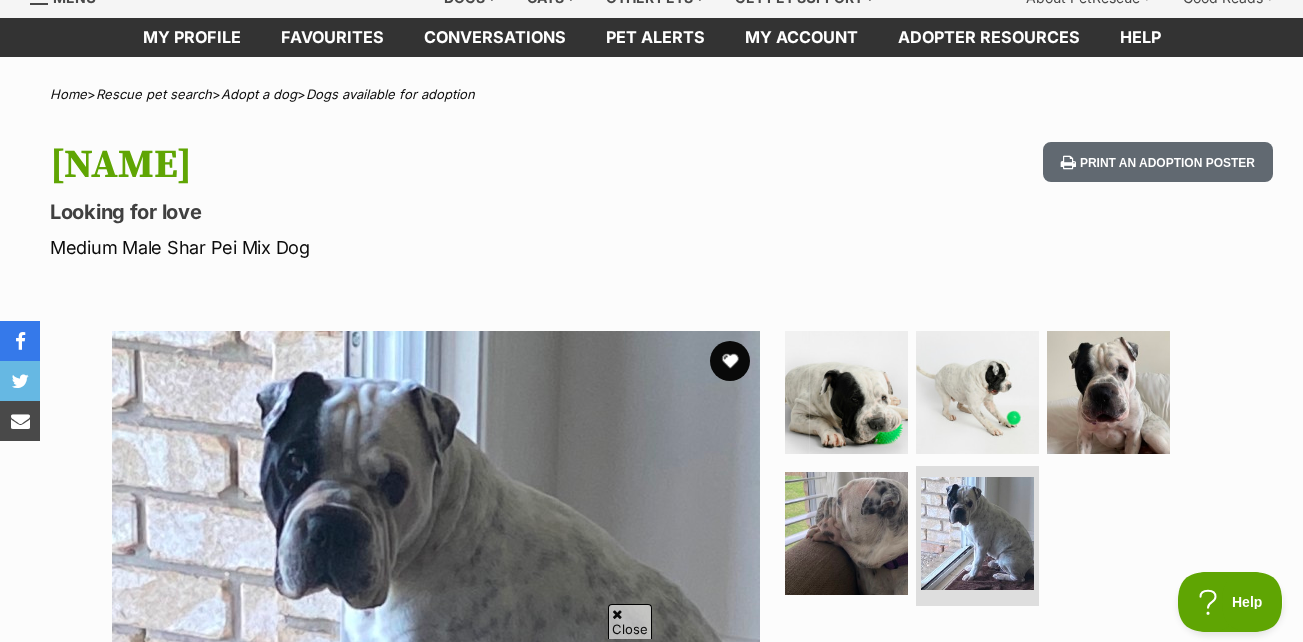scroll, scrollTop: 28, scrollLeft: 0, axis: vertical 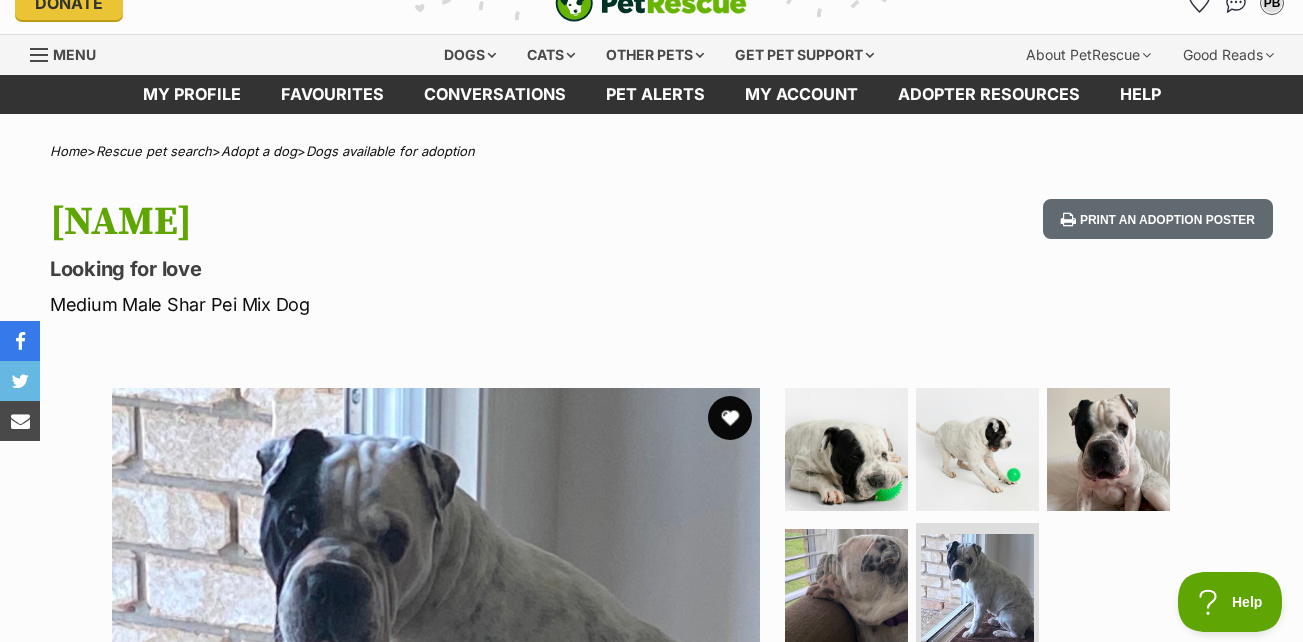click at bounding box center (730, 418) 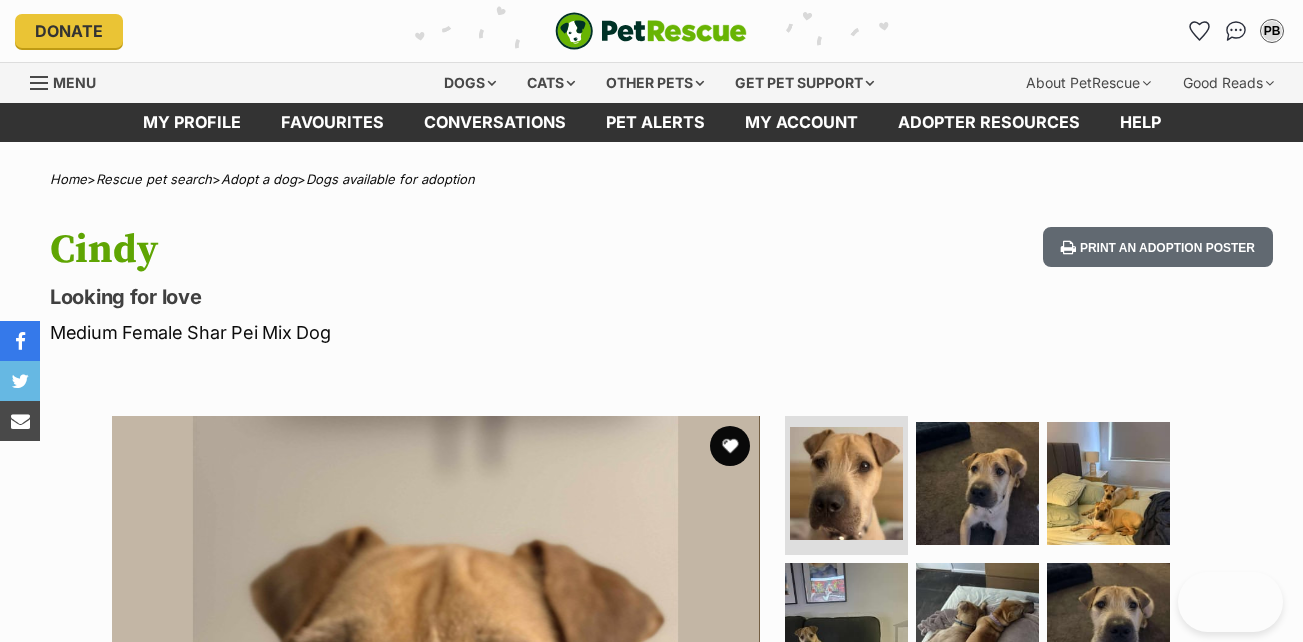 scroll, scrollTop: 0, scrollLeft: 0, axis: both 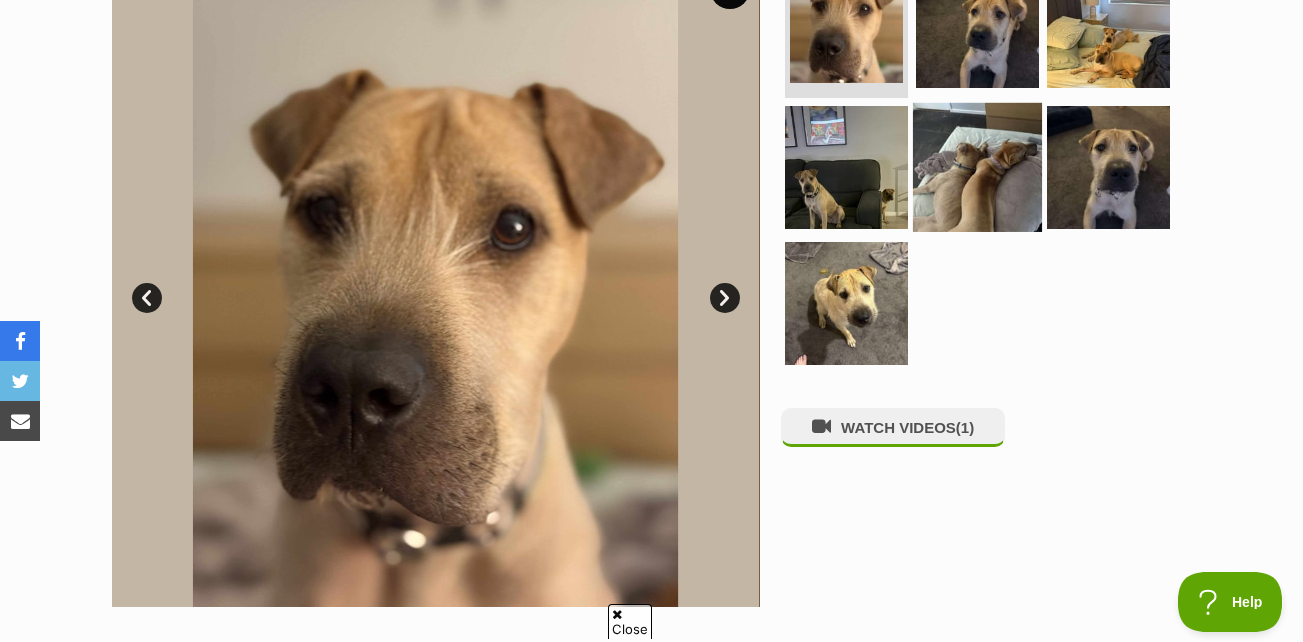 click at bounding box center [977, 167] 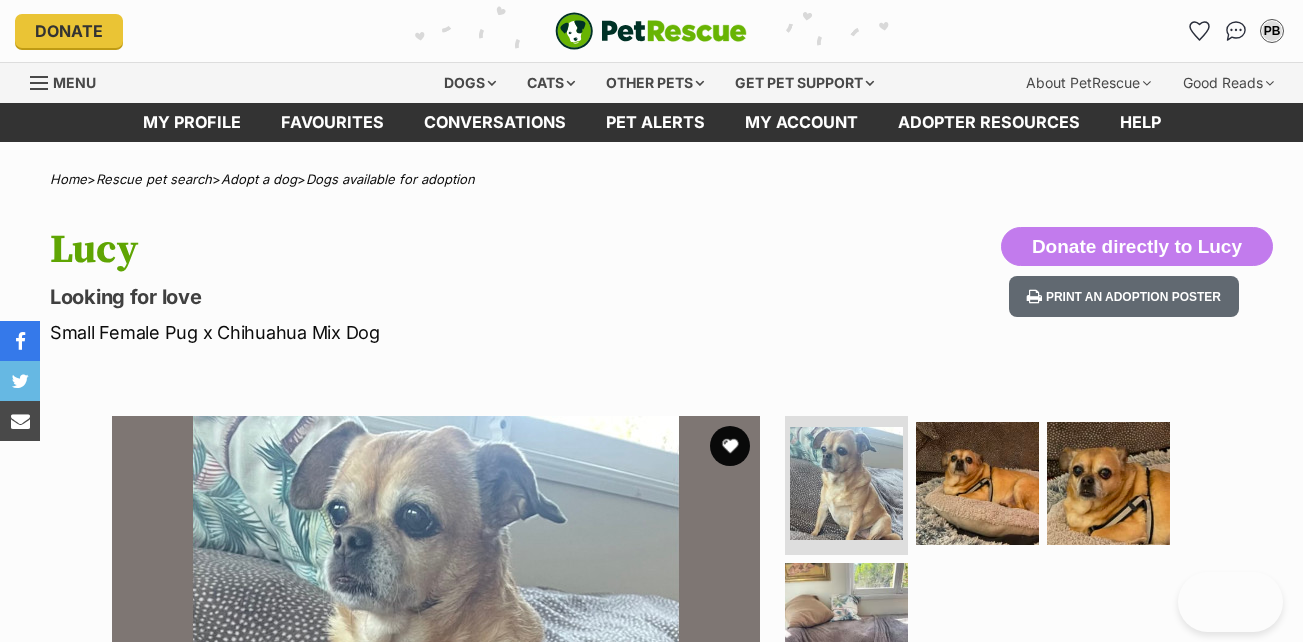 scroll, scrollTop: 0, scrollLeft: 0, axis: both 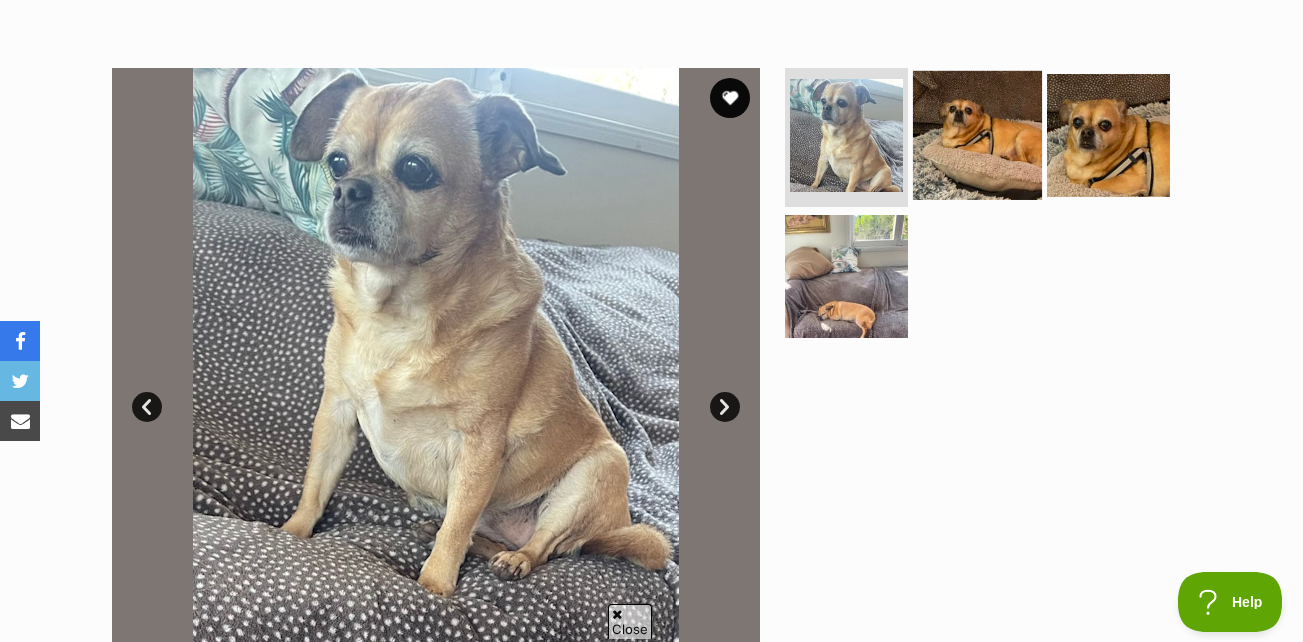 click at bounding box center (977, 134) 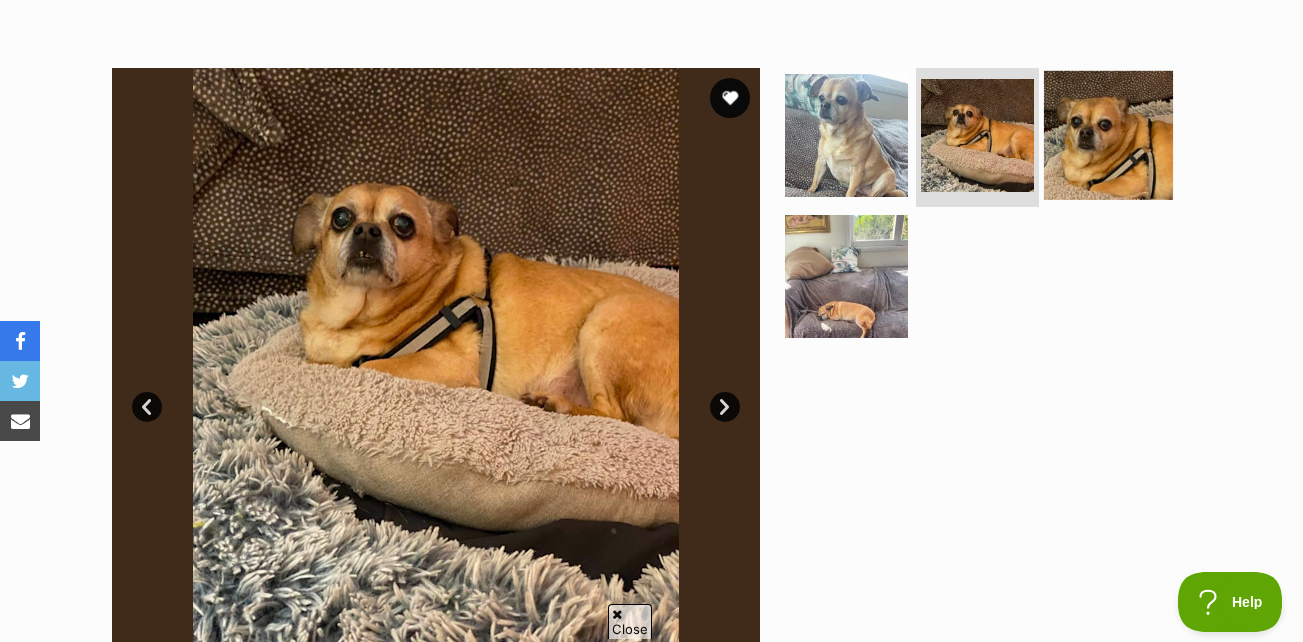 click at bounding box center (1108, 134) 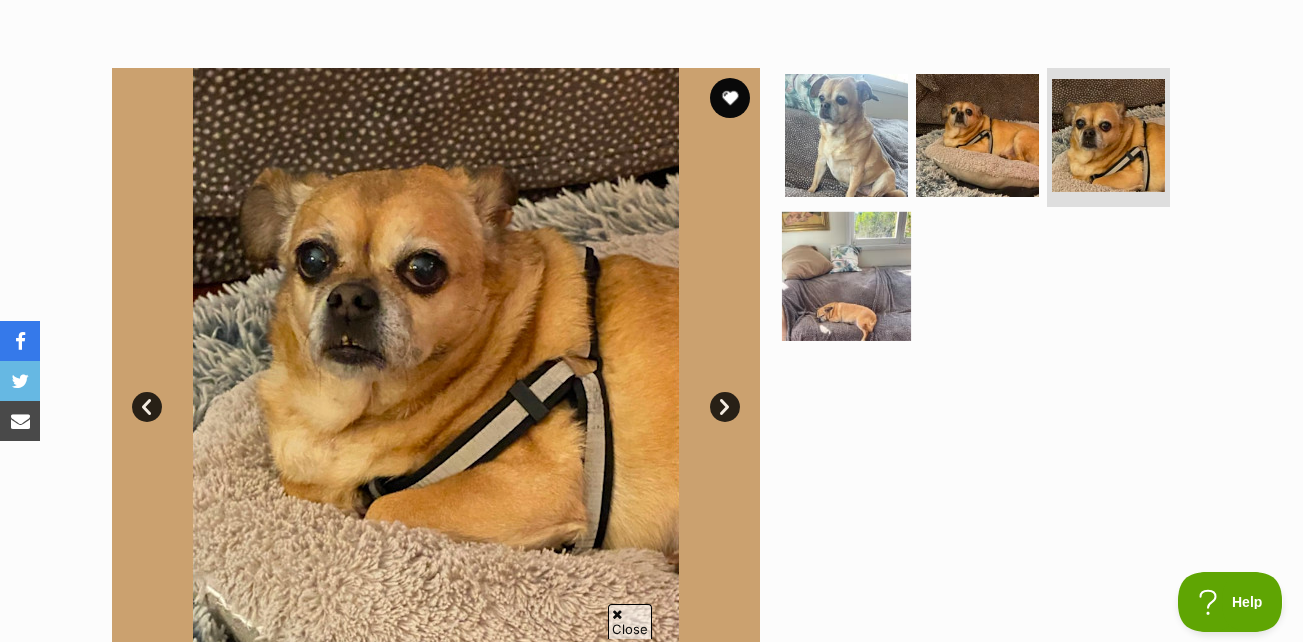 click at bounding box center [846, 276] 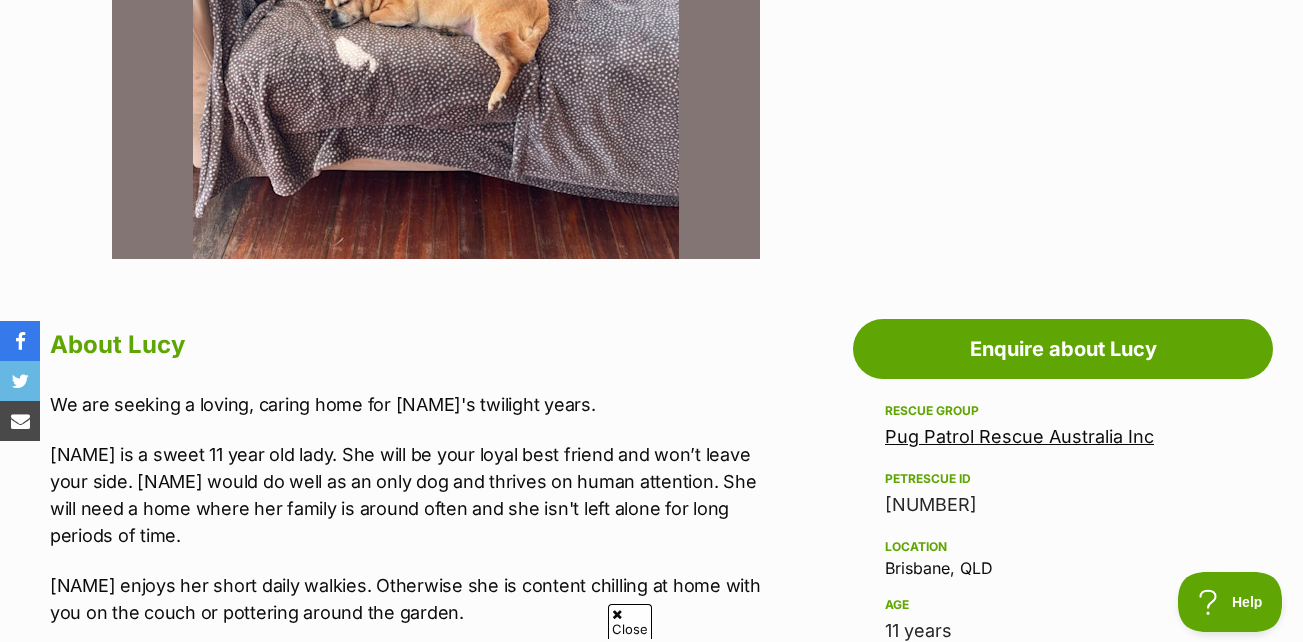 scroll, scrollTop: 886, scrollLeft: 0, axis: vertical 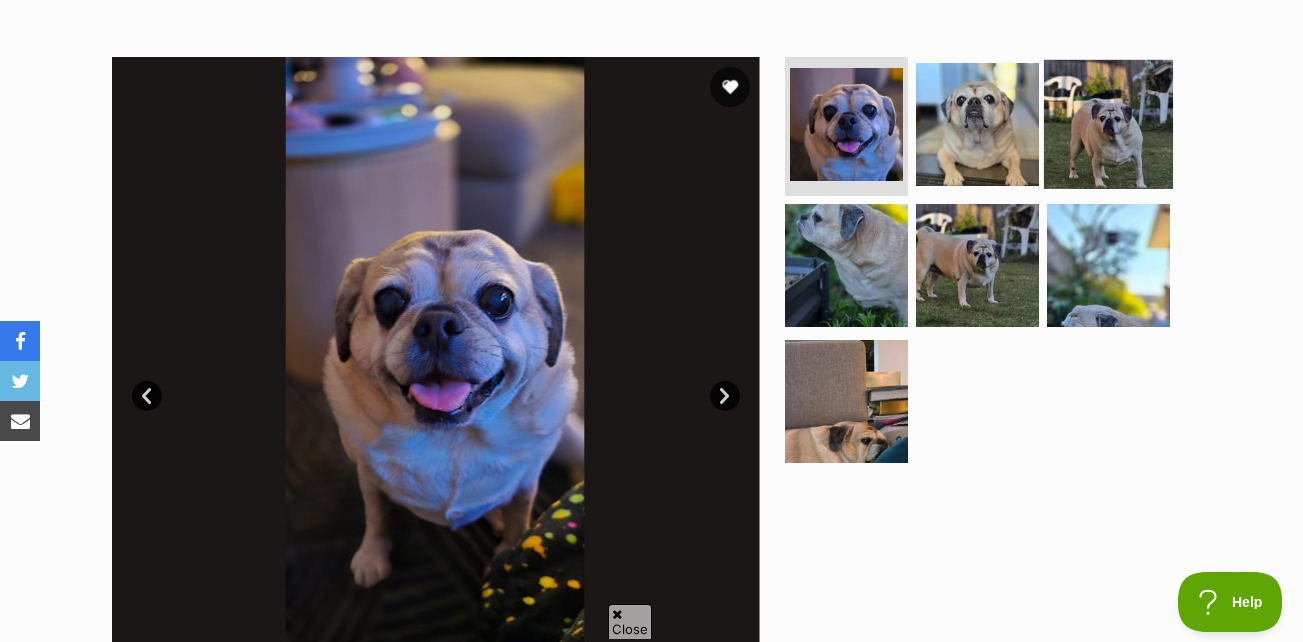 click at bounding box center [1108, 123] 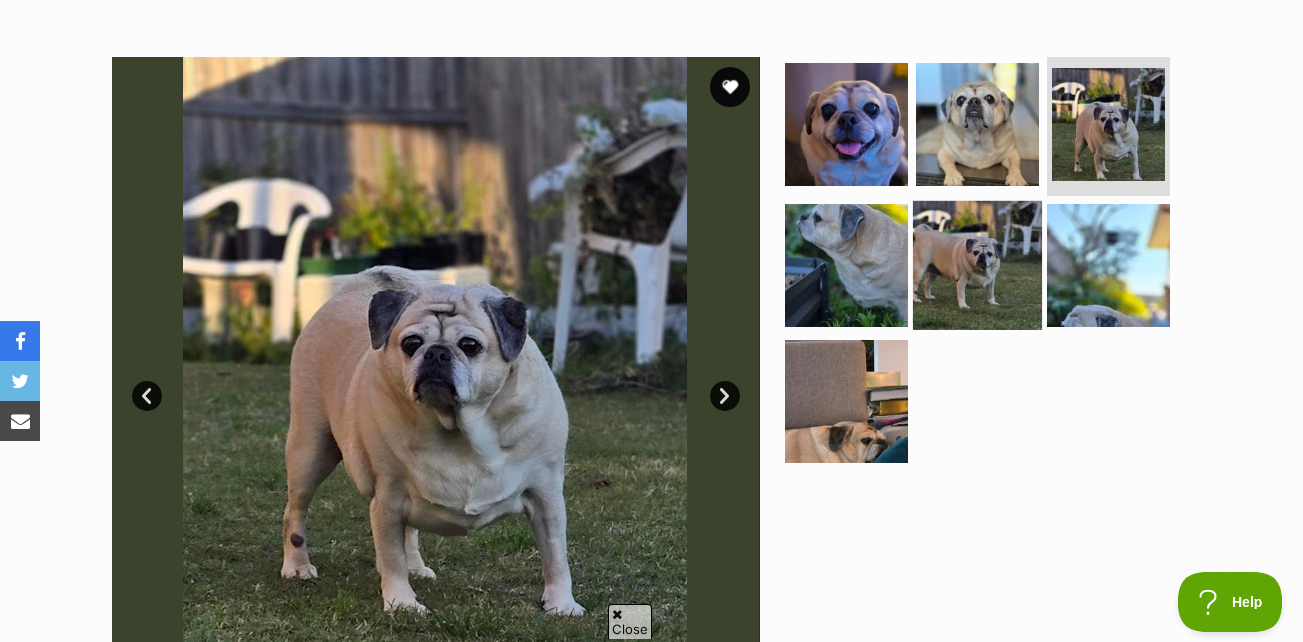 click at bounding box center [977, 265] 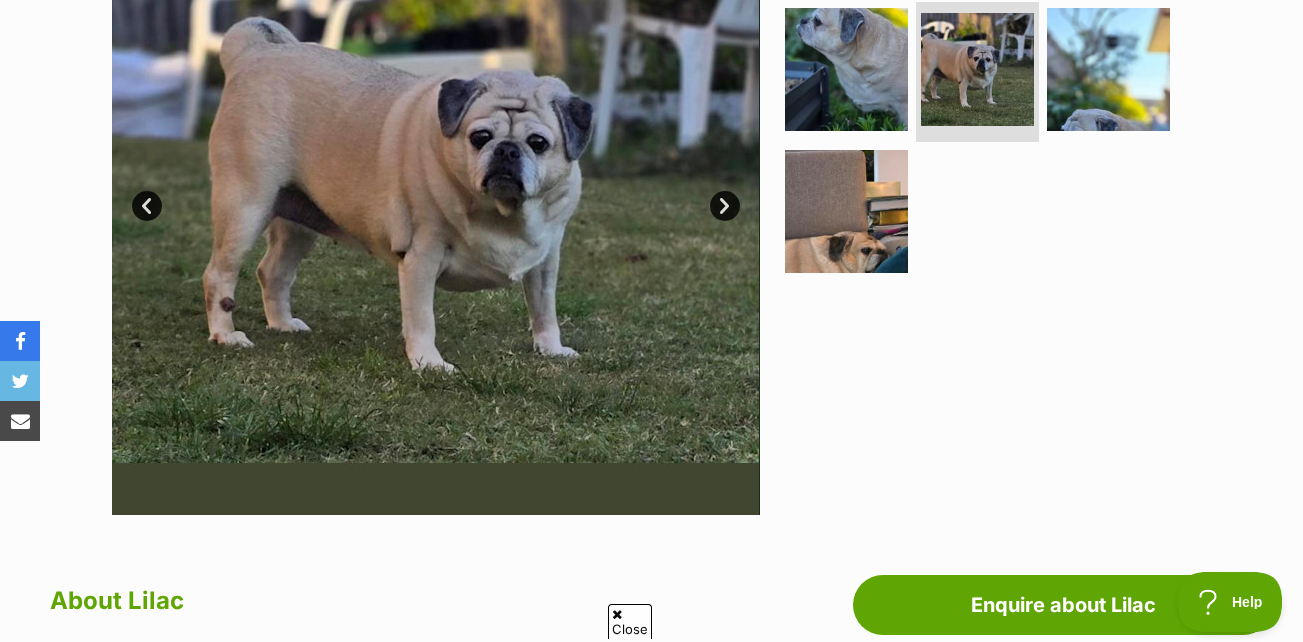 scroll, scrollTop: 346, scrollLeft: 0, axis: vertical 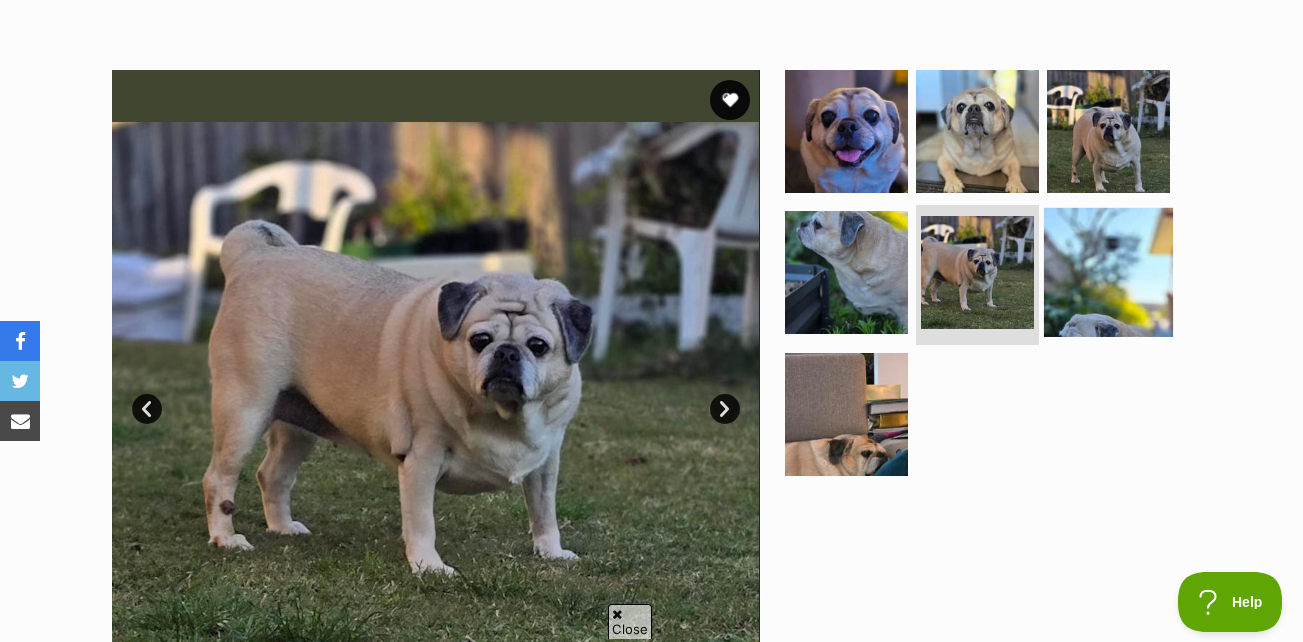 click at bounding box center (1108, 272) 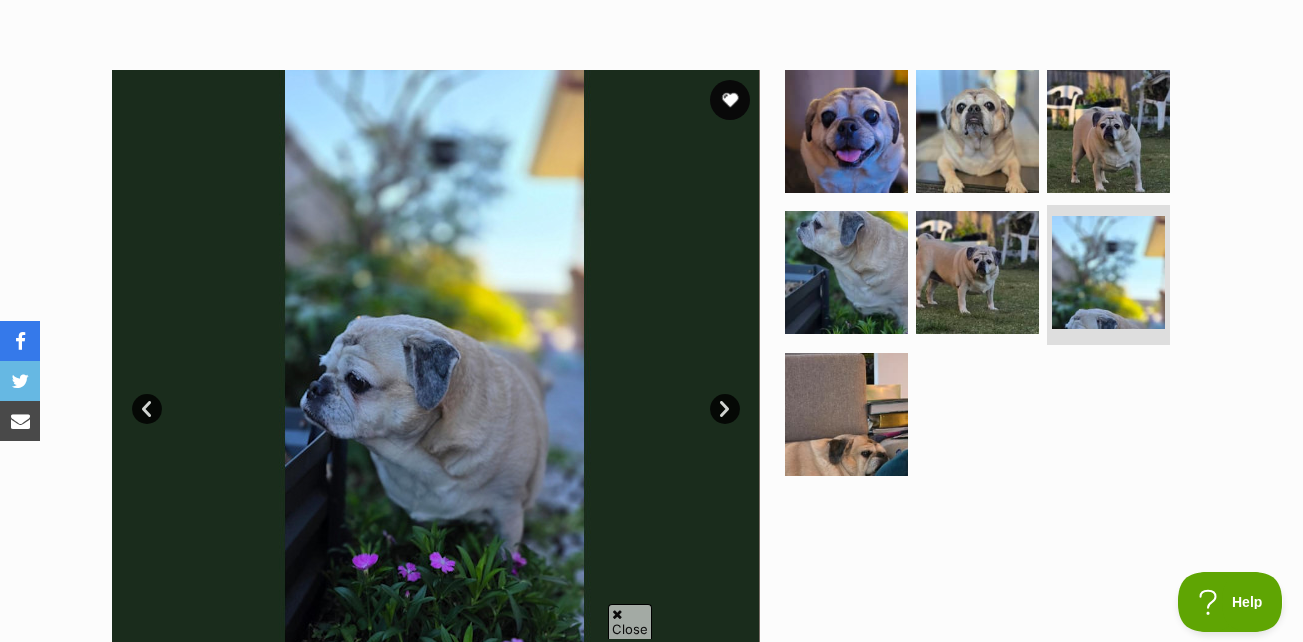click on "Next" at bounding box center (725, 409) 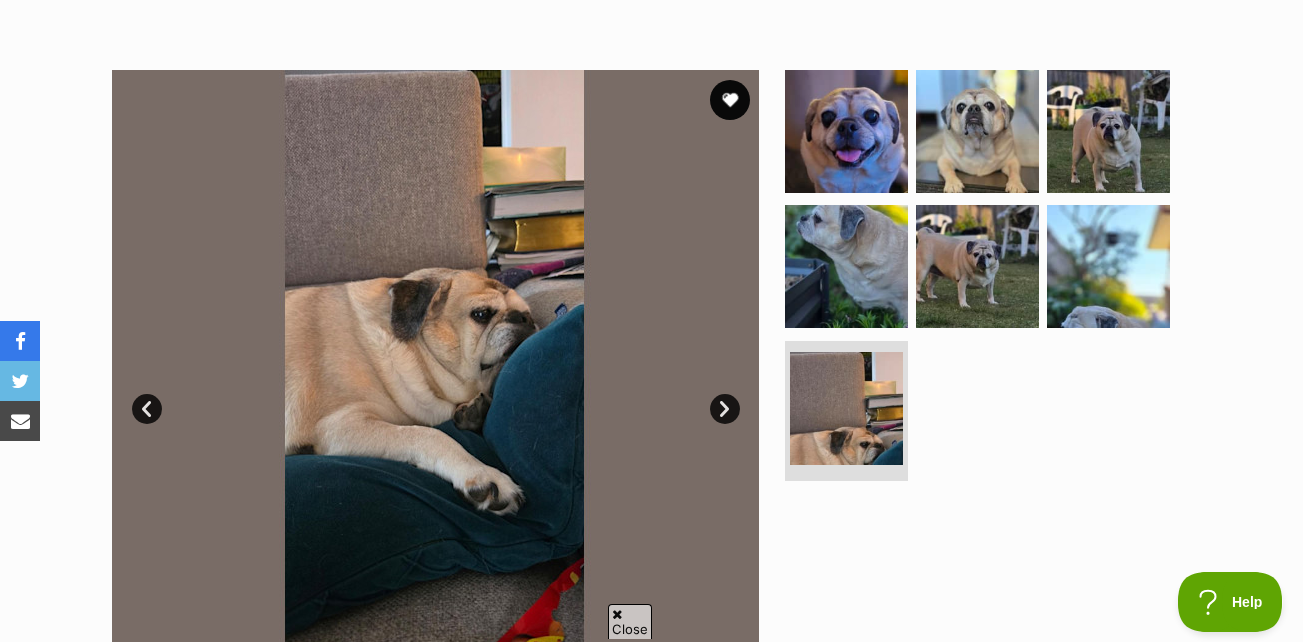 click on "Next" at bounding box center [725, 409] 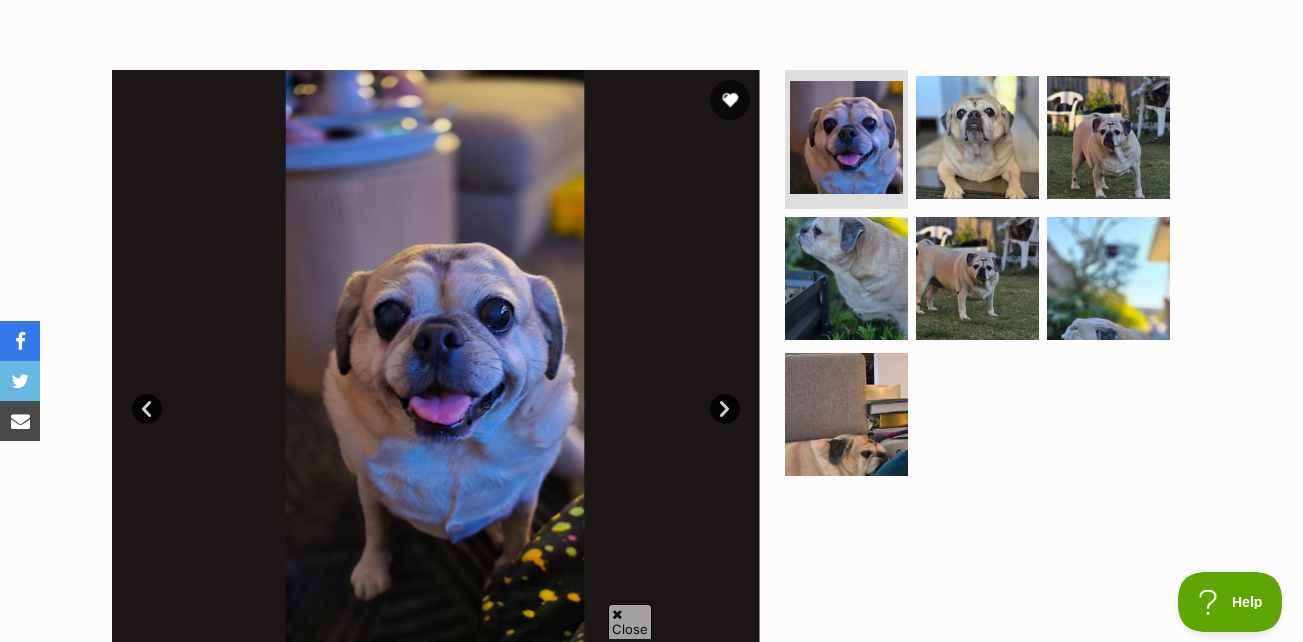 click on "Next" at bounding box center (725, 409) 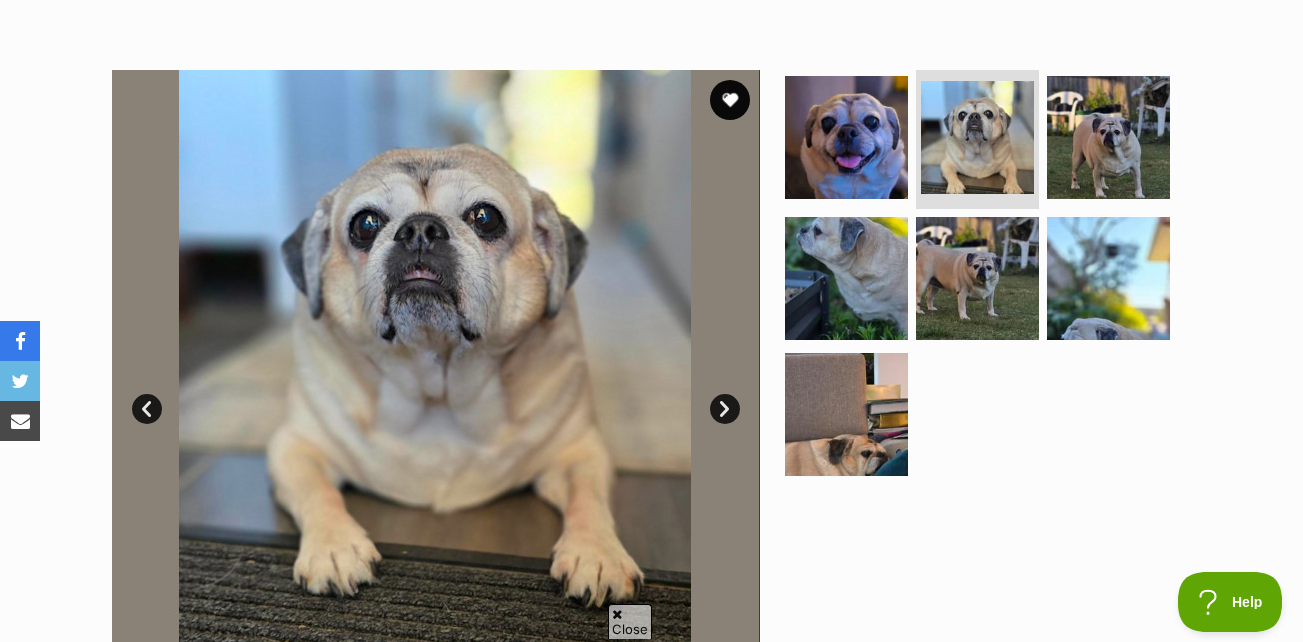 click on "Next" at bounding box center [725, 409] 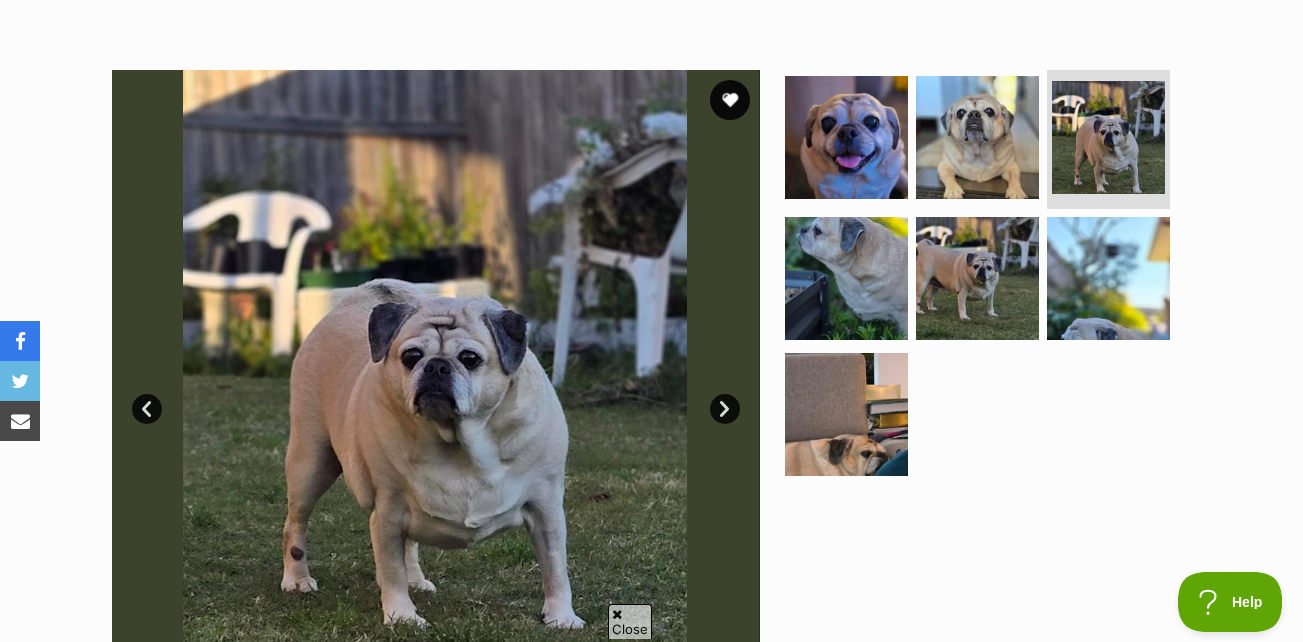 click on "Next" at bounding box center [725, 409] 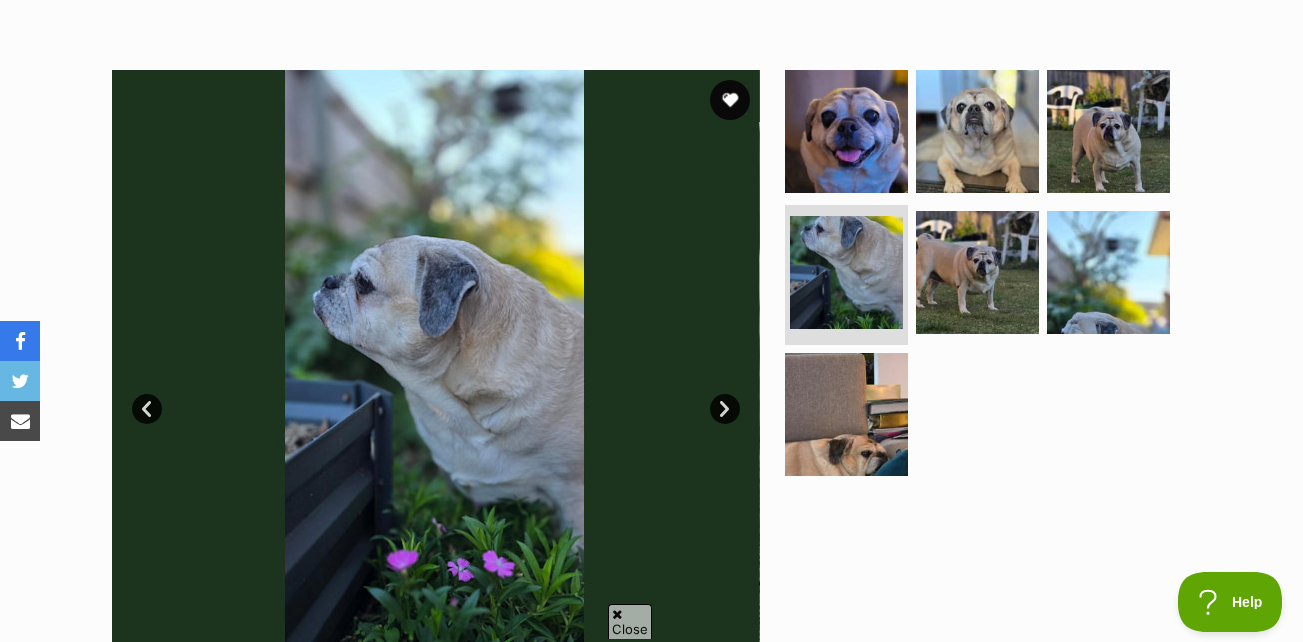 click on "Next" at bounding box center (725, 409) 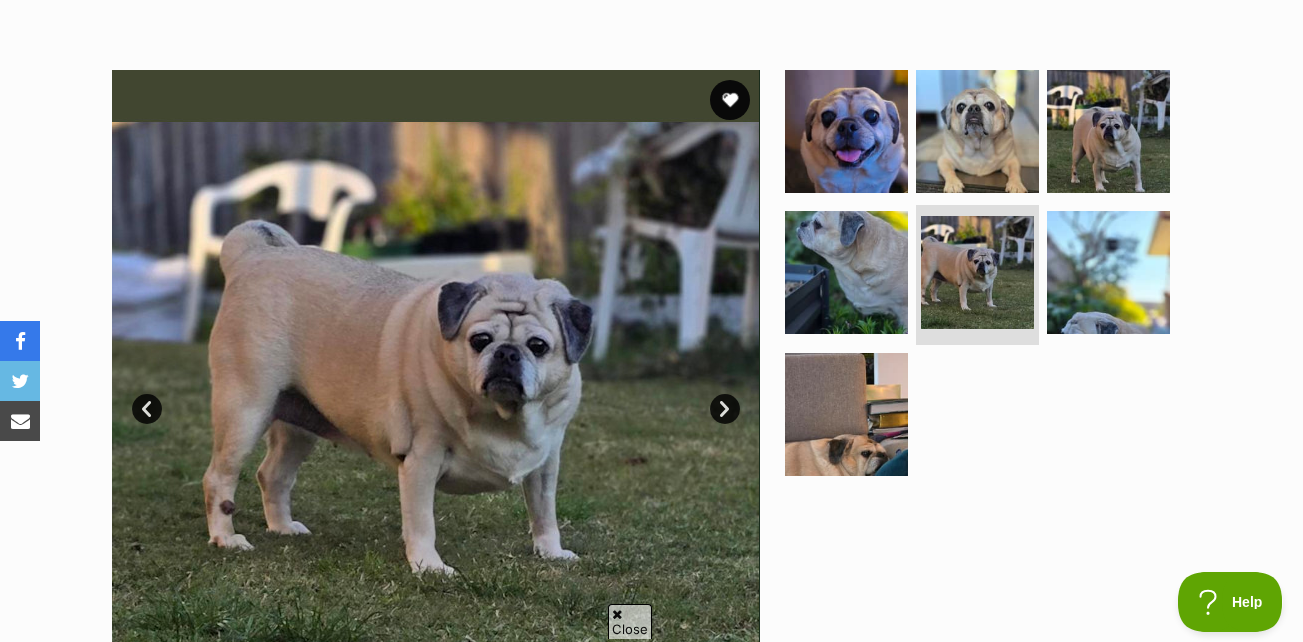click on "Next" at bounding box center [725, 409] 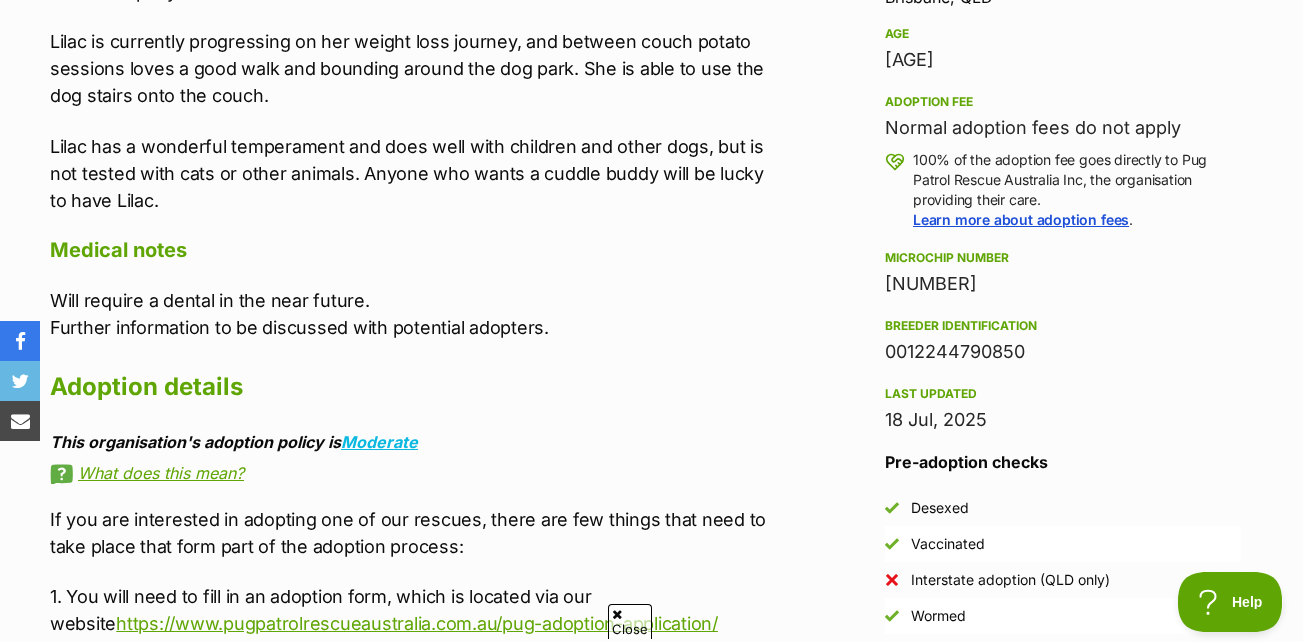 scroll, scrollTop: 1430, scrollLeft: 0, axis: vertical 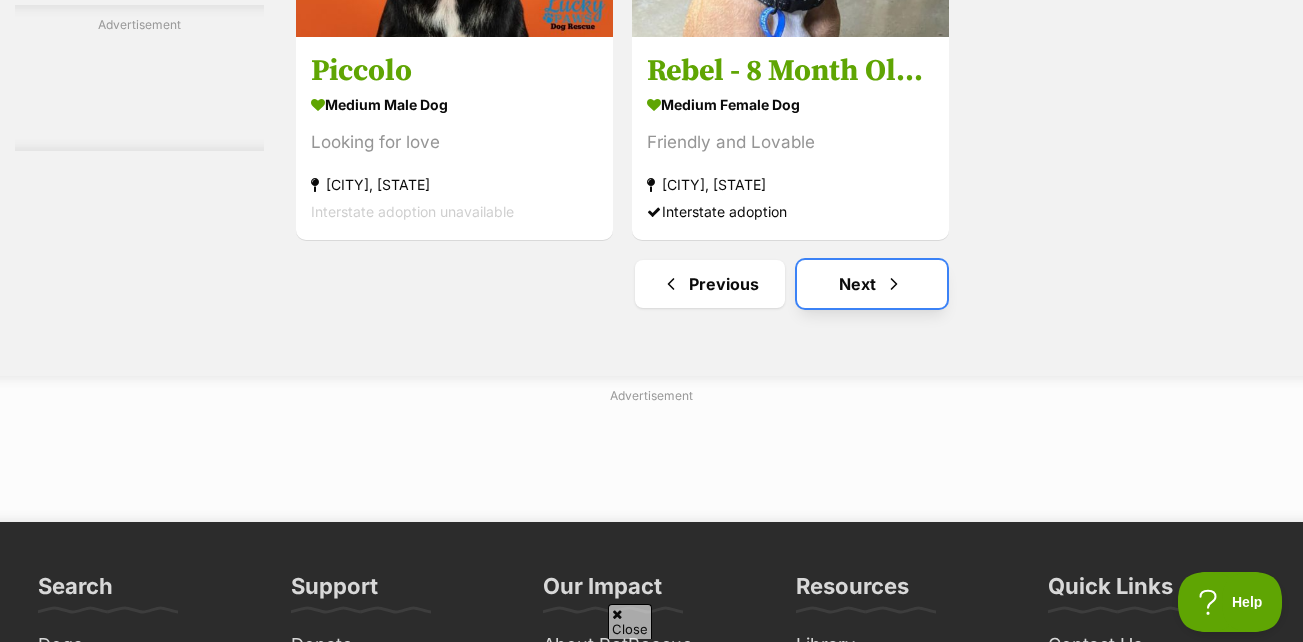 click on "Next" at bounding box center [872, 284] 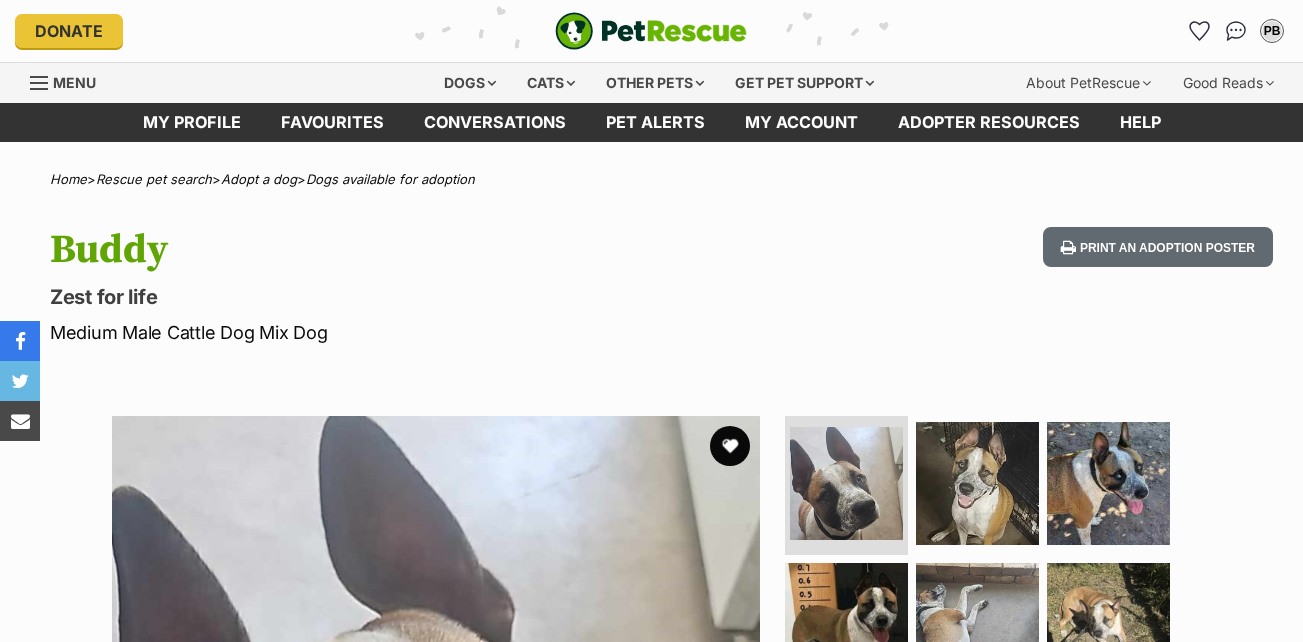 scroll, scrollTop: 0, scrollLeft: 0, axis: both 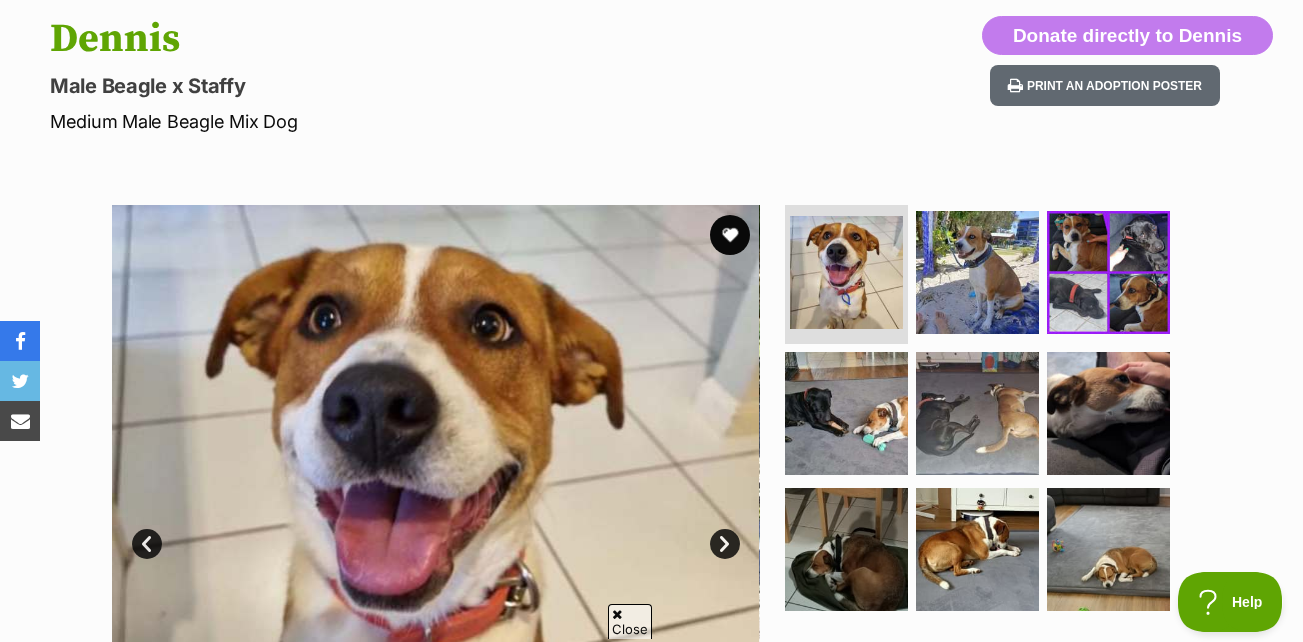 click on "Next" at bounding box center (725, 544) 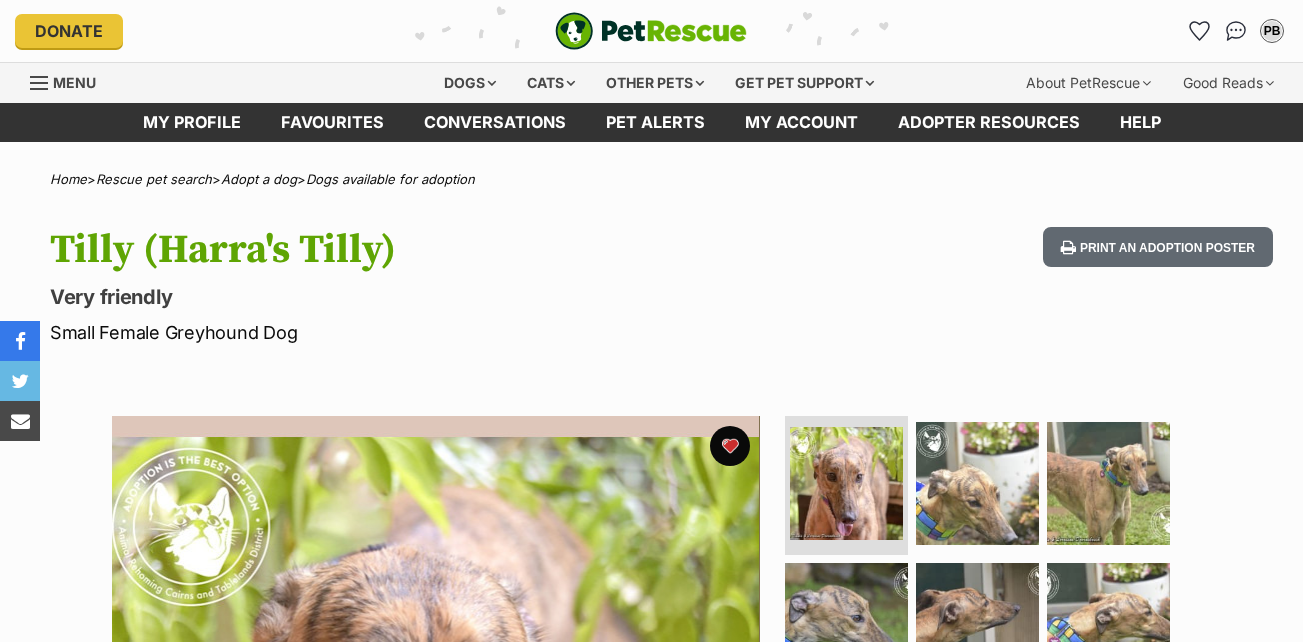 scroll, scrollTop: 0, scrollLeft: 0, axis: both 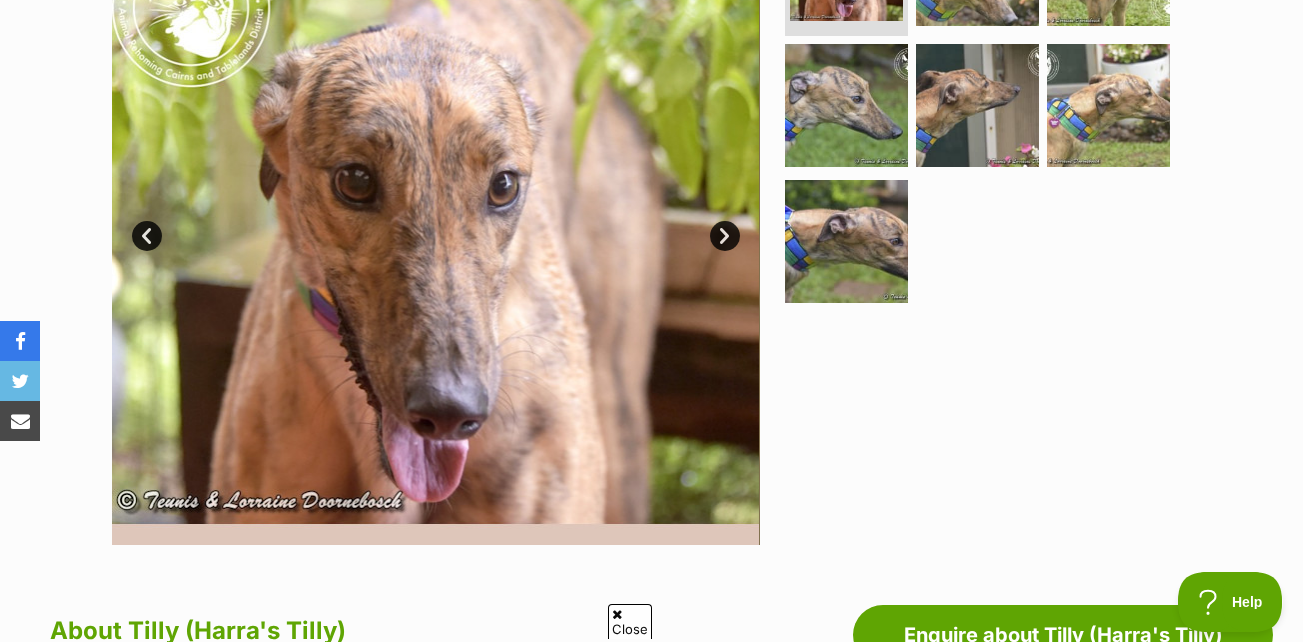 click on "Next" at bounding box center (725, 236) 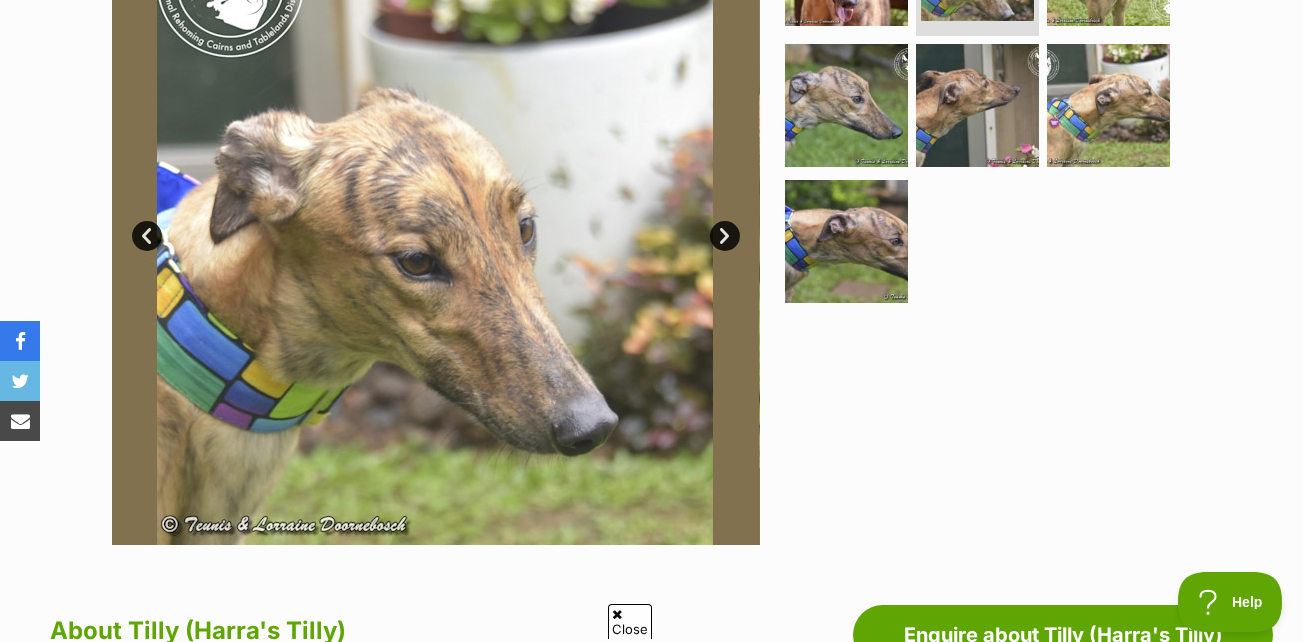 click on "Next" at bounding box center [725, 236] 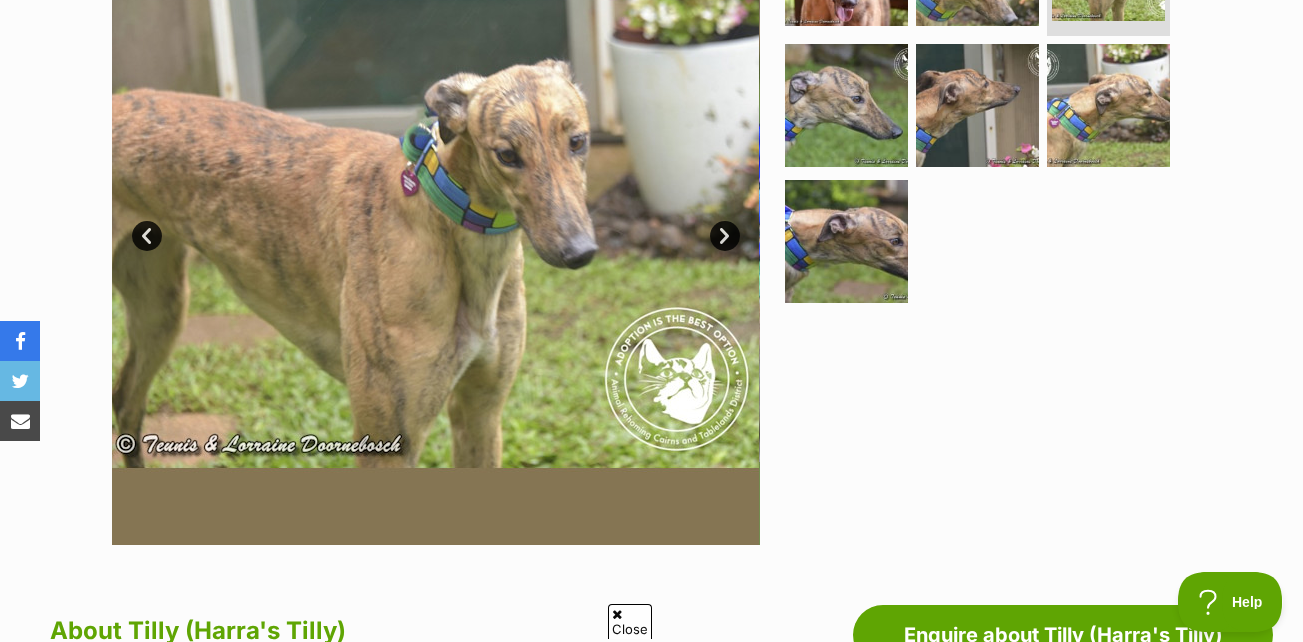 click on "Next" at bounding box center (725, 236) 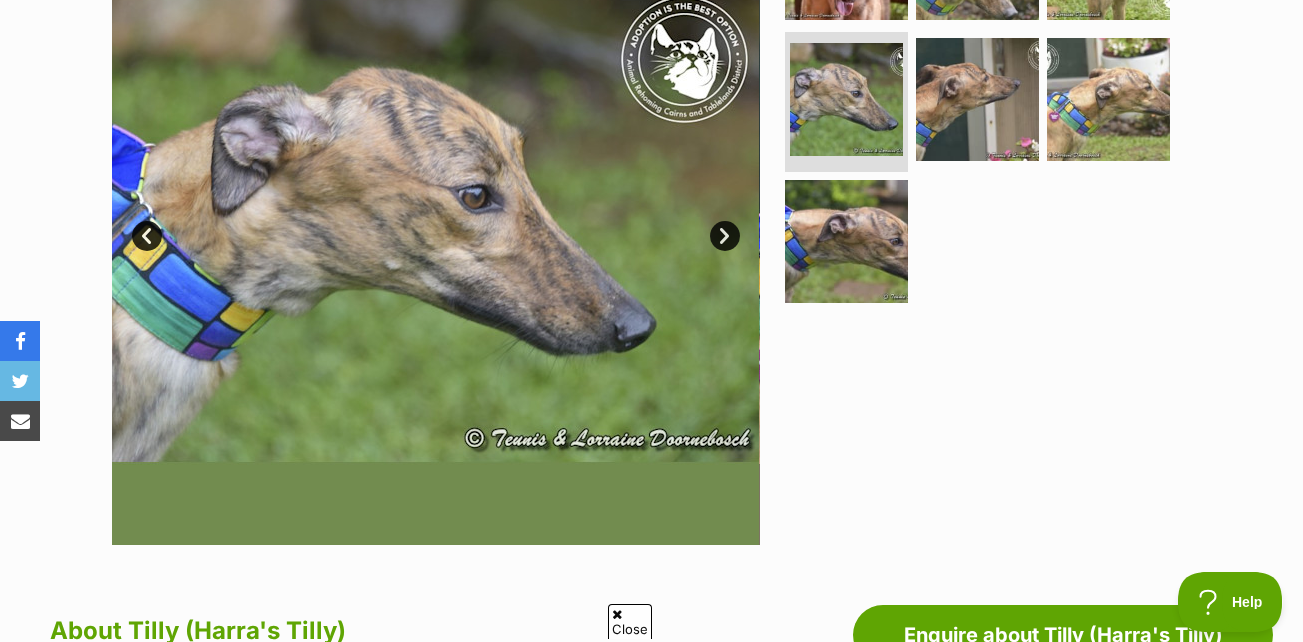 click on "Next" at bounding box center [725, 236] 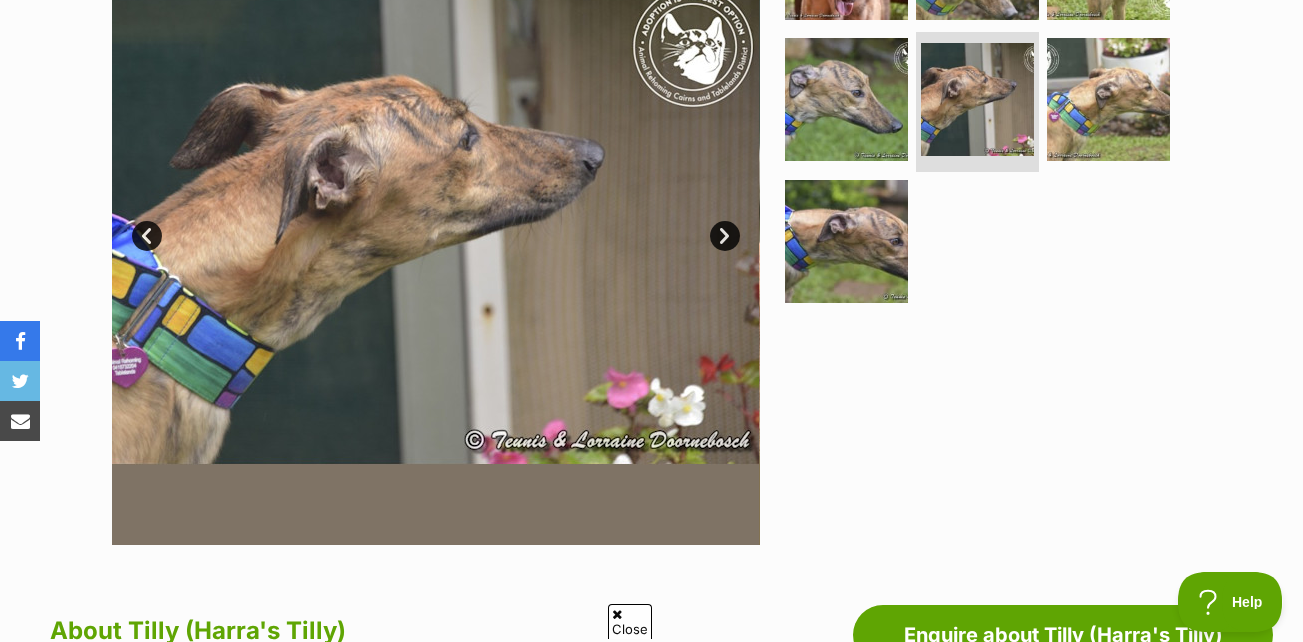 click on "Next" at bounding box center (725, 236) 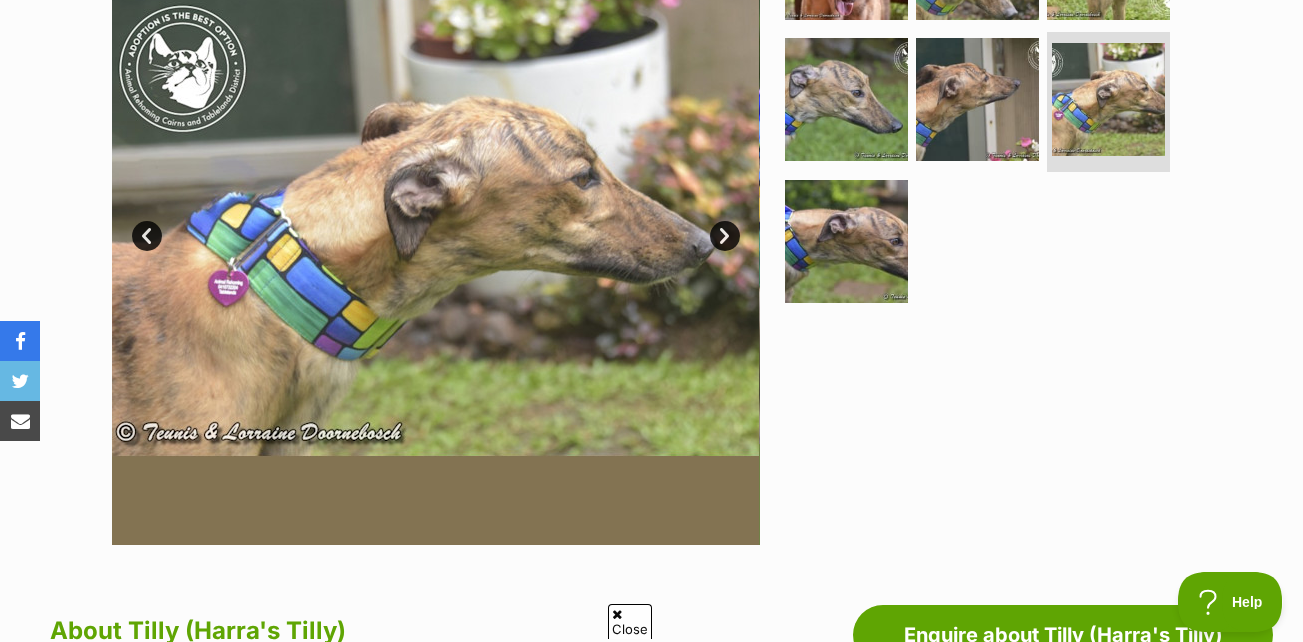 click on "Next" at bounding box center [725, 236] 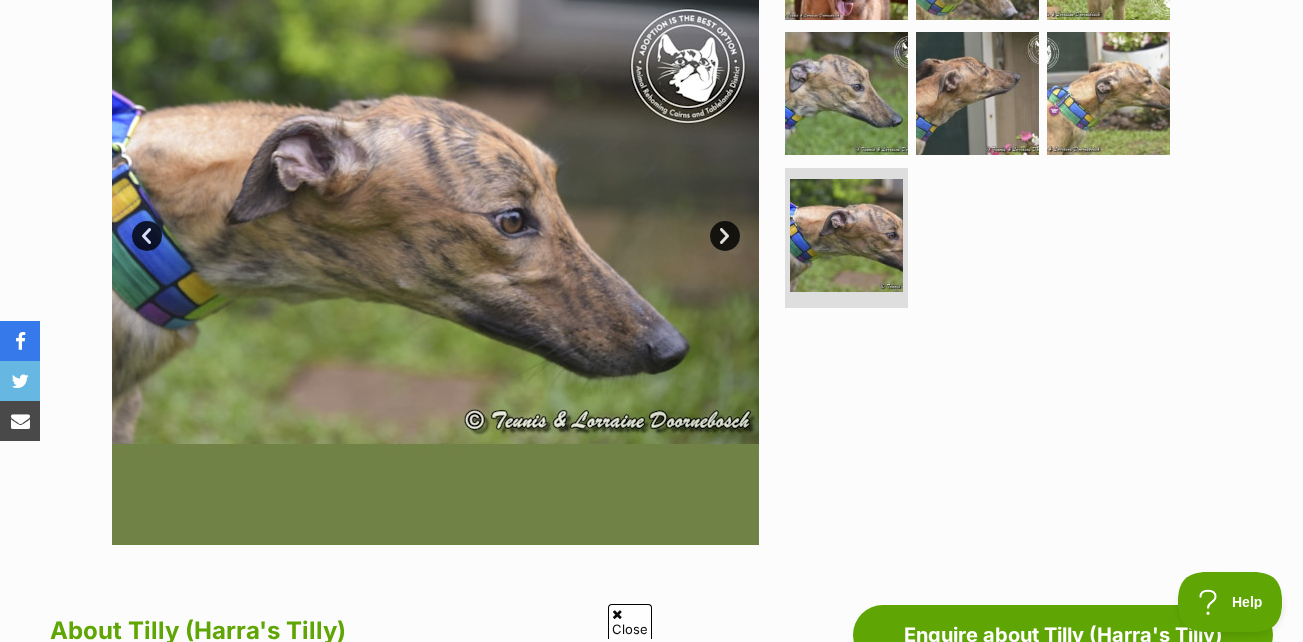 click on "Next" at bounding box center (725, 236) 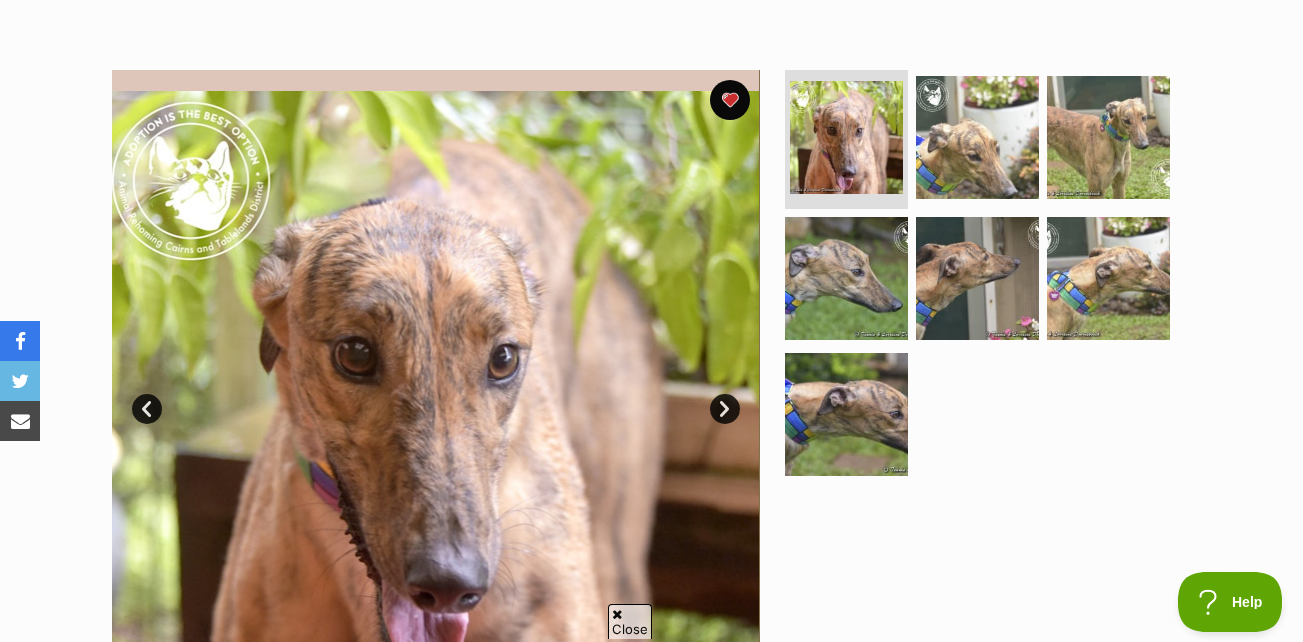 scroll, scrollTop: 173, scrollLeft: 0, axis: vertical 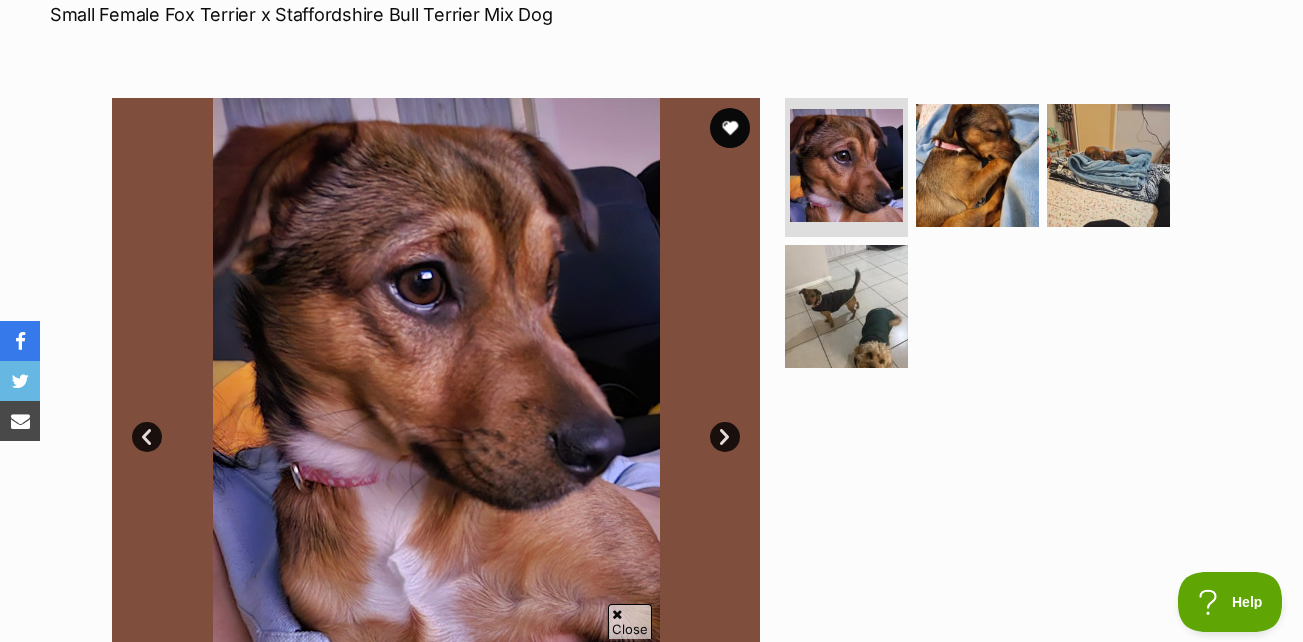 click on "Next" at bounding box center (725, 437) 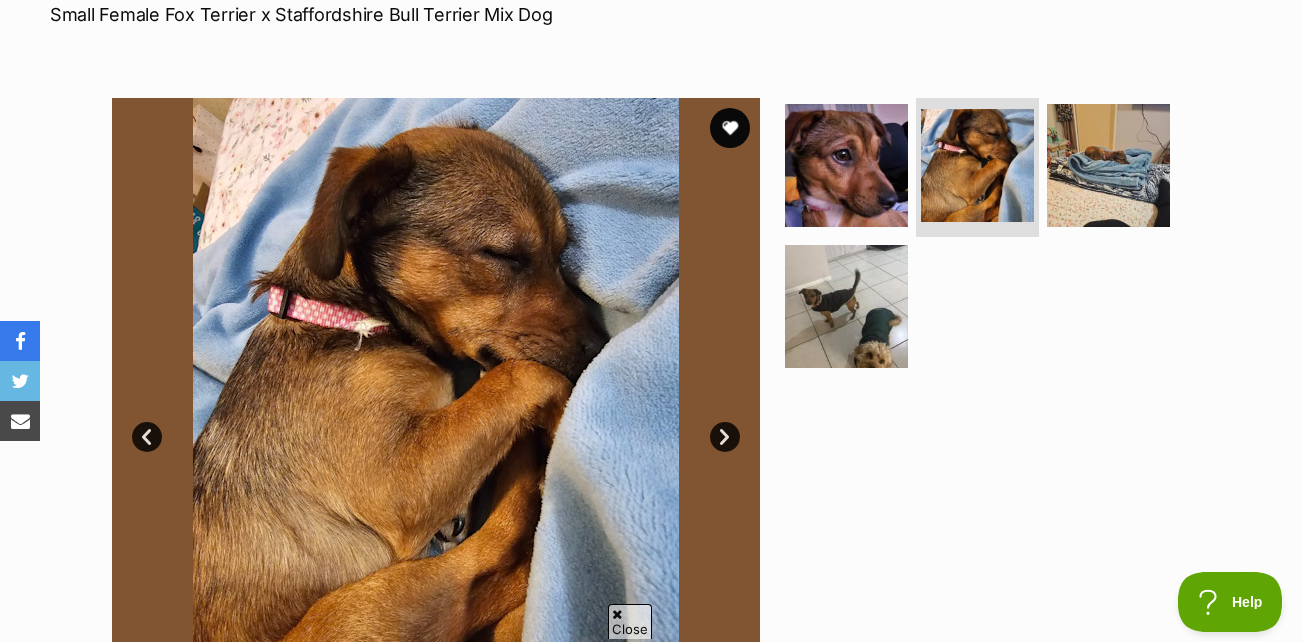 click on "Next" at bounding box center (725, 437) 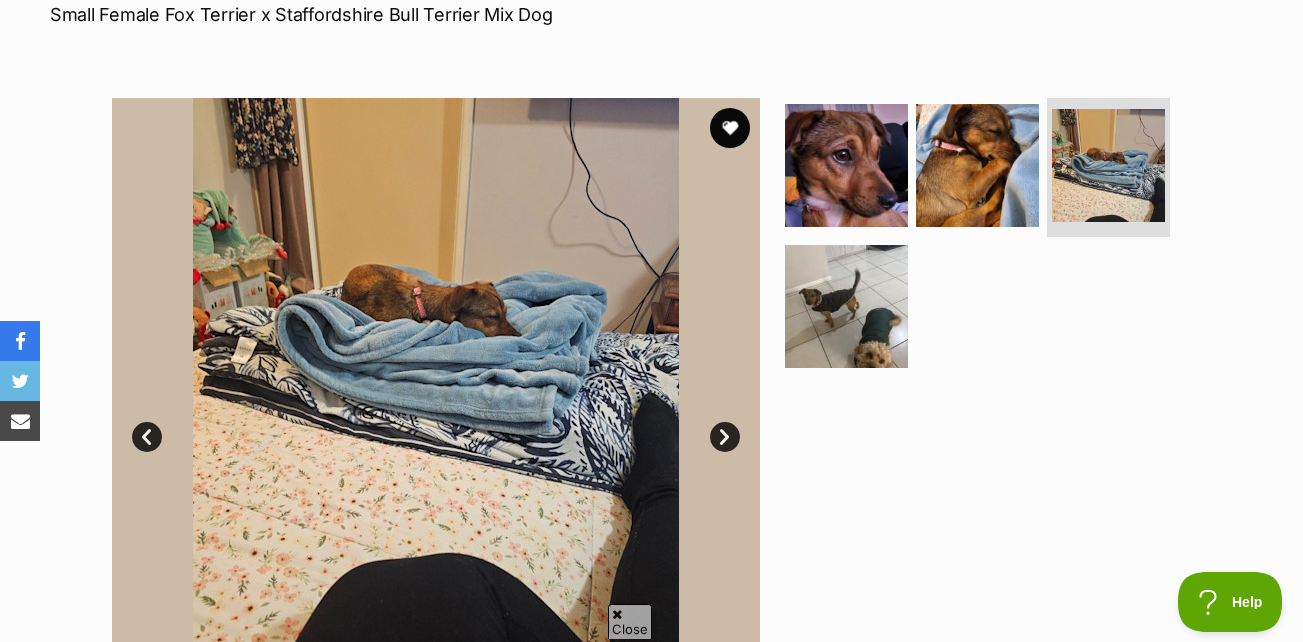 click on "Next" at bounding box center (725, 437) 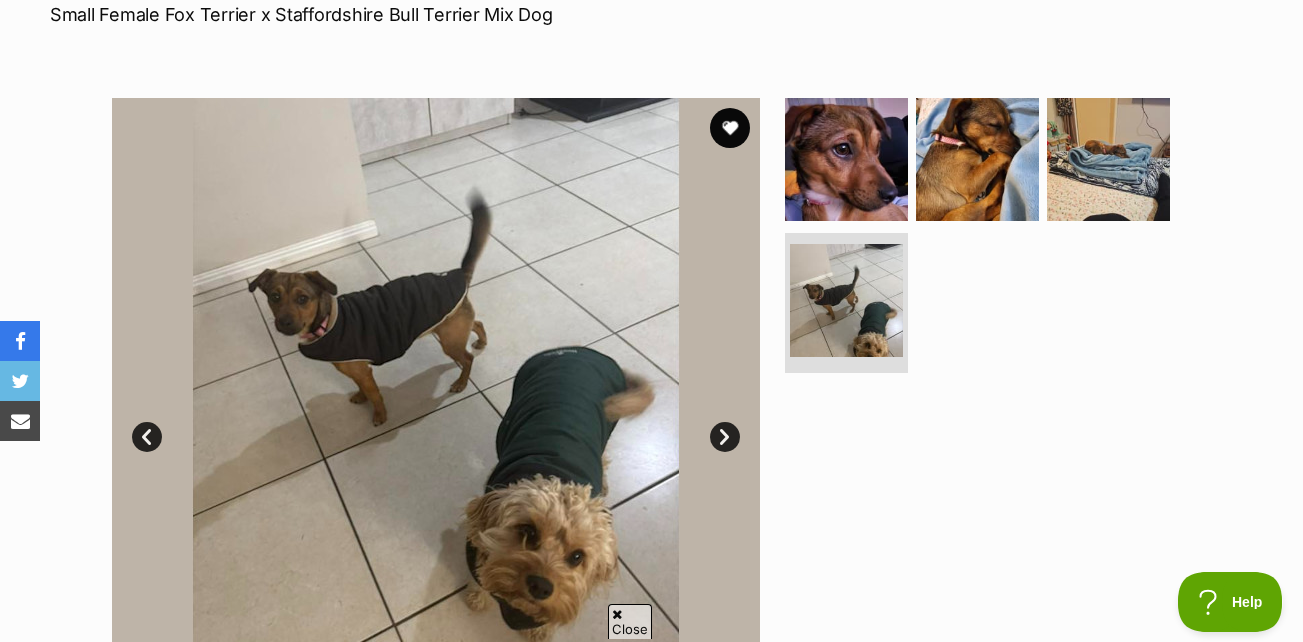 click on "Next" at bounding box center [725, 437] 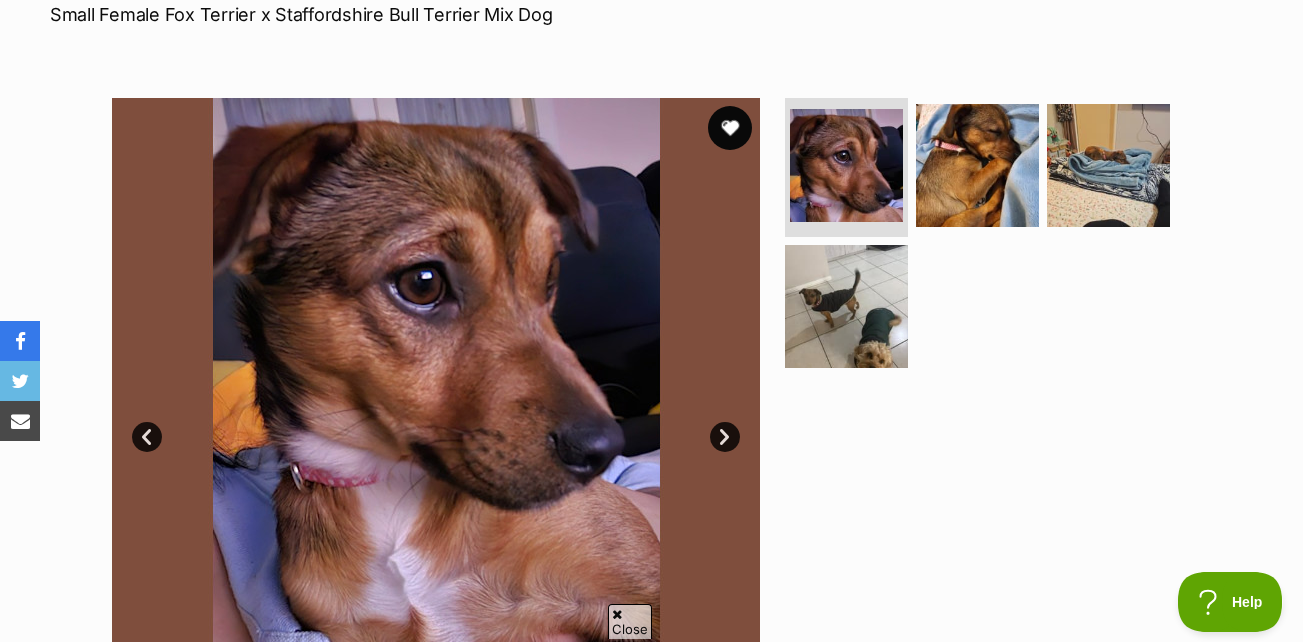 click at bounding box center [730, 128] 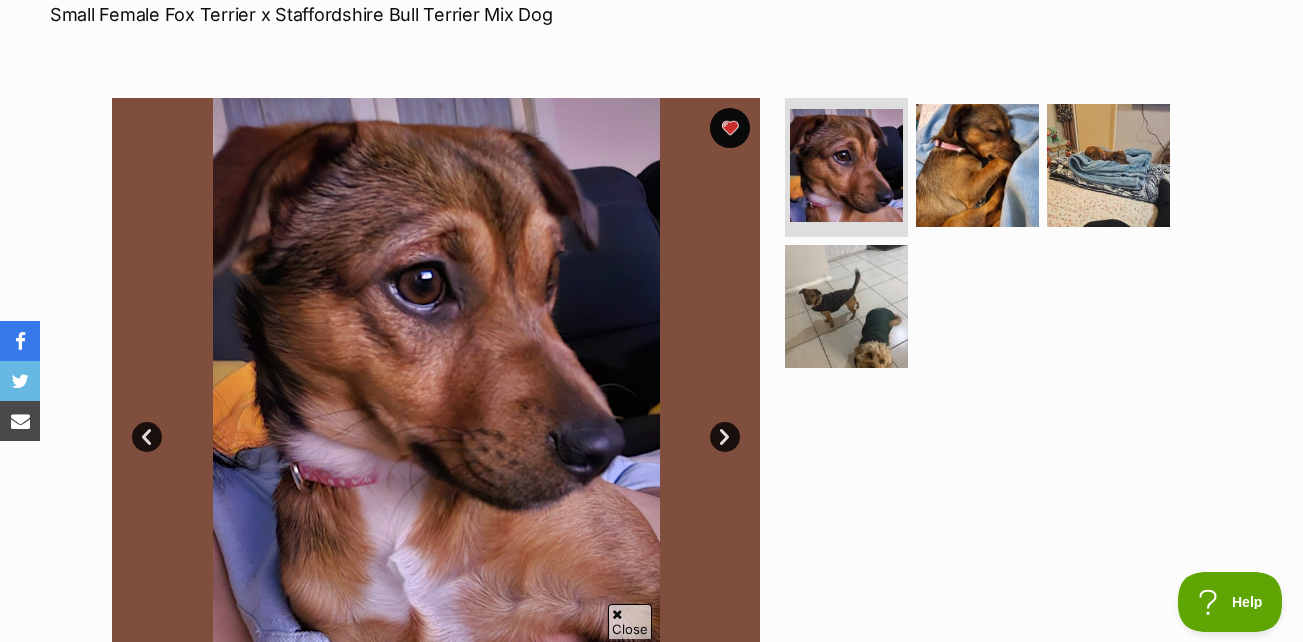 drag, startPoint x: 850, startPoint y: 45, endPoint x: 649, endPoint y: 442, distance: 444.98315 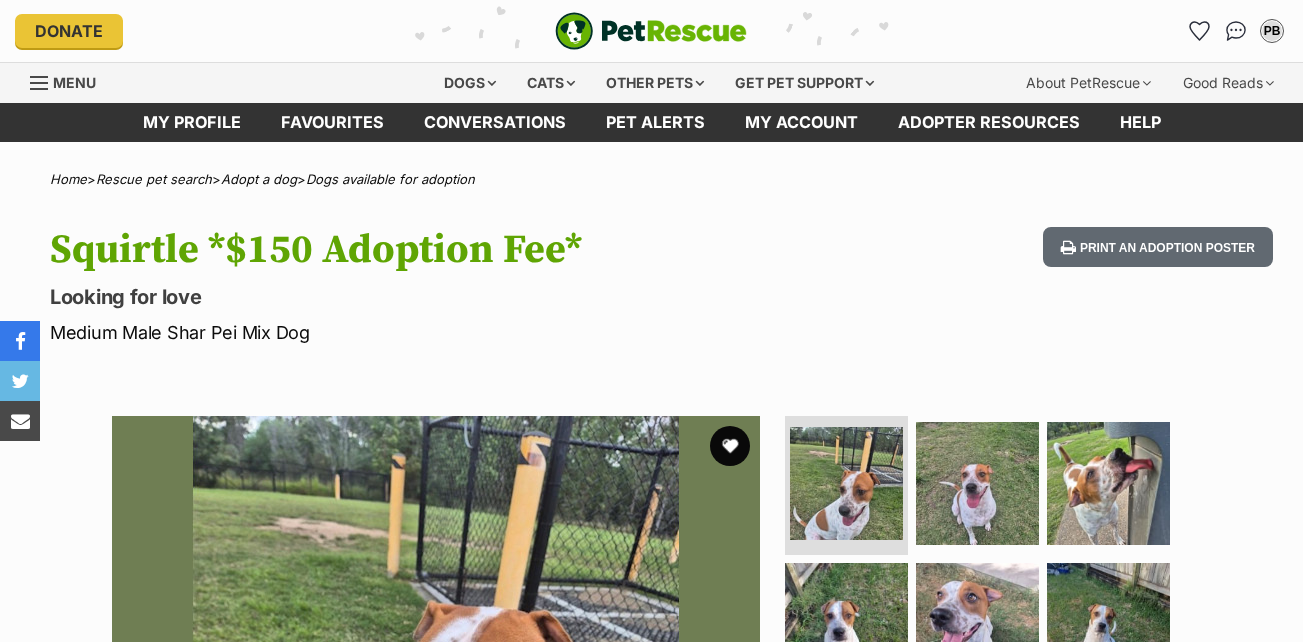 scroll, scrollTop: 0, scrollLeft: 0, axis: both 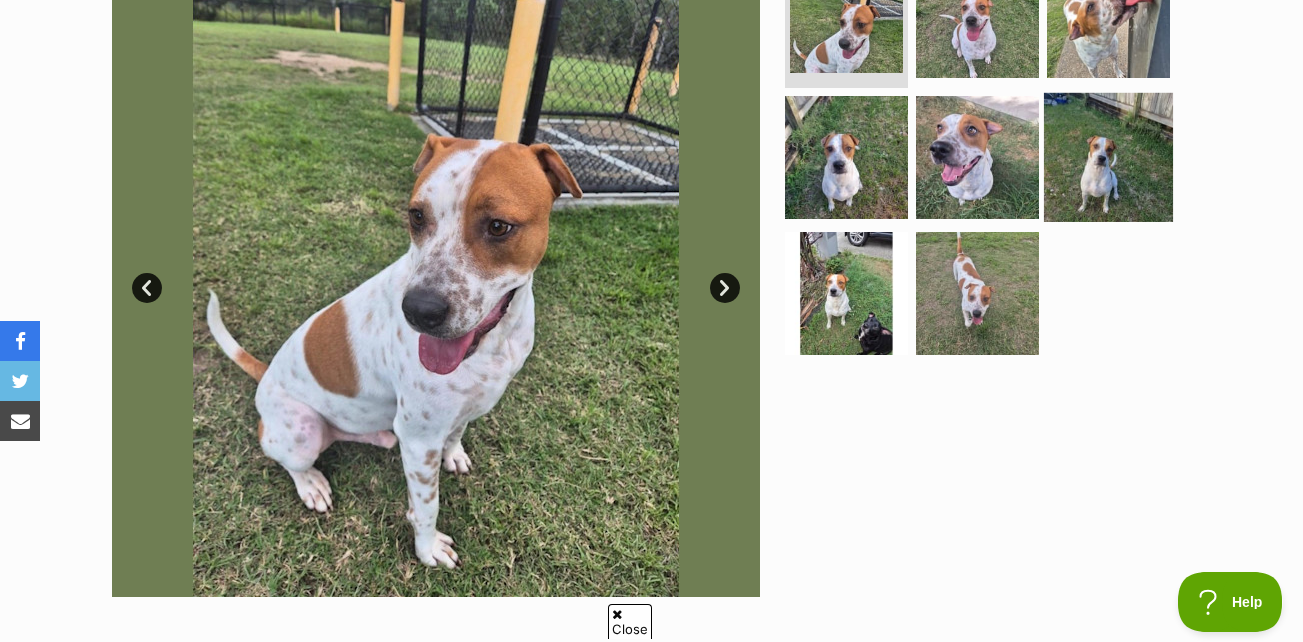 click at bounding box center (1108, 157) 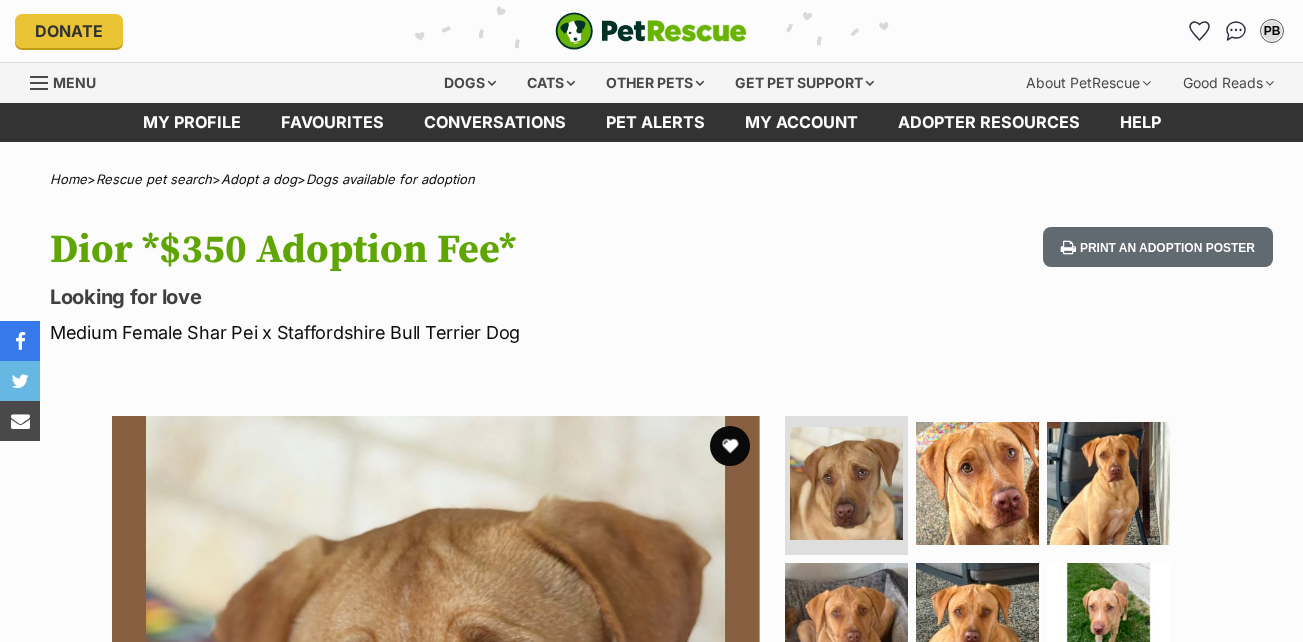 scroll, scrollTop: 0, scrollLeft: 0, axis: both 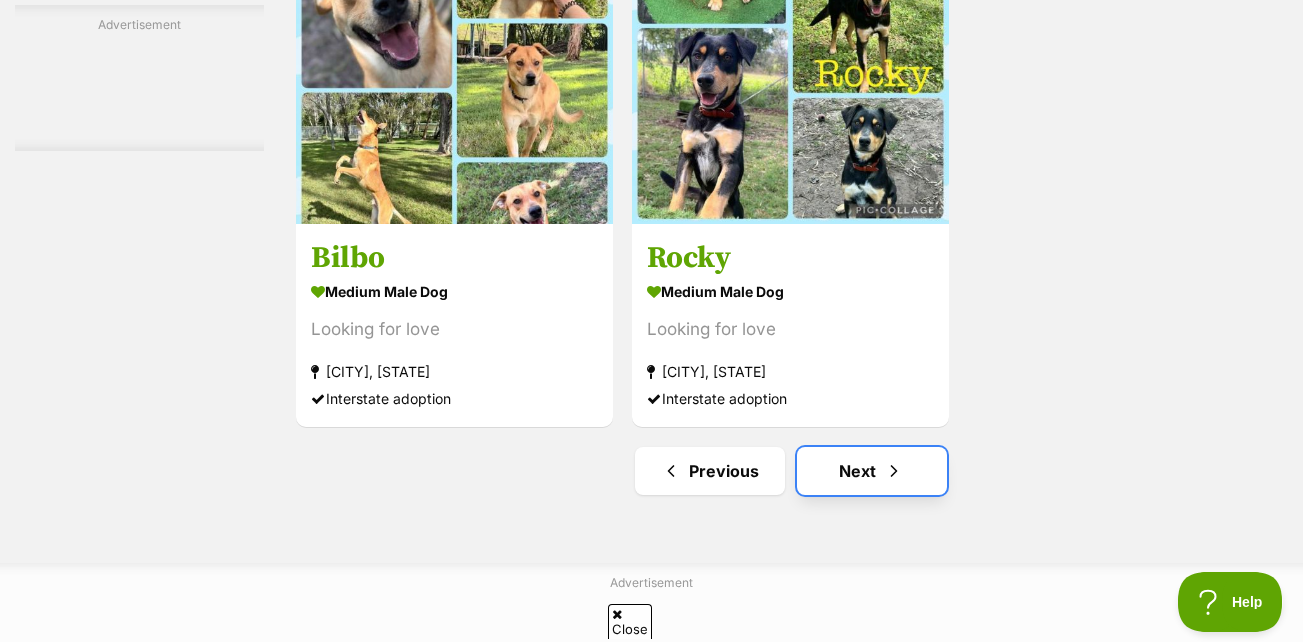 click on "Next" at bounding box center [872, 471] 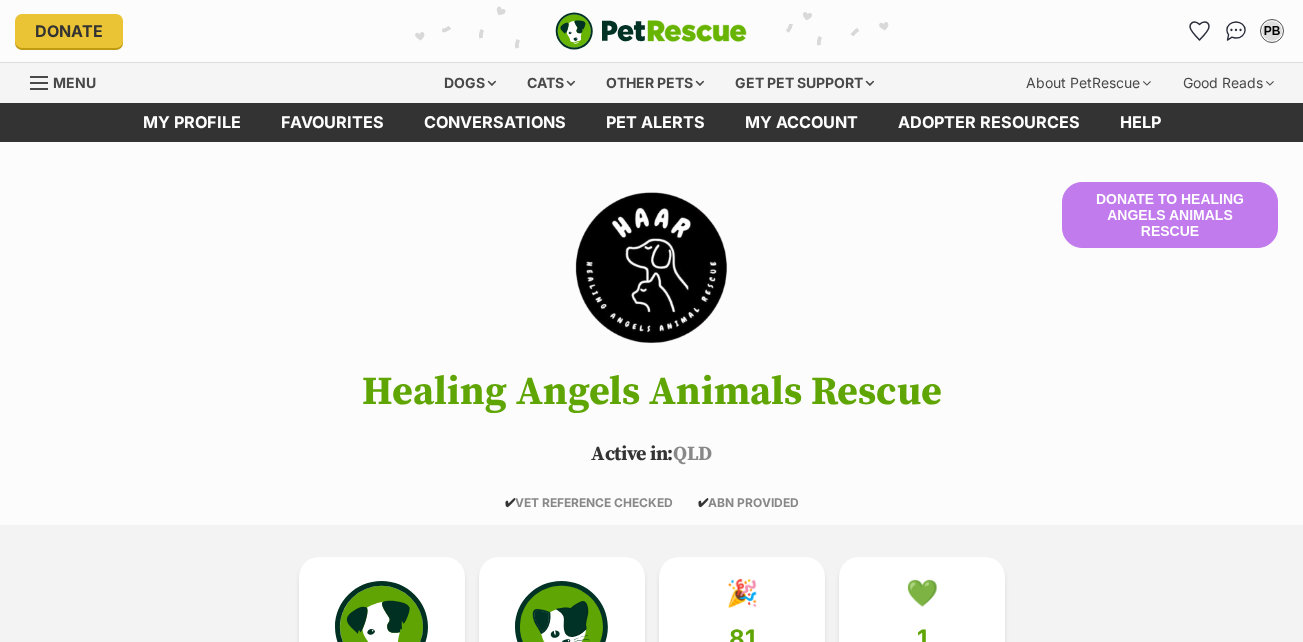 scroll, scrollTop: 0, scrollLeft: 0, axis: both 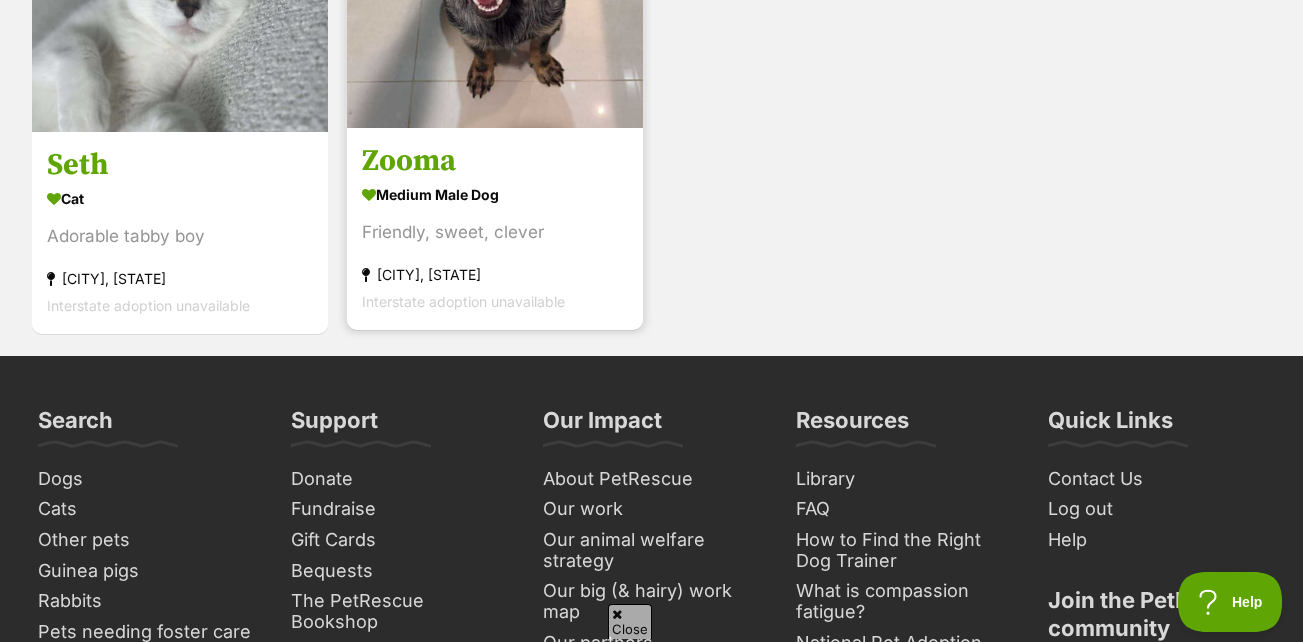 click on "Zooma" at bounding box center (495, 161) 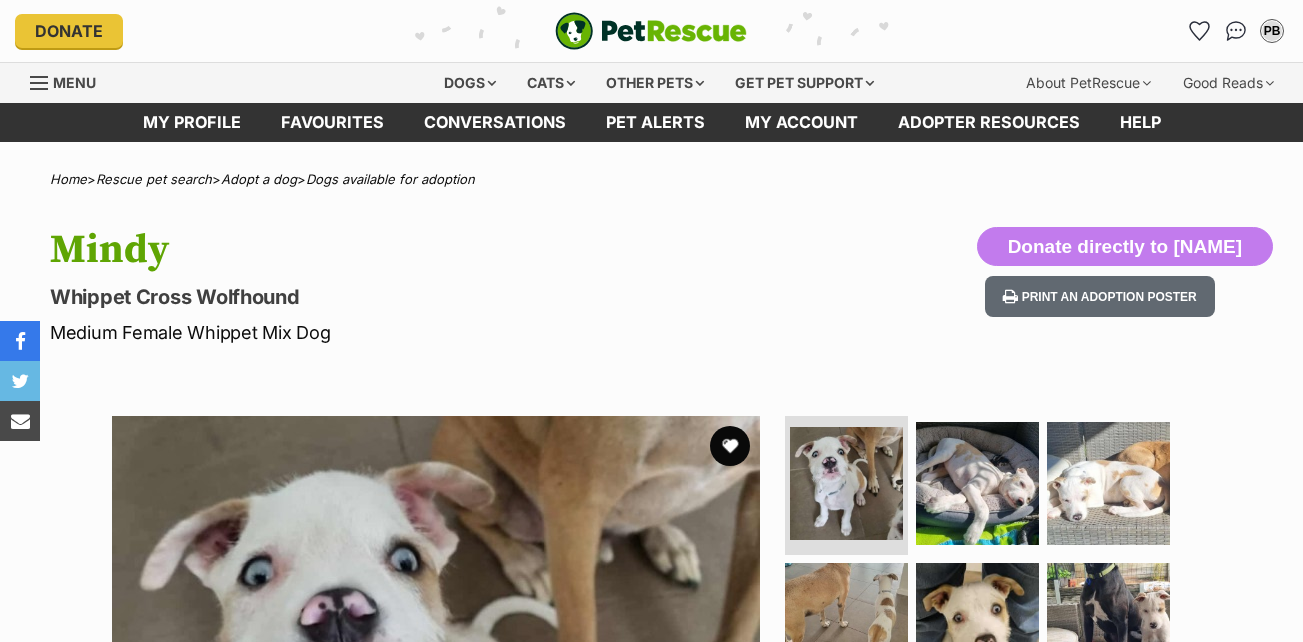 scroll, scrollTop: 0, scrollLeft: 0, axis: both 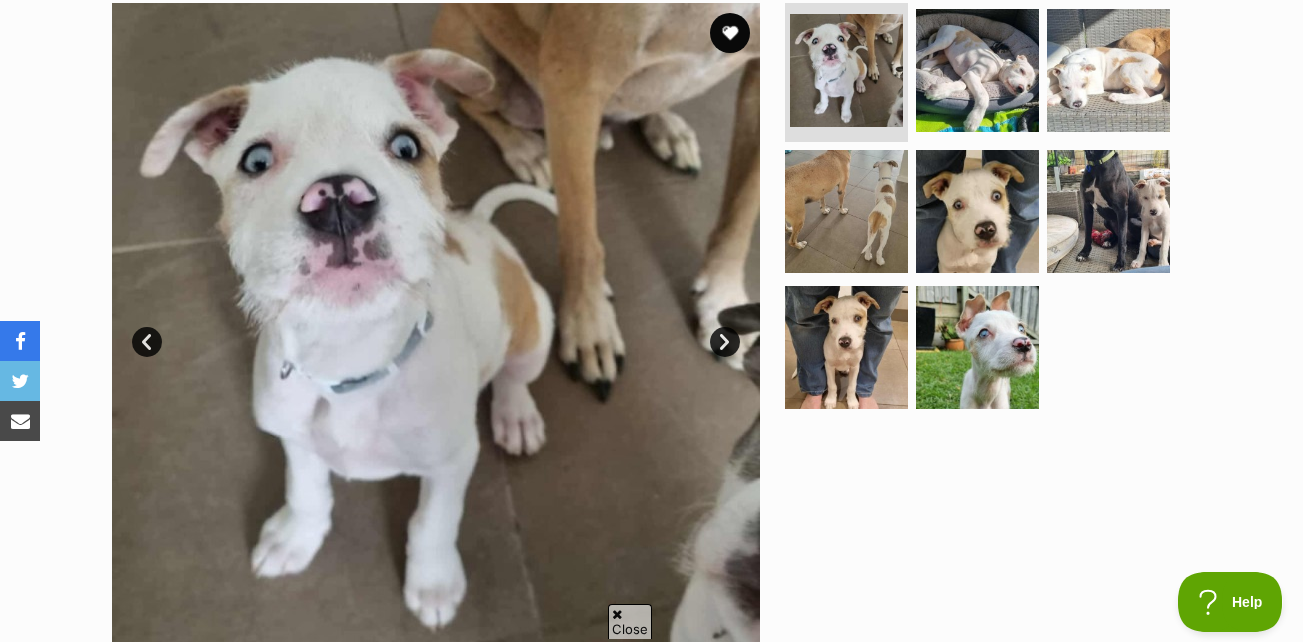 click on "Next" at bounding box center [725, 342] 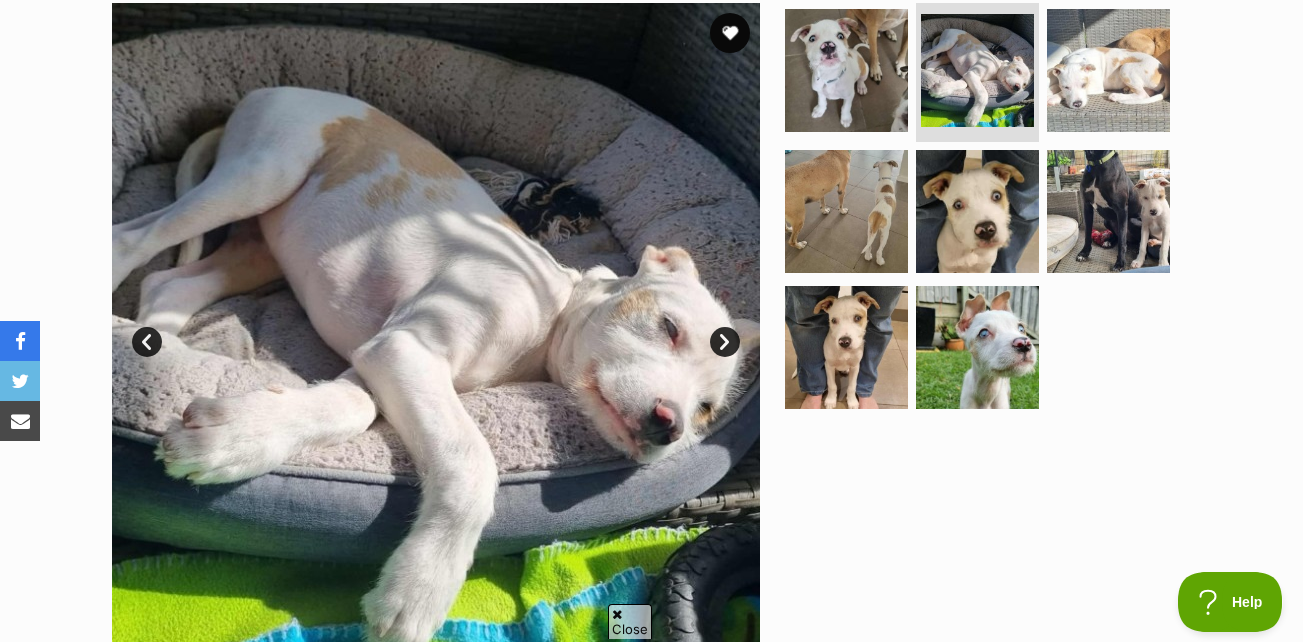 click on "Next" at bounding box center [725, 342] 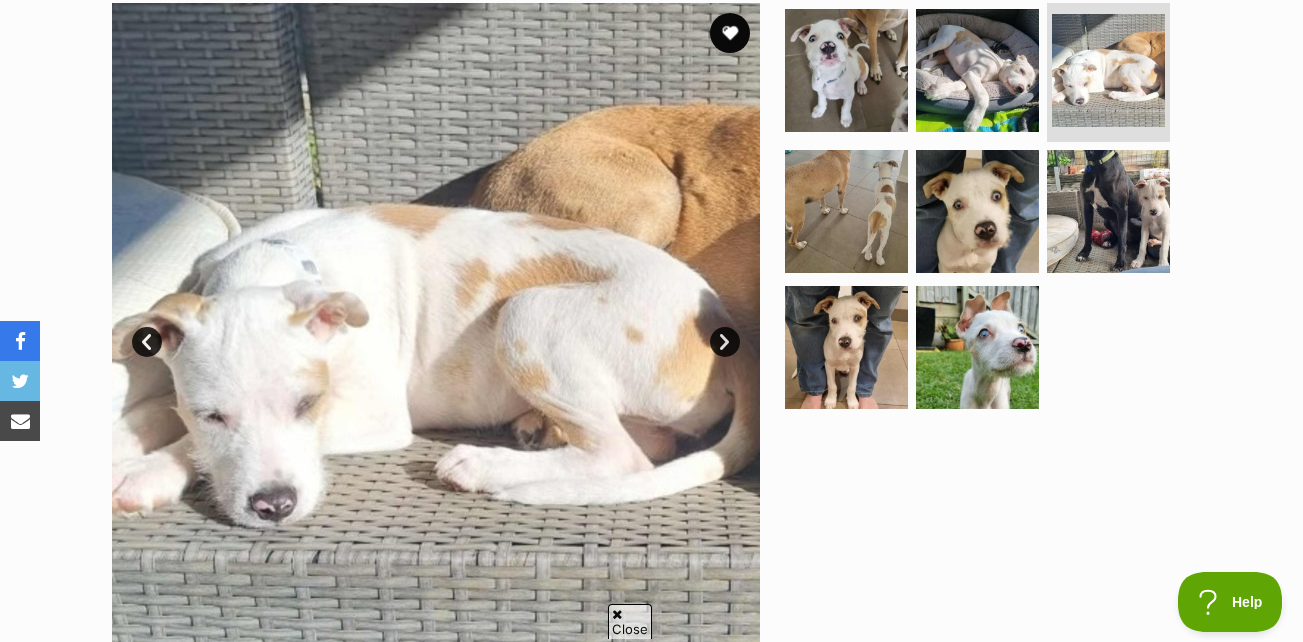 click on "Next" at bounding box center (725, 342) 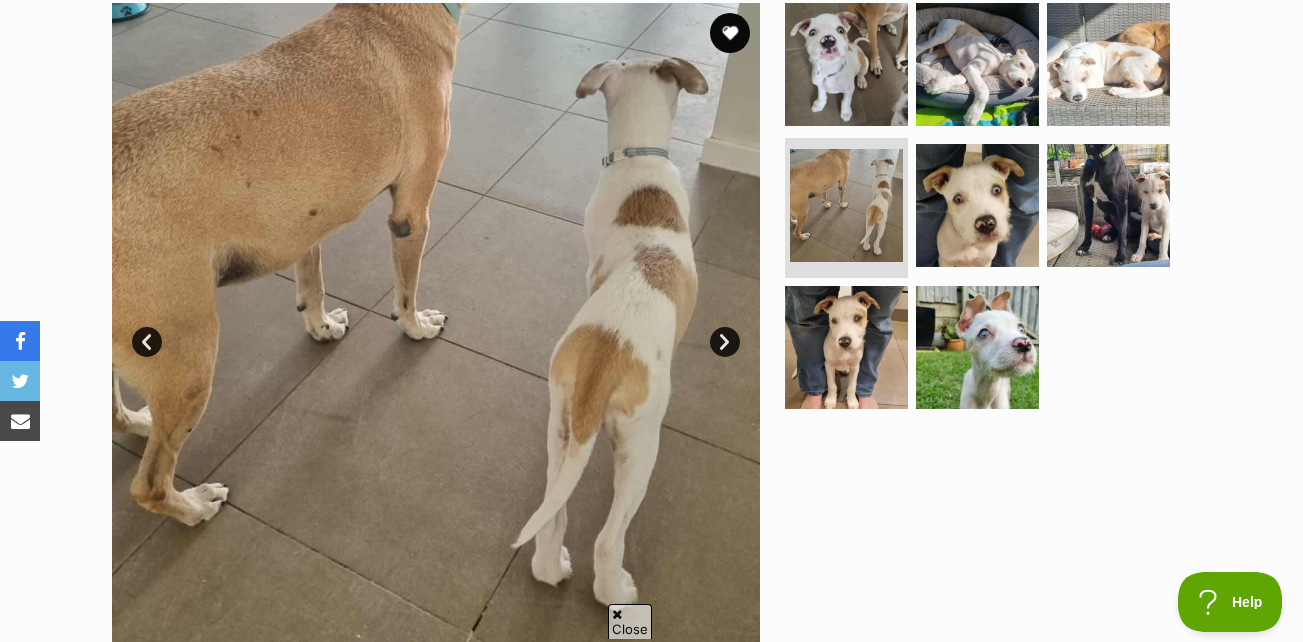 click on "Next" at bounding box center (725, 342) 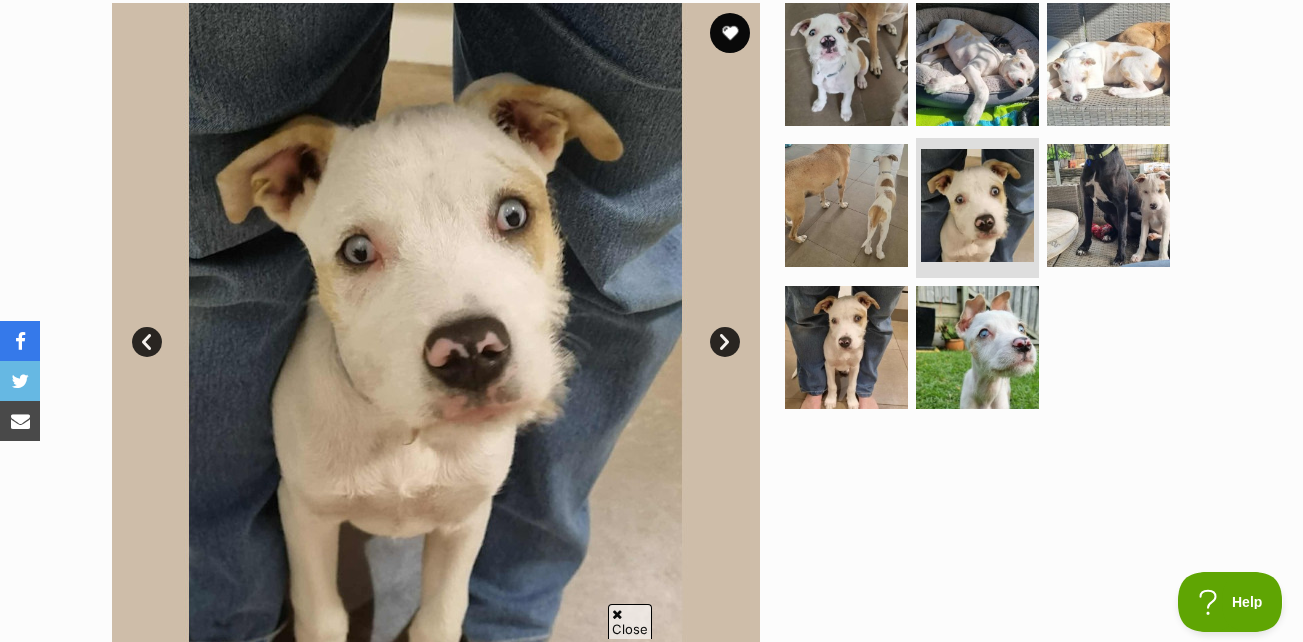 click on "Next" at bounding box center [725, 342] 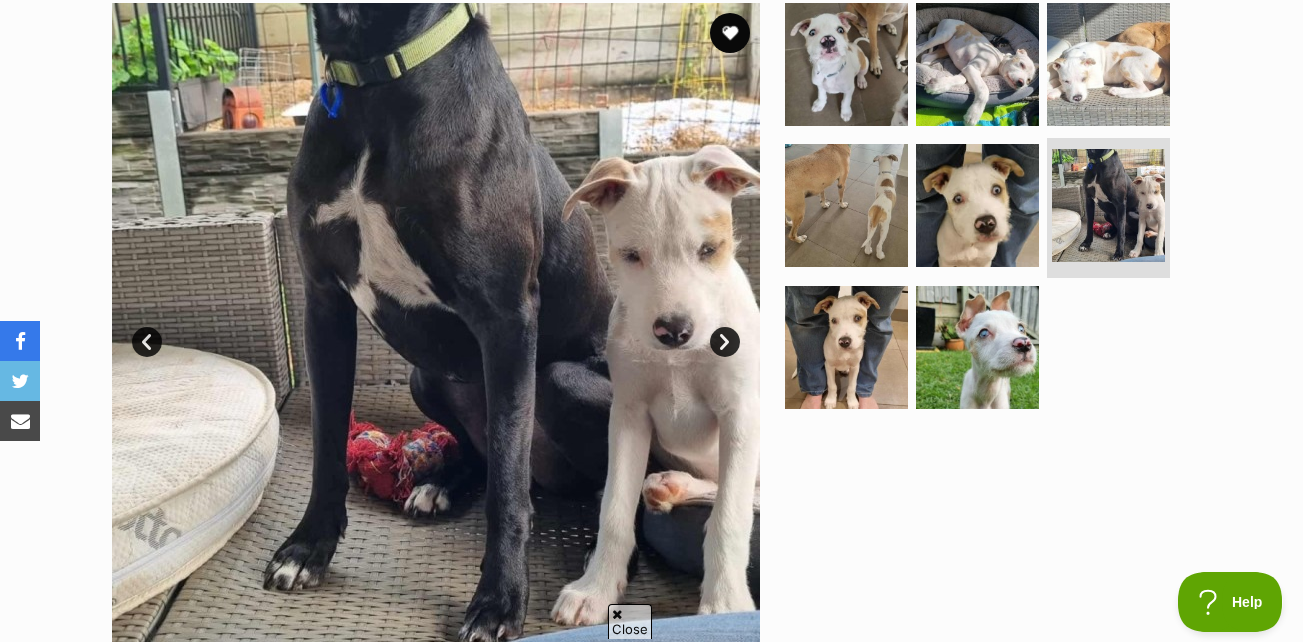 click on "Next" at bounding box center (725, 342) 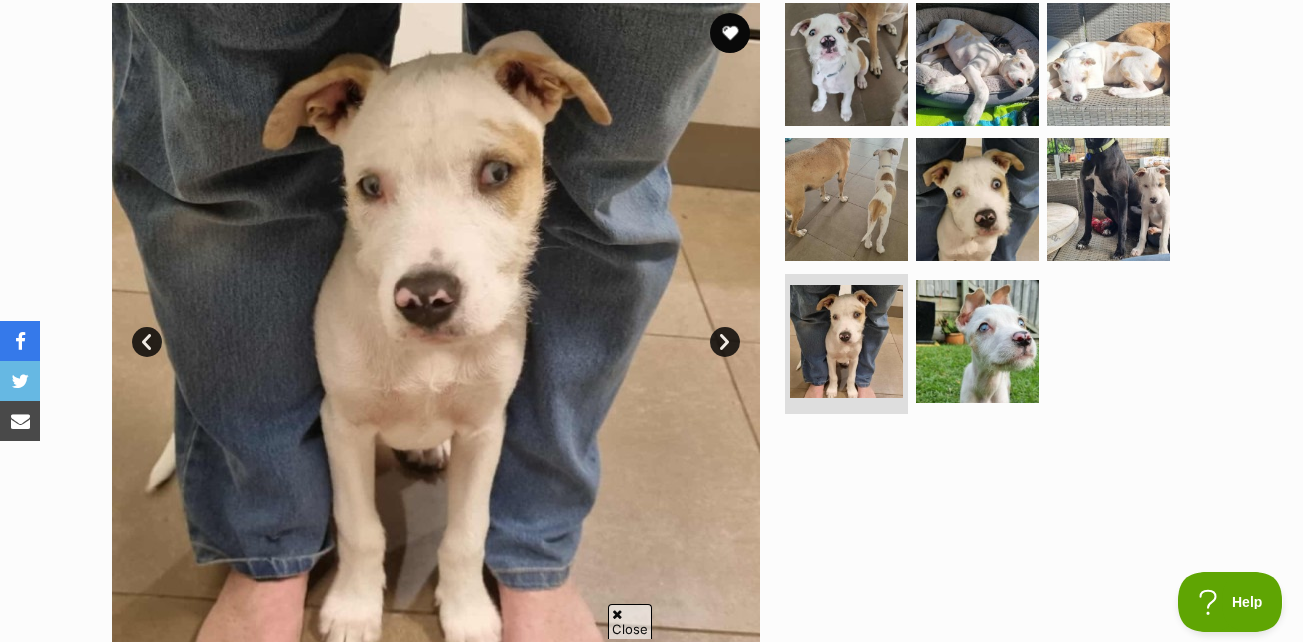click on "Prev" at bounding box center [147, 342] 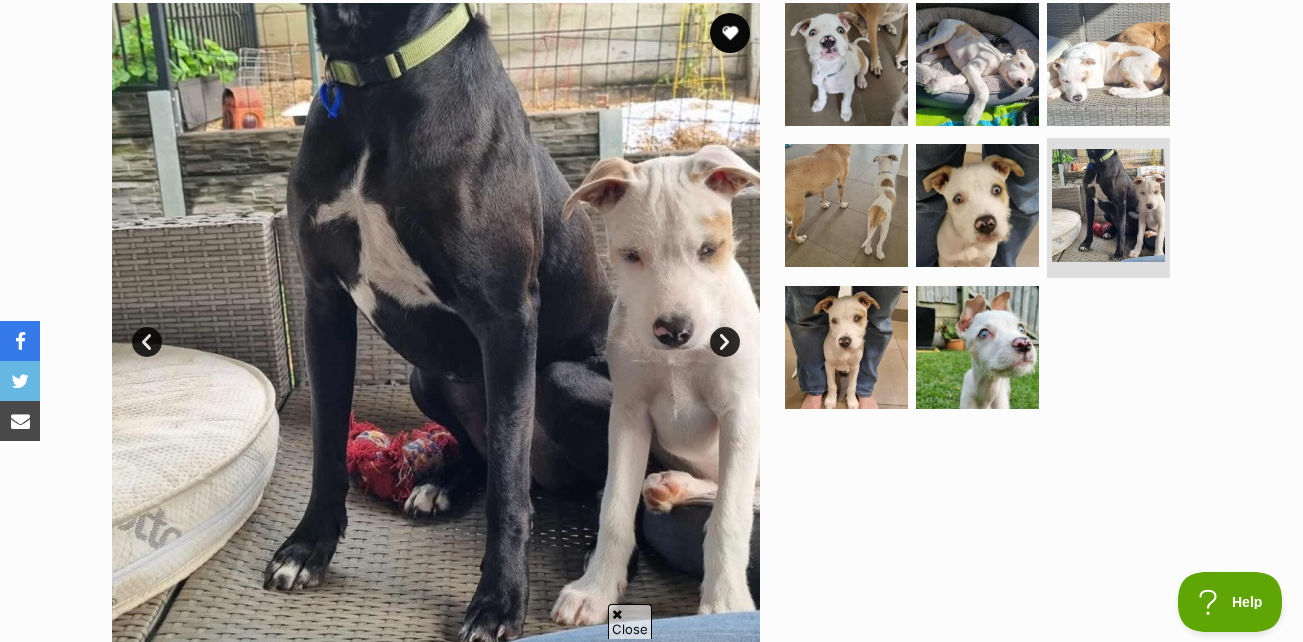 click at bounding box center (436, 327) 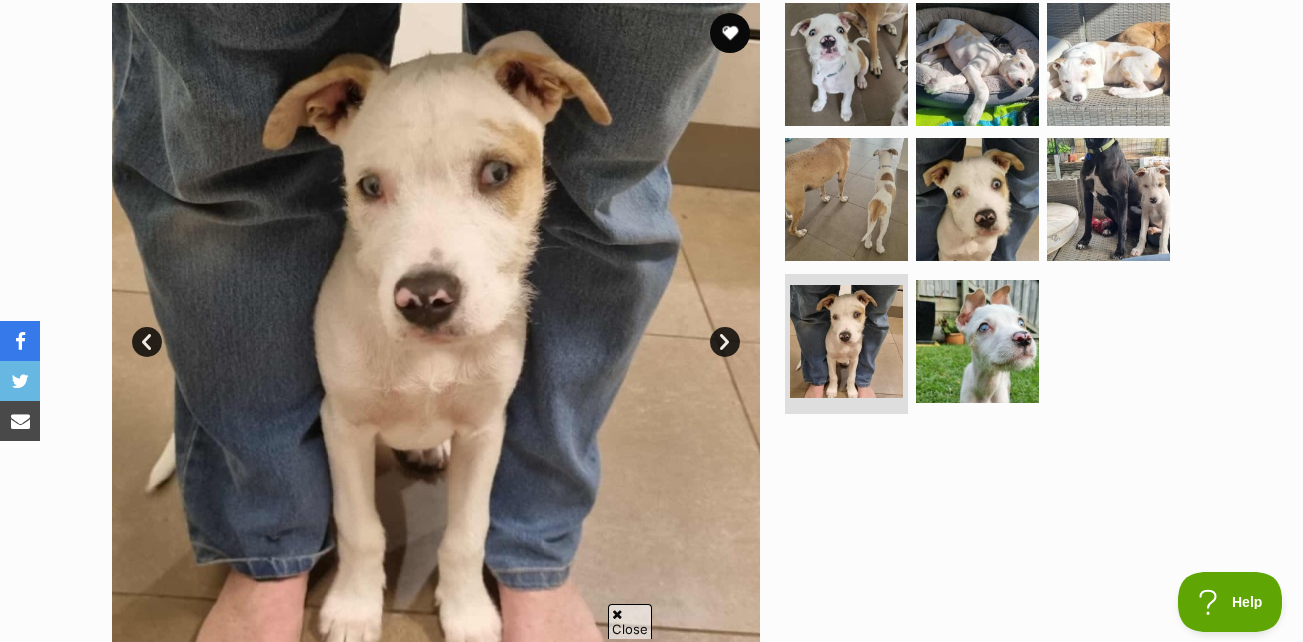 click on "Next" at bounding box center (725, 342) 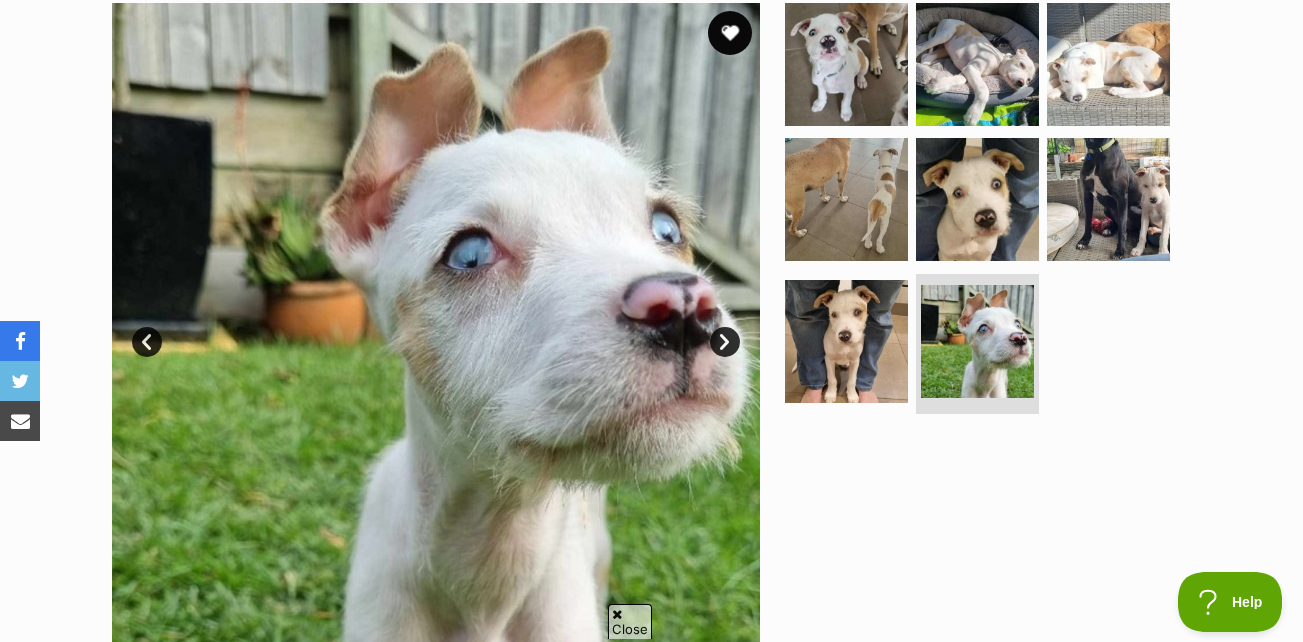 drag, startPoint x: 731, startPoint y: 22, endPoint x: 824, endPoint y: 2, distance: 95.12623 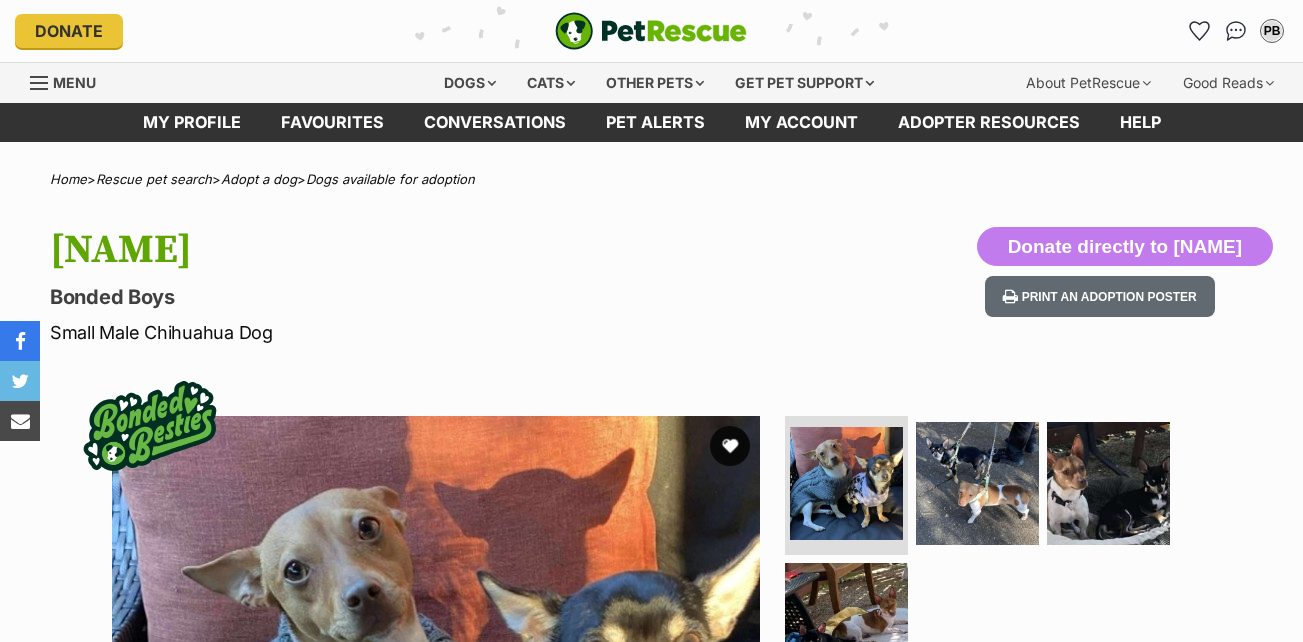 scroll, scrollTop: 0, scrollLeft: 0, axis: both 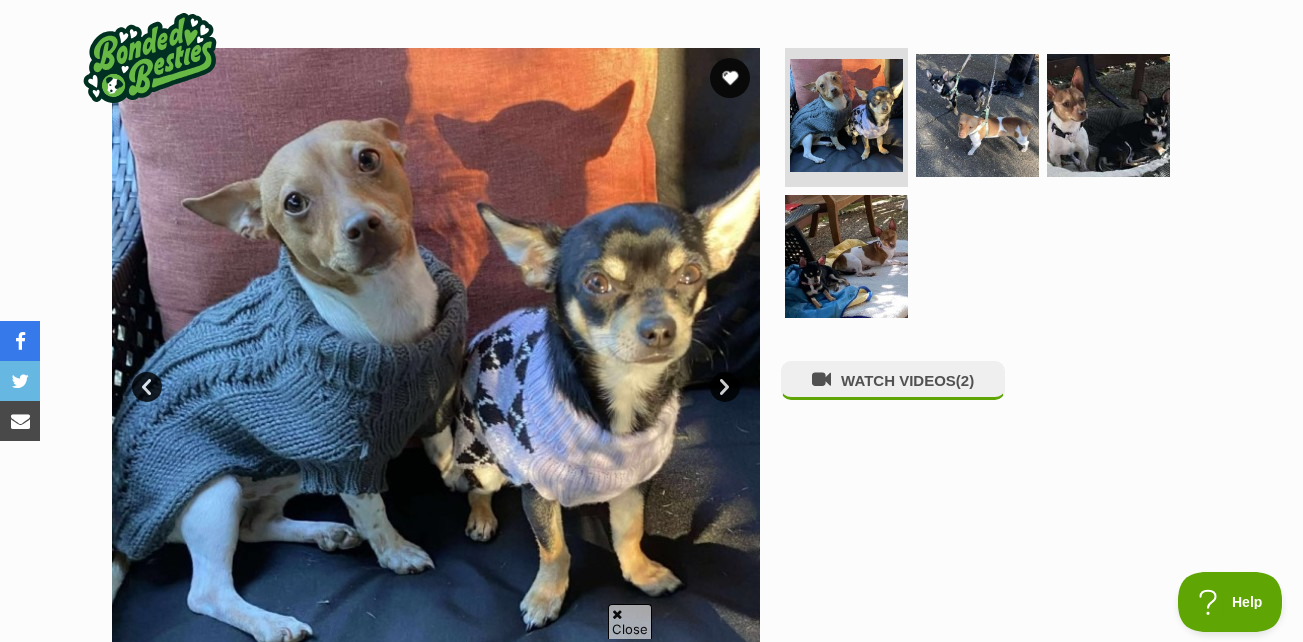 click on "Next" at bounding box center [725, 387] 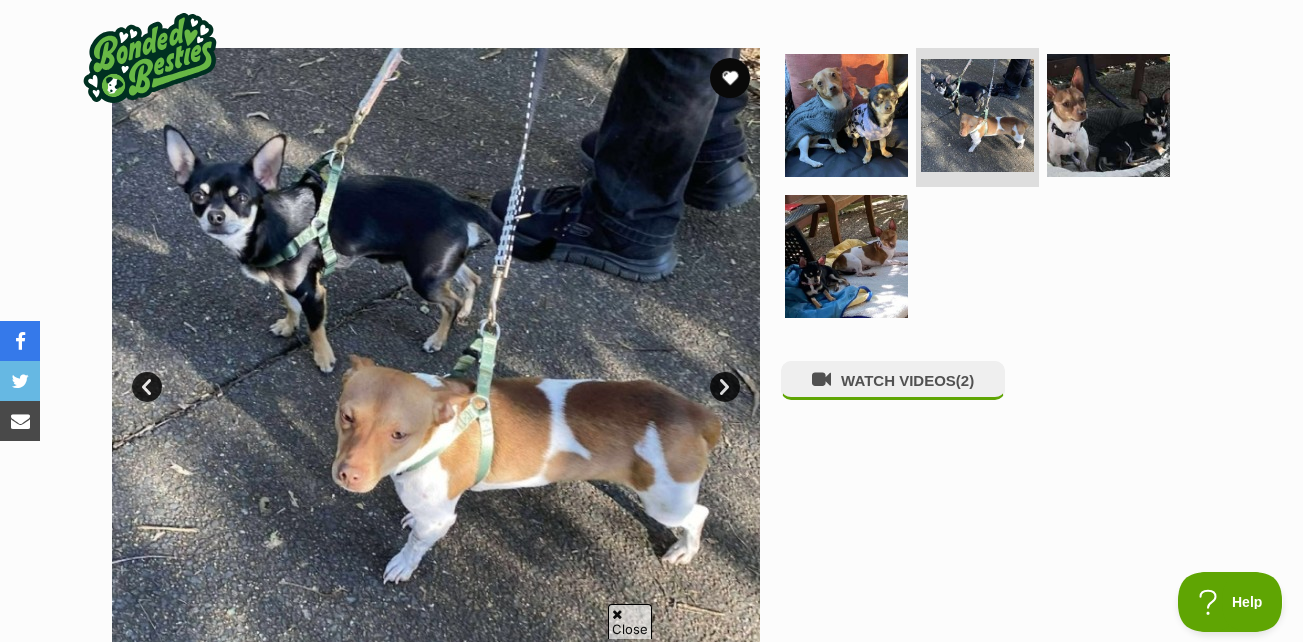 click on "Next" at bounding box center (725, 387) 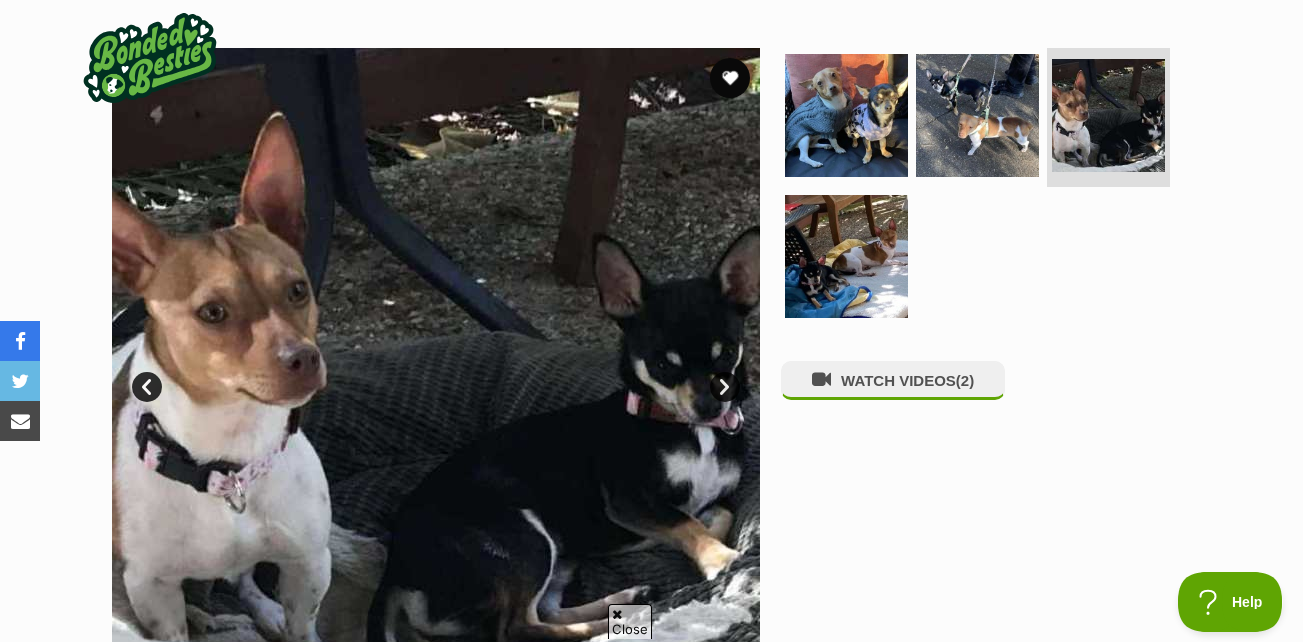 click on "Next" at bounding box center [725, 387] 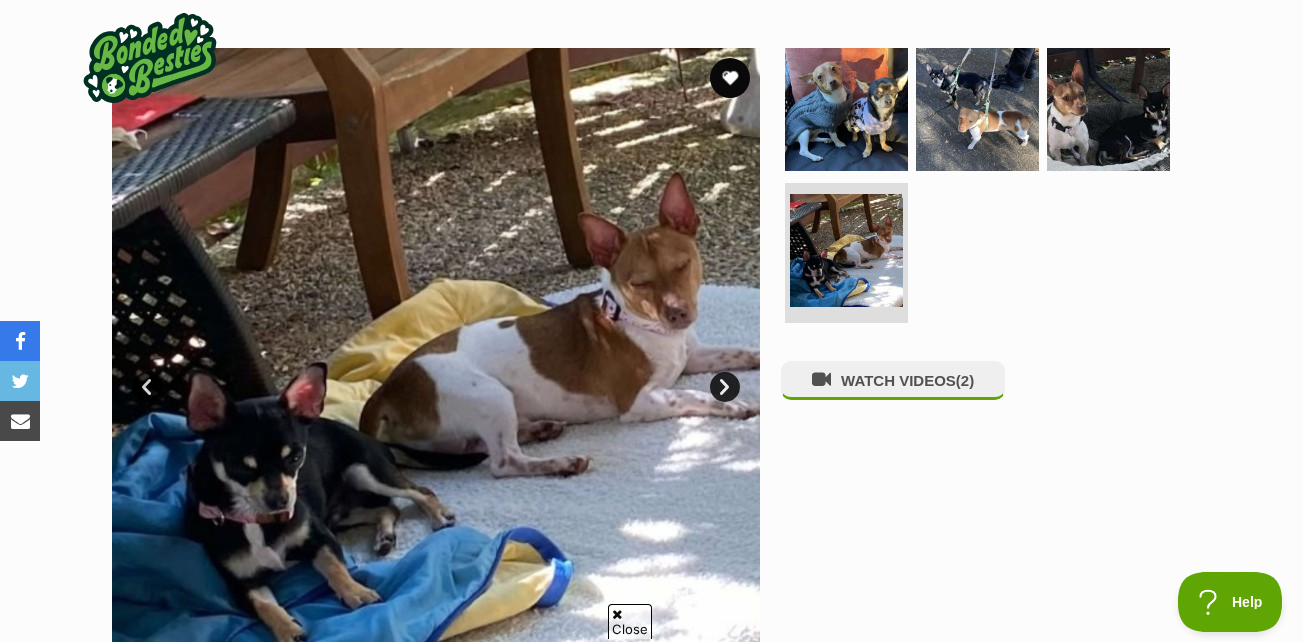 click on "Next" at bounding box center [725, 387] 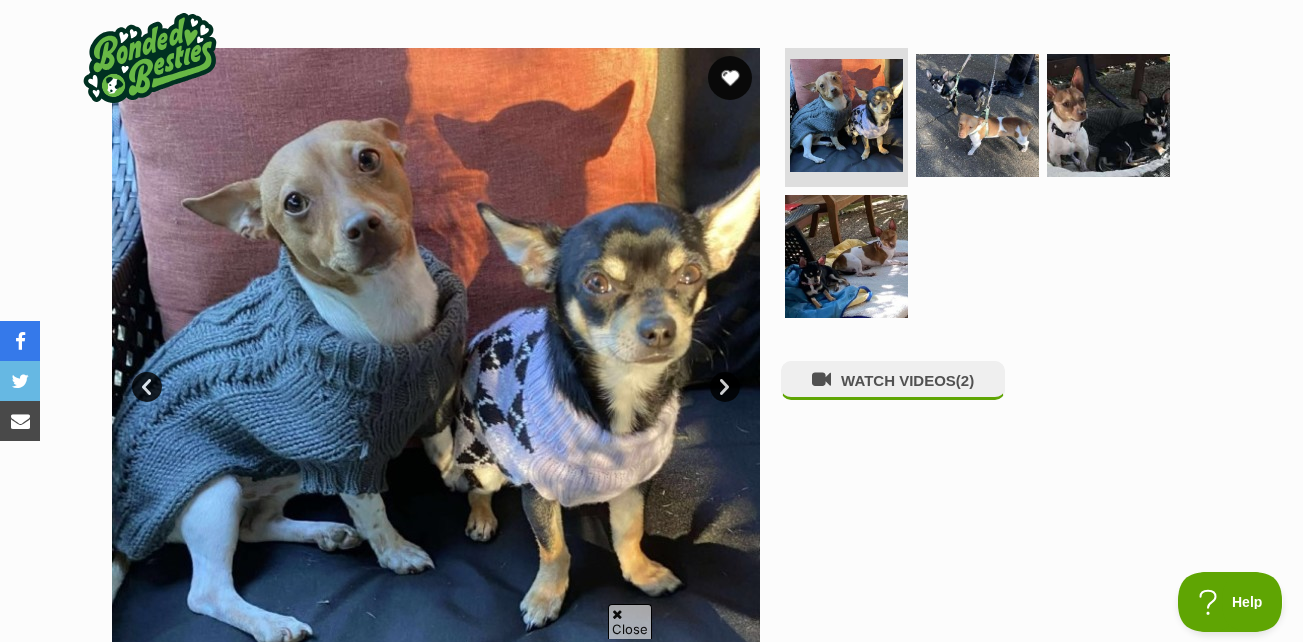 click at bounding box center [730, 78] 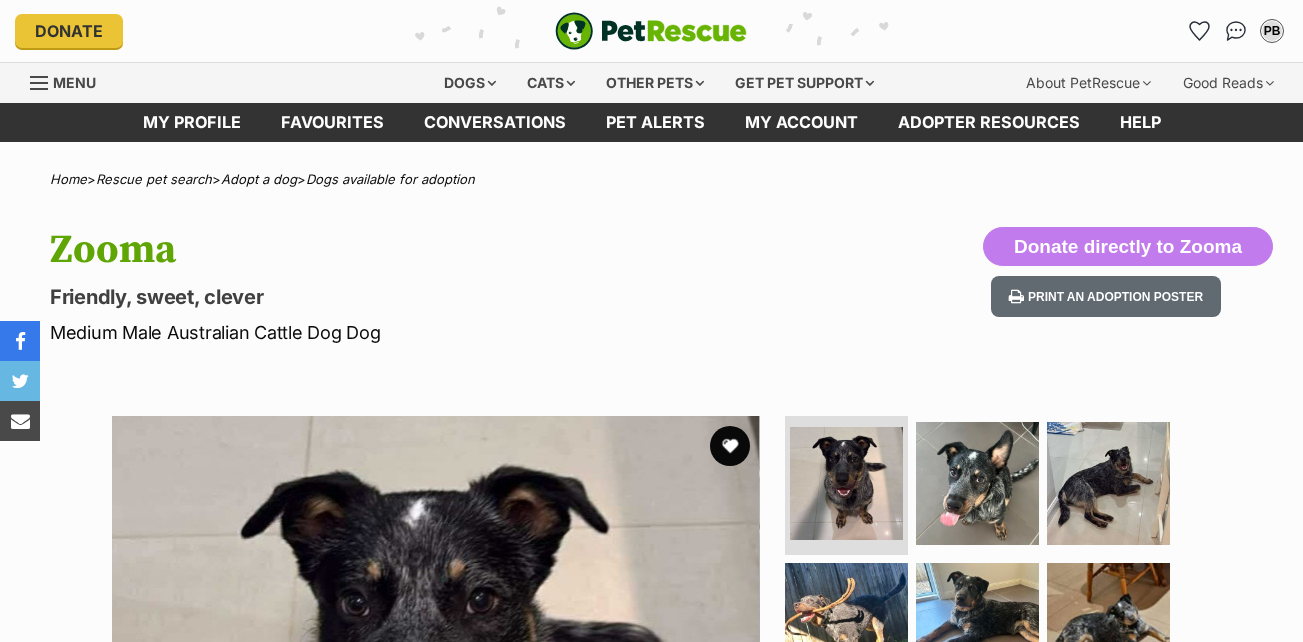 scroll, scrollTop: 0, scrollLeft: 0, axis: both 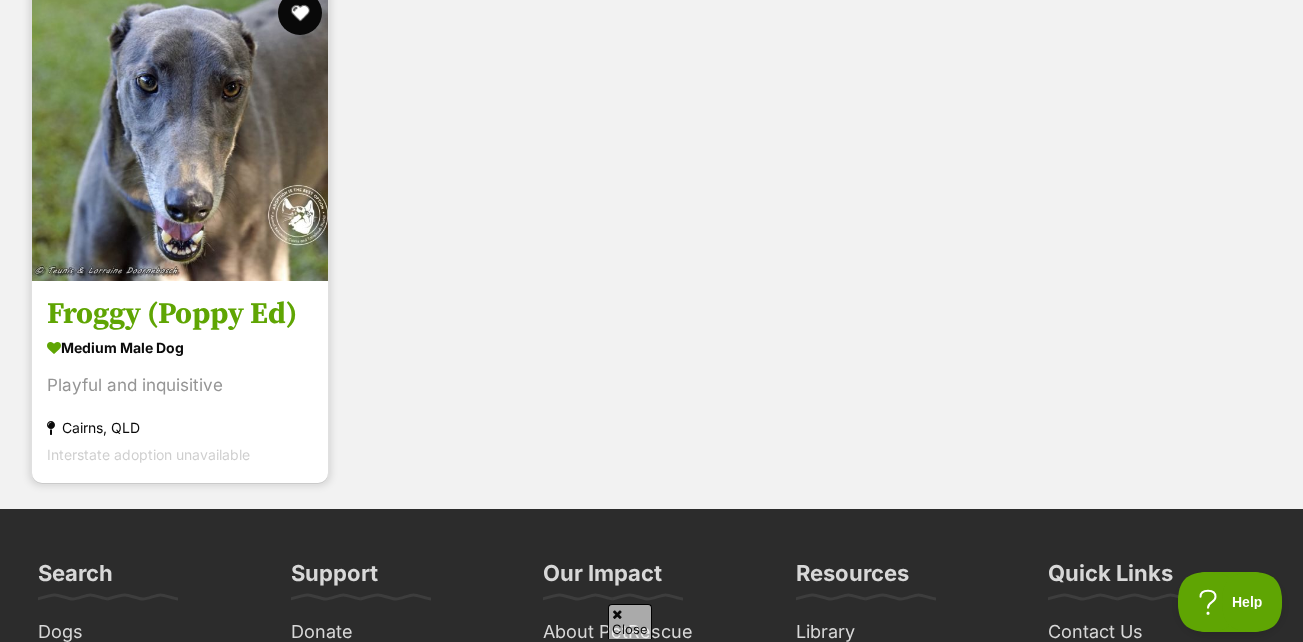 click at bounding box center [300, 13] 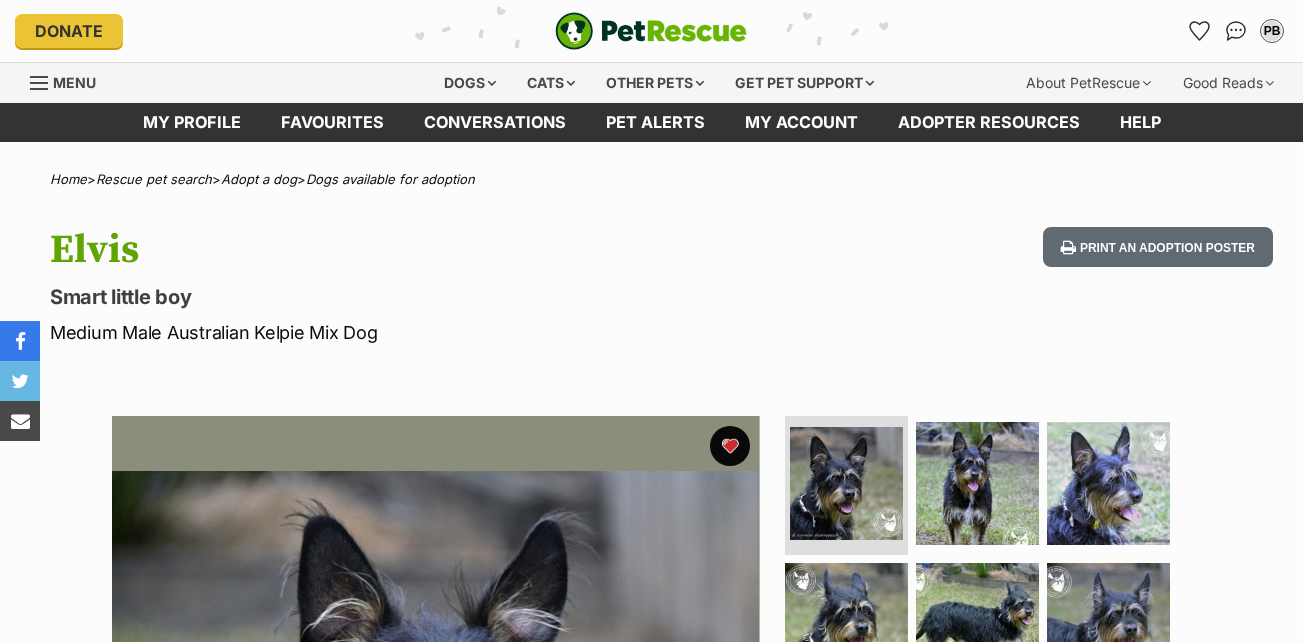 scroll, scrollTop: 0, scrollLeft: 0, axis: both 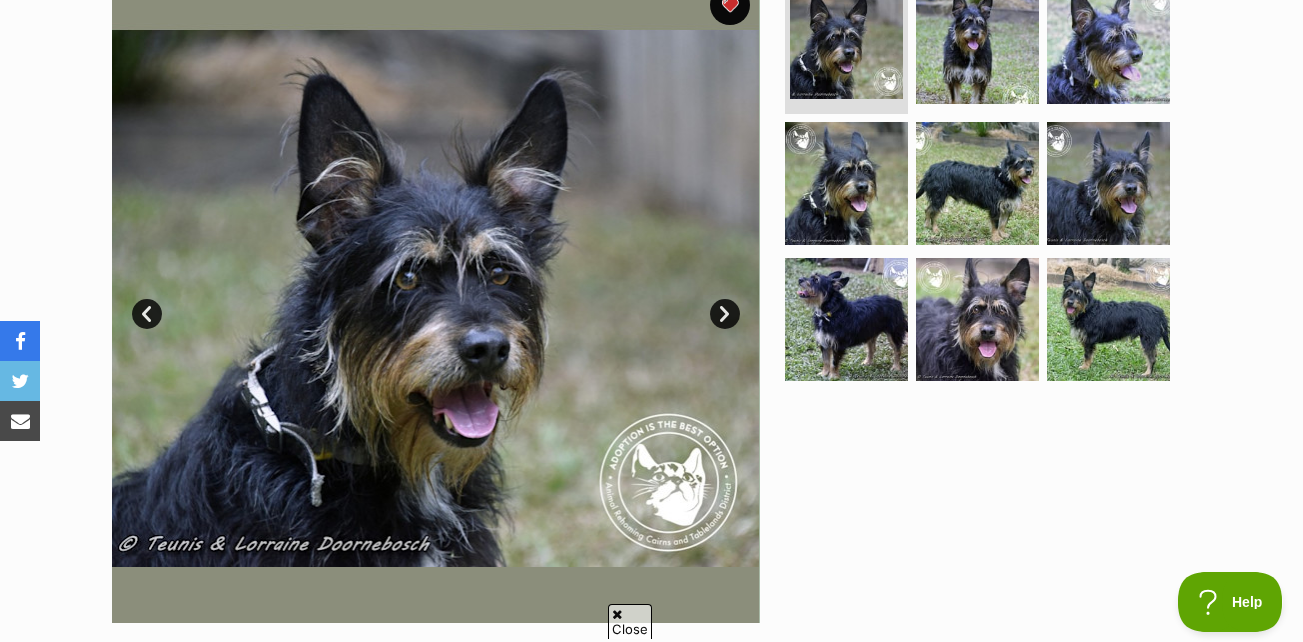 click on "Next" at bounding box center [725, 314] 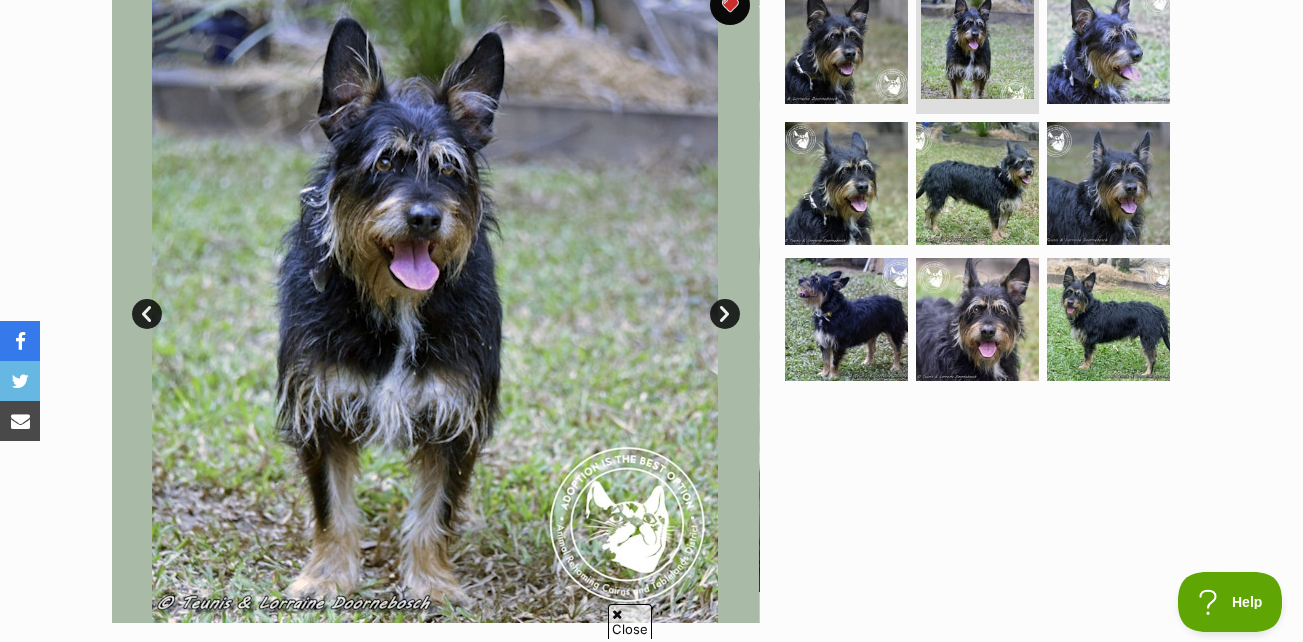 click on "Next" at bounding box center (725, 314) 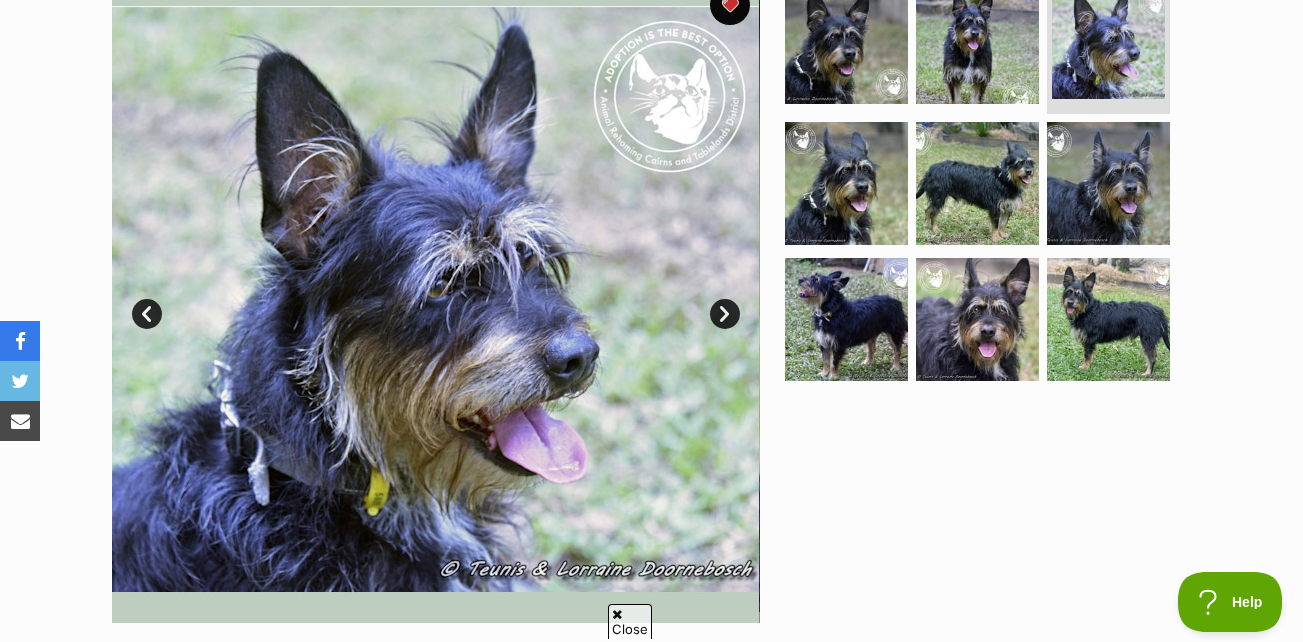 click on "Next" at bounding box center [725, 314] 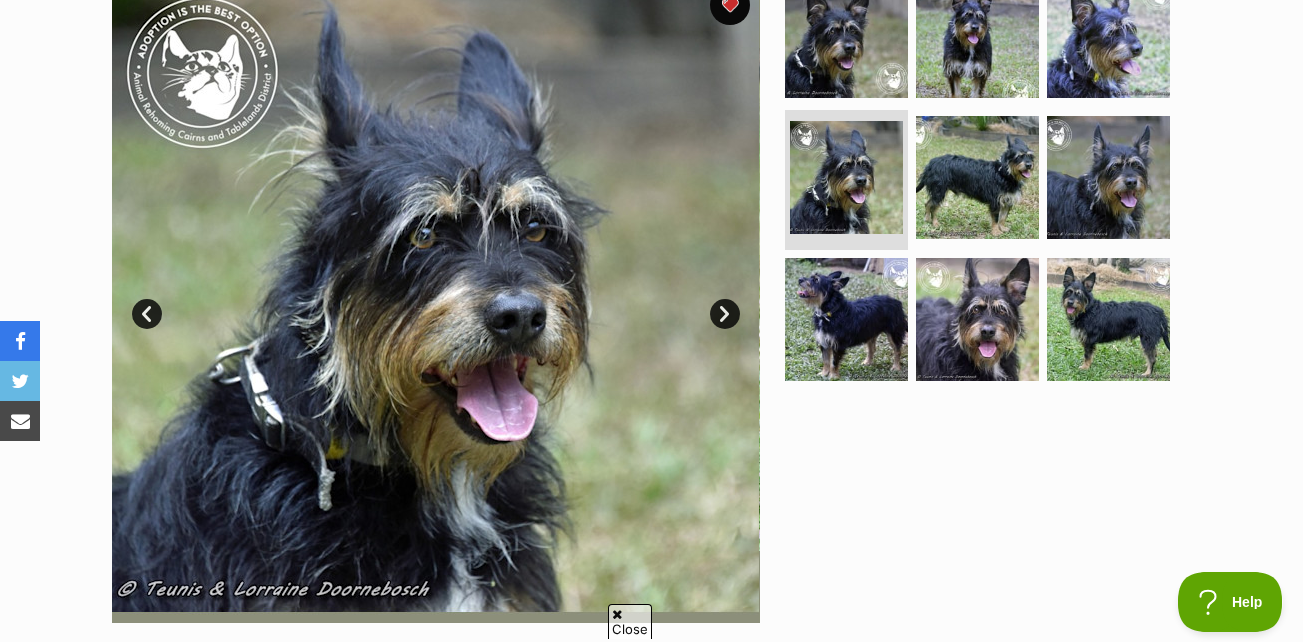 click on "Next" at bounding box center (725, 314) 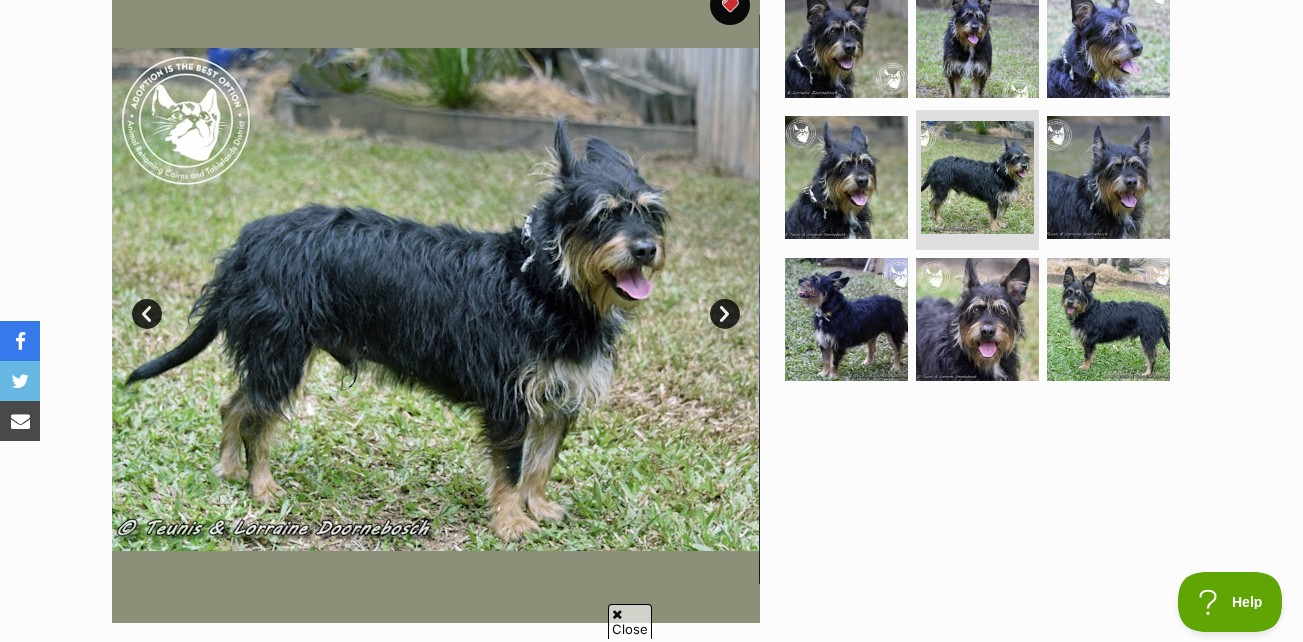 click on "Next" at bounding box center [725, 314] 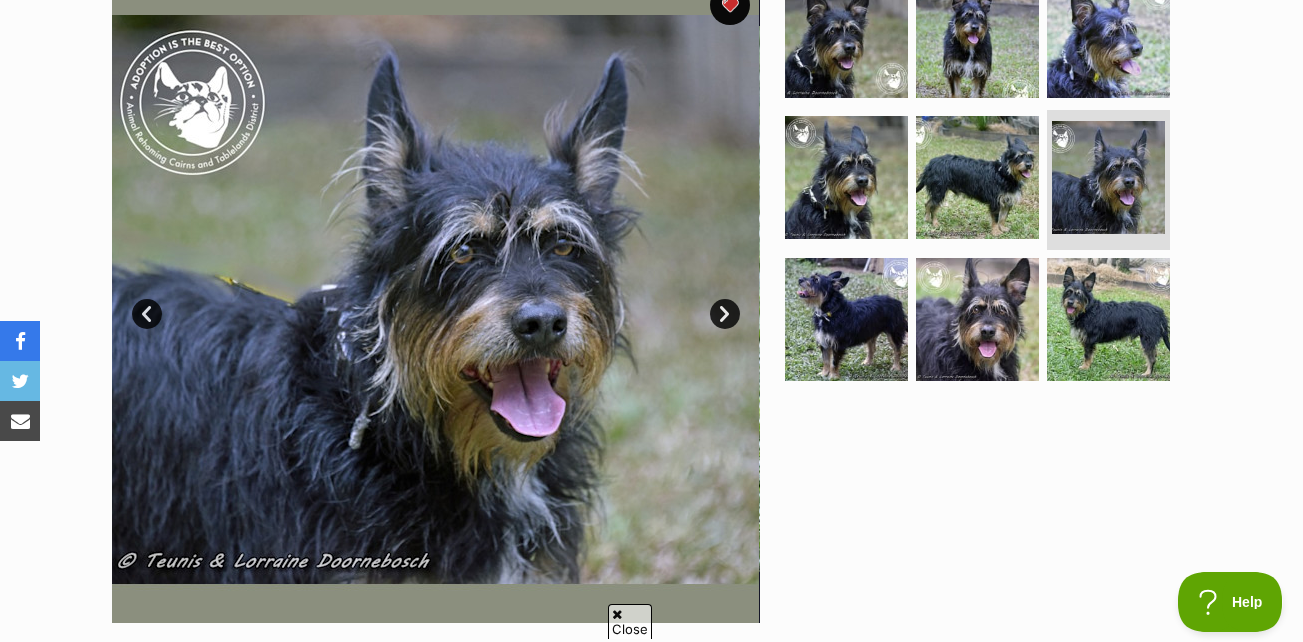 click on "Next" at bounding box center (725, 314) 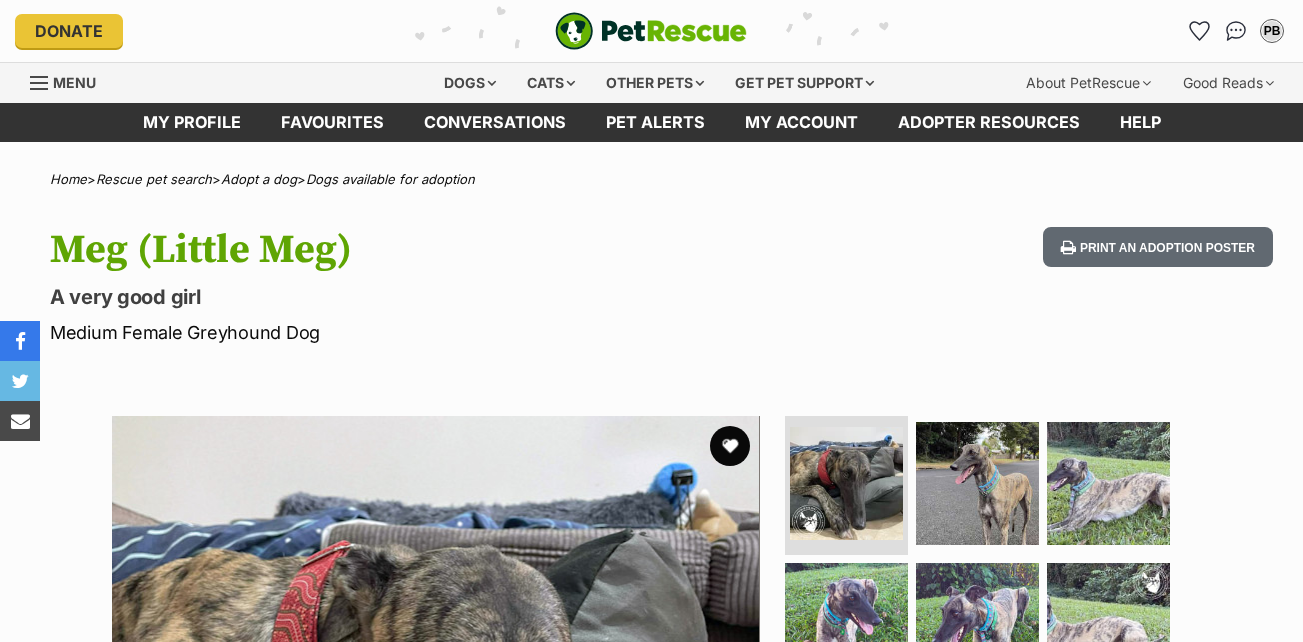 scroll, scrollTop: 0, scrollLeft: 0, axis: both 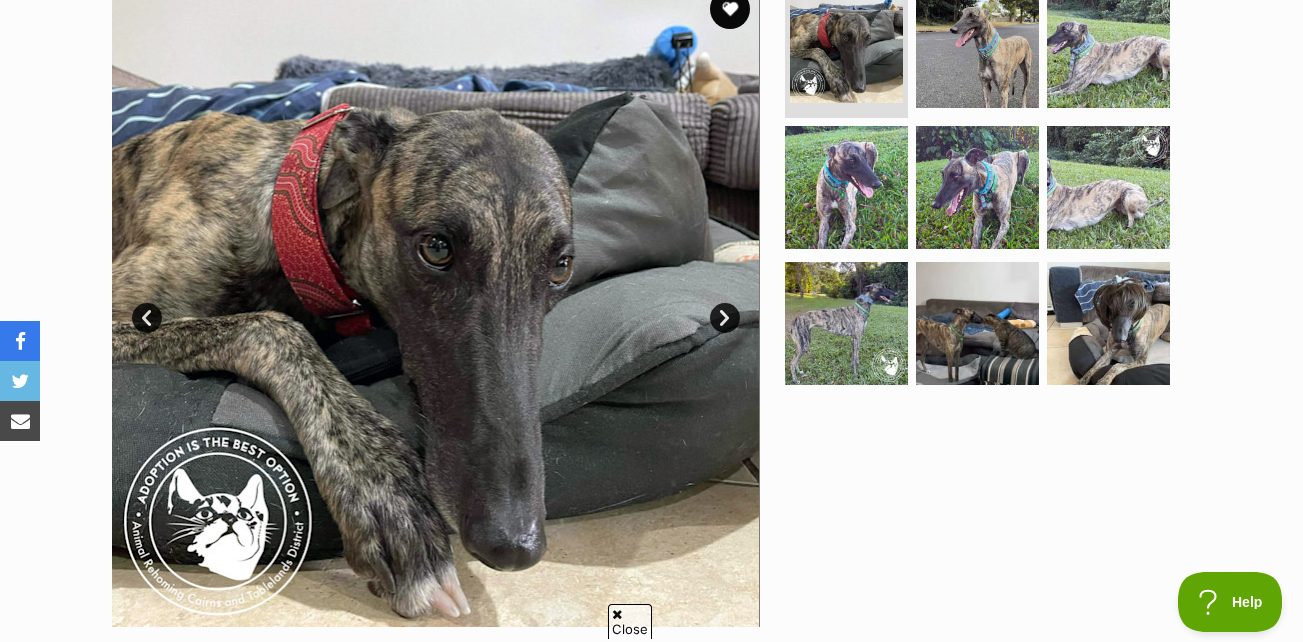 click on "Next" at bounding box center (725, 318) 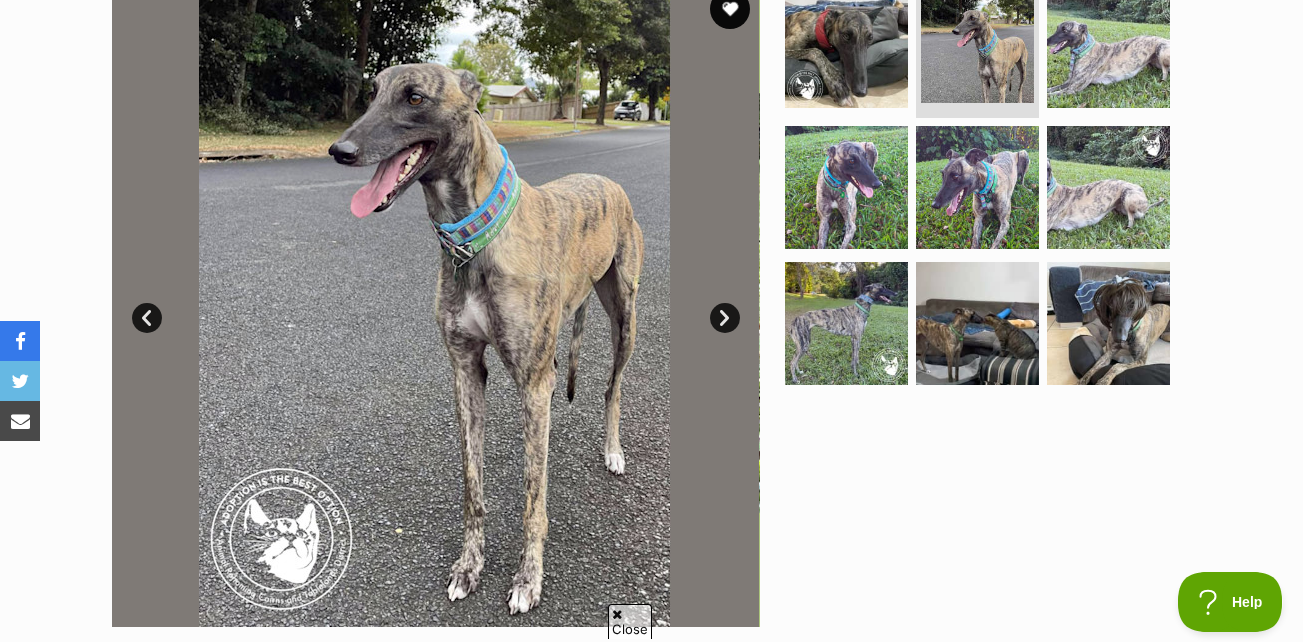 click on "Next" at bounding box center [725, 318] 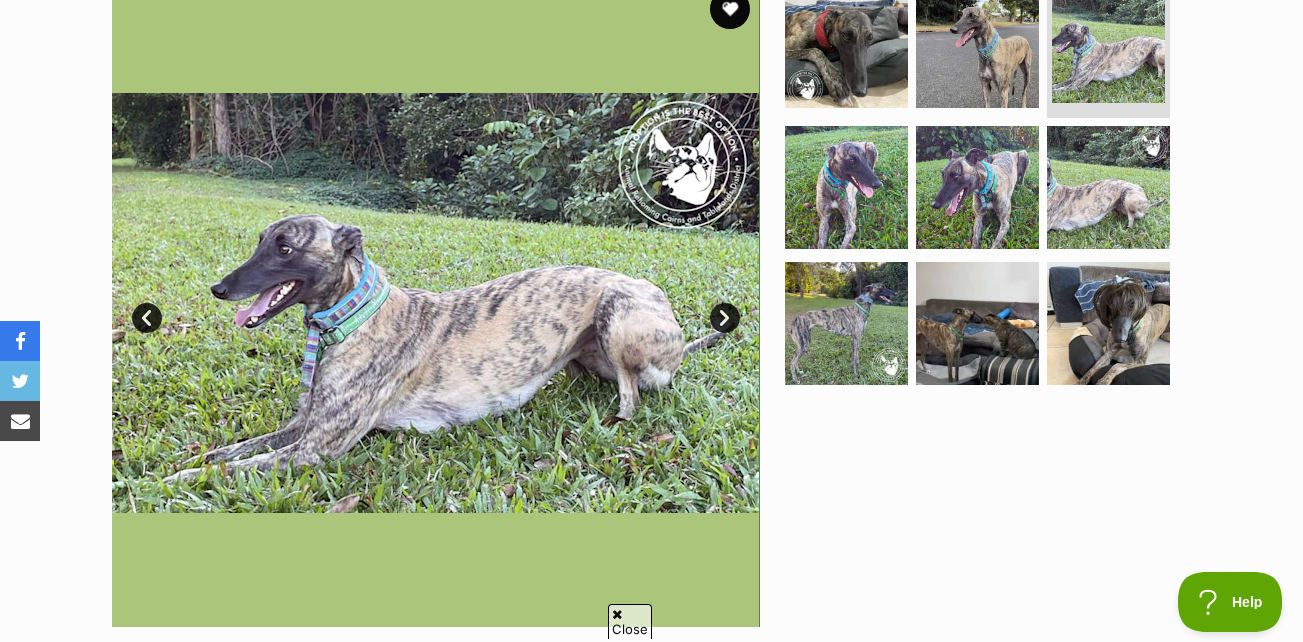 click on "Next" at bounding box center (725, 318) 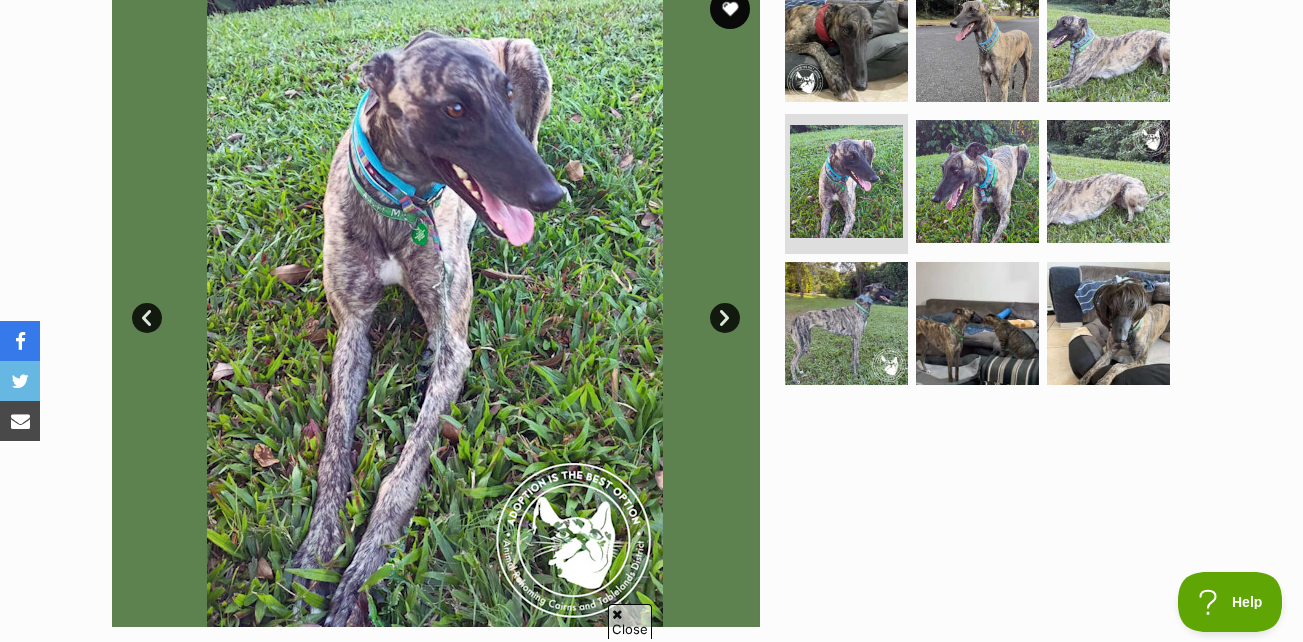 click on "Next" at bounding box center [725, 318] 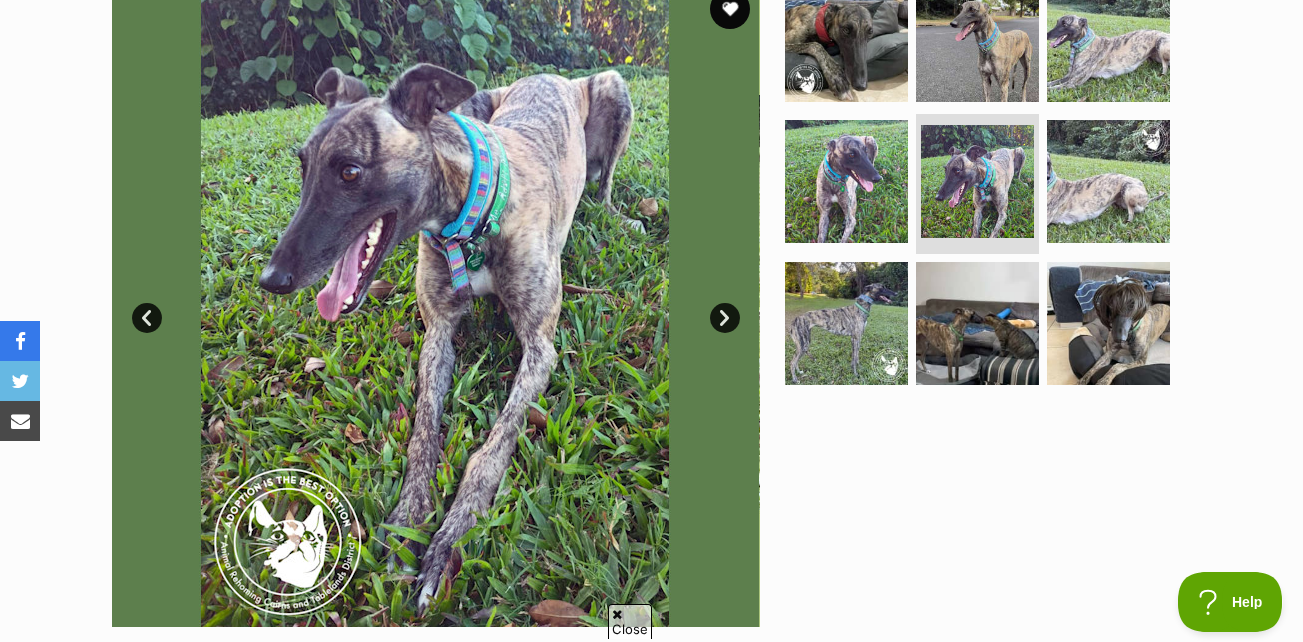 click on "Next" at bounding box center [725, 318] 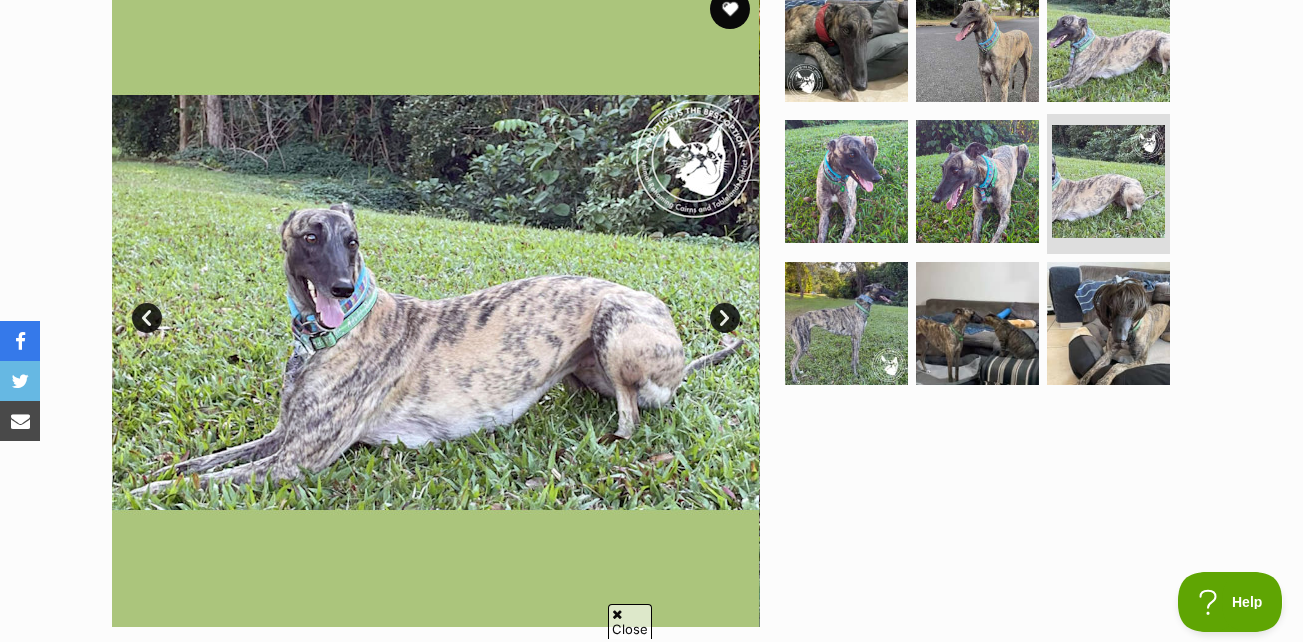 click on "Next" at bounding box center (725, 318) 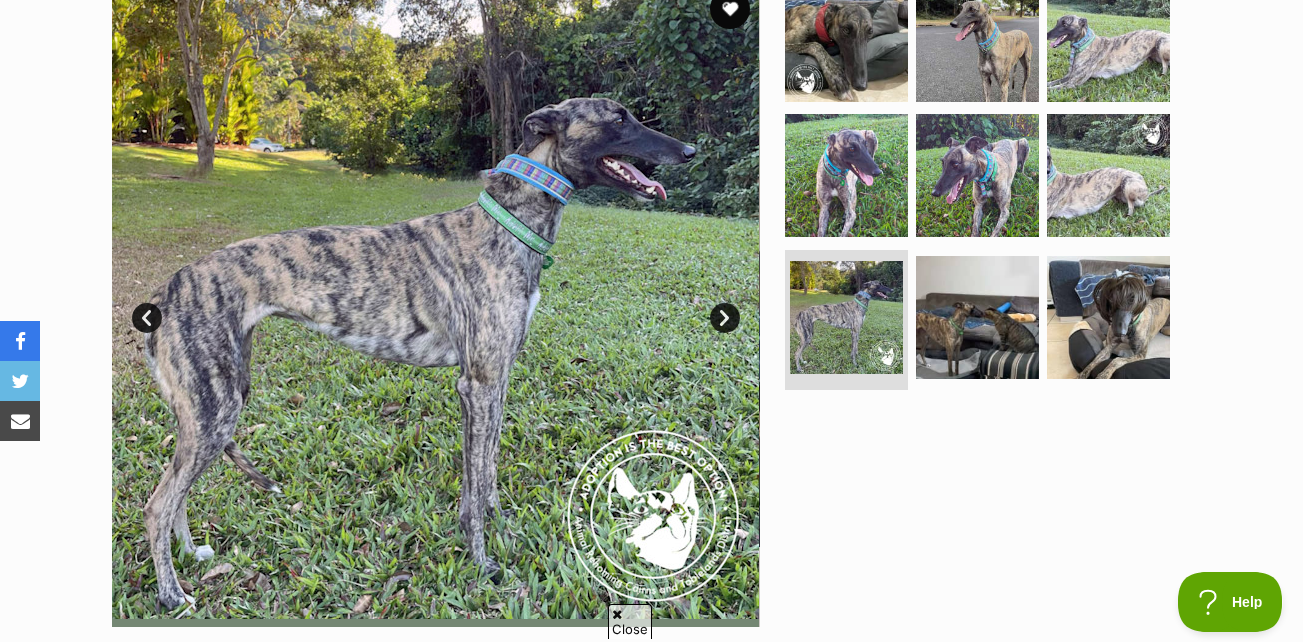 click on "Next" at bounding box center (725, 318) 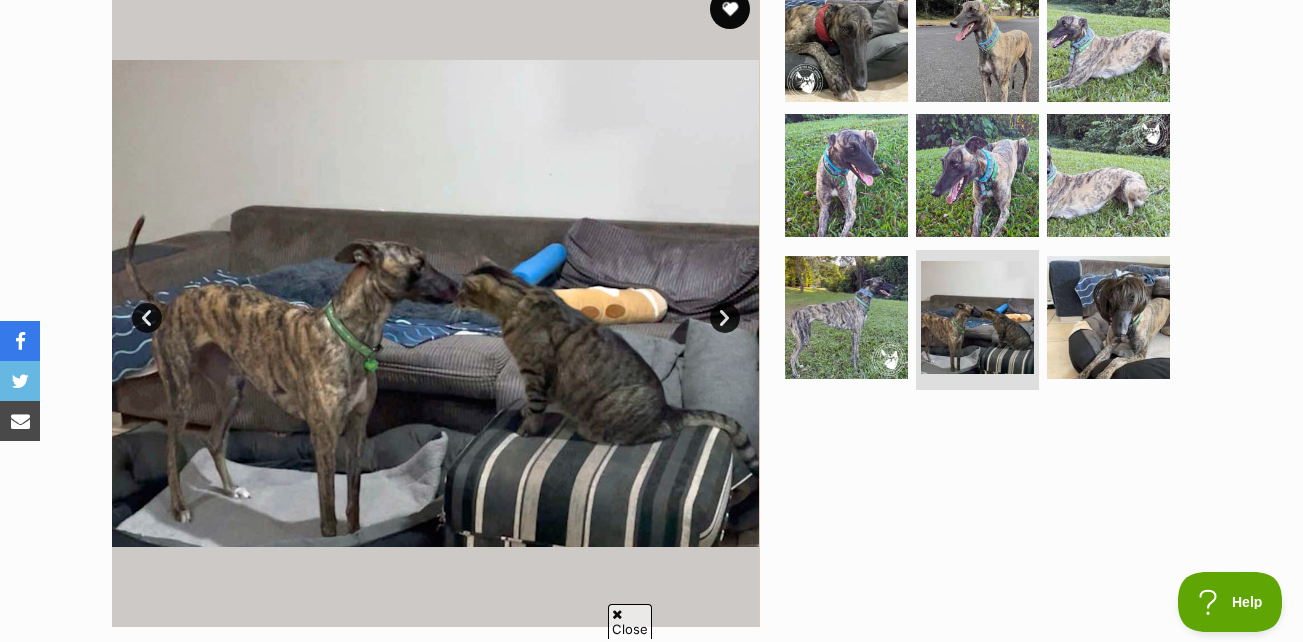 click on "Next" at bounding box center (725, 318) 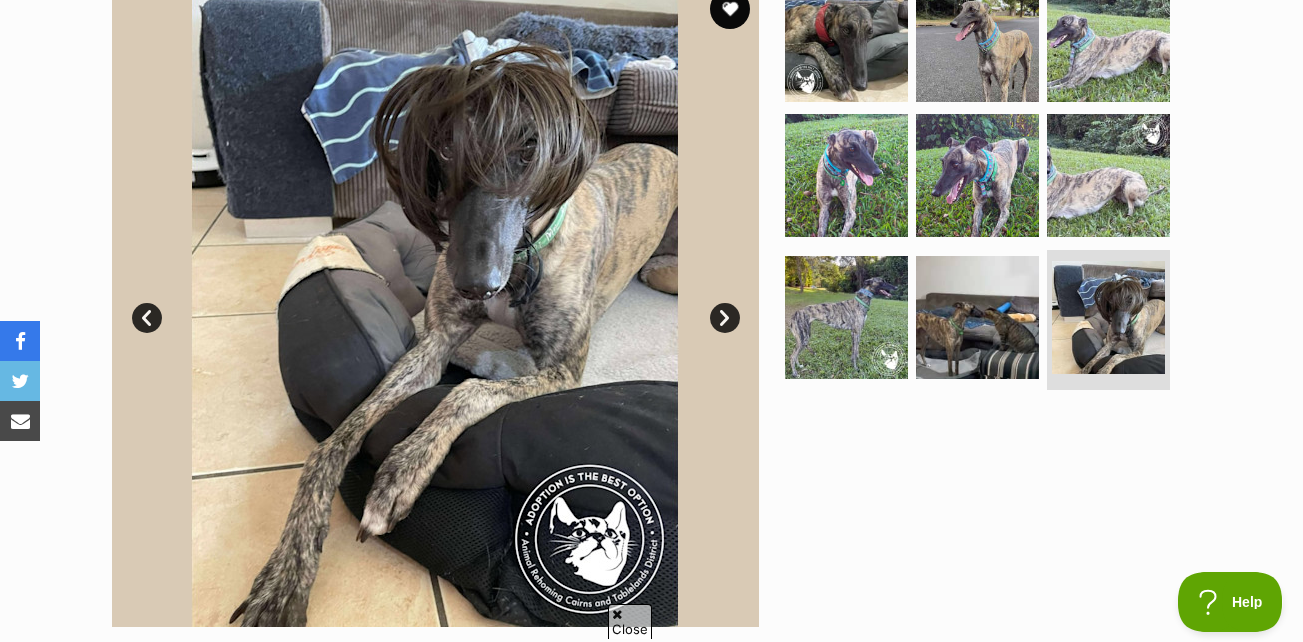 click on "Next" at bounding box center (725, 318) 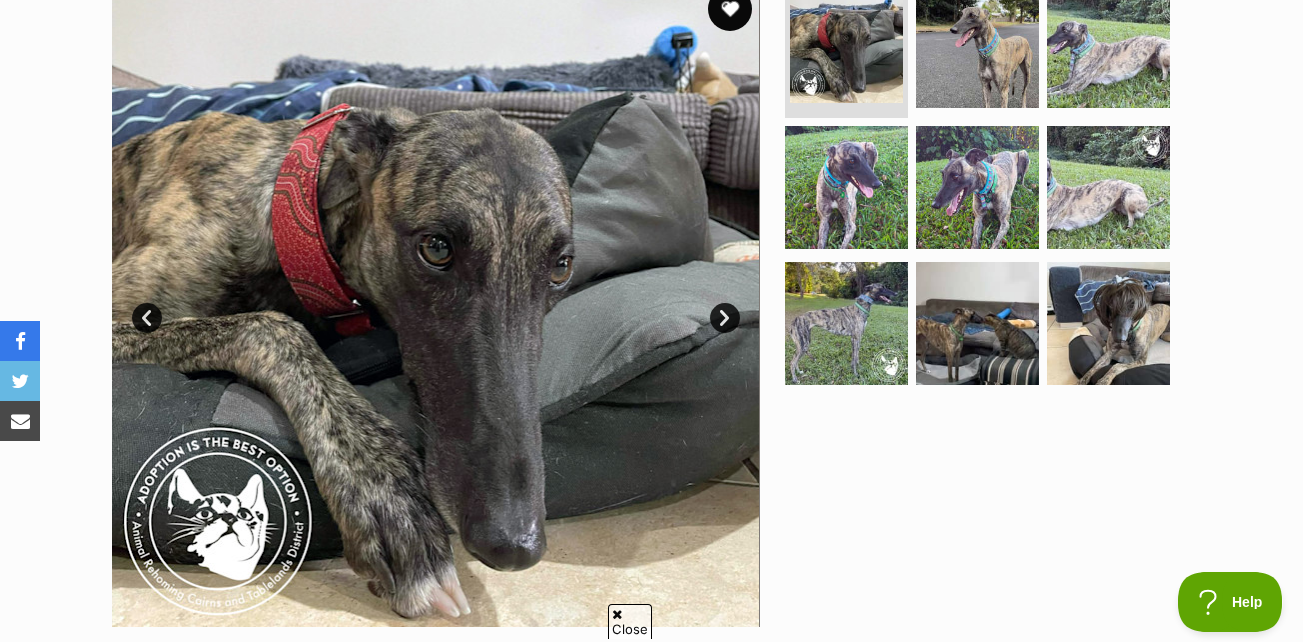 click at bounding box center (730, 9) 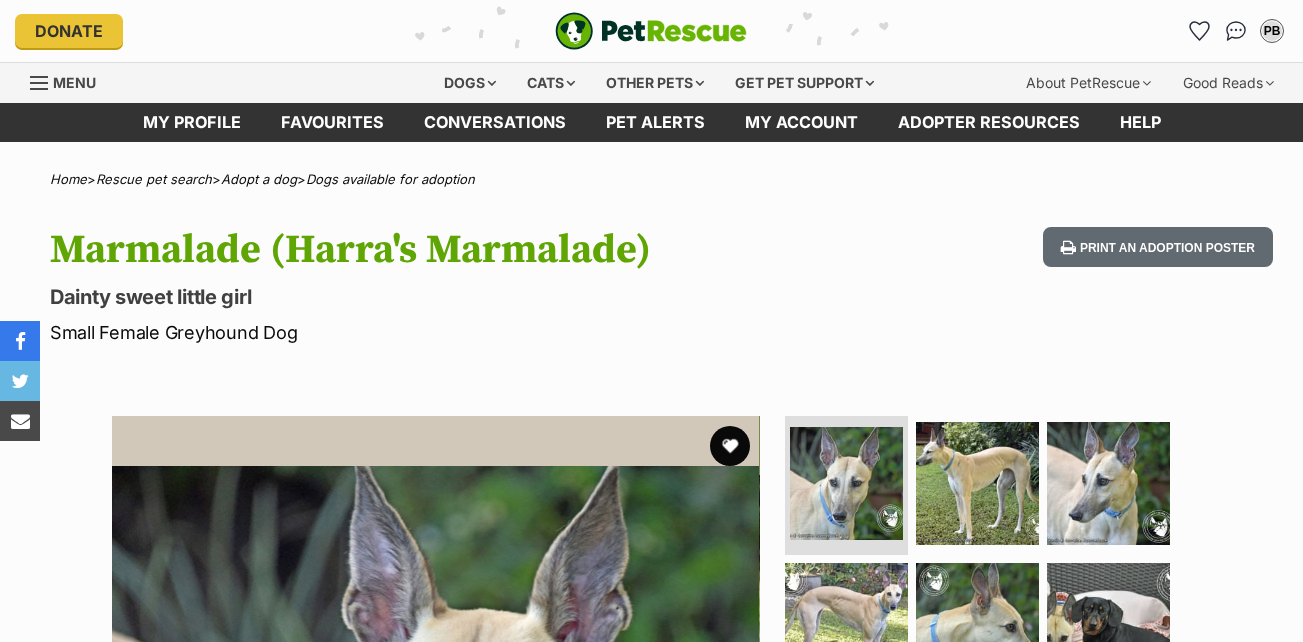 scroll, scrollTop: 0, scrollLeft: 0, axis: both 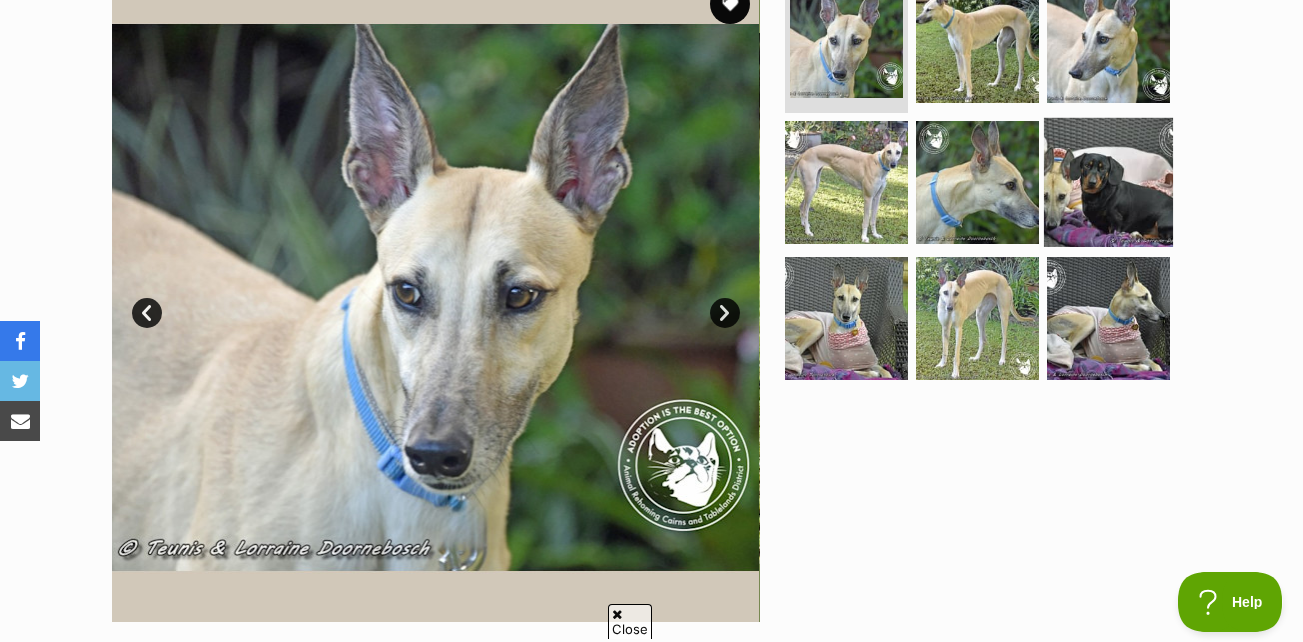 click at bounding box center [1108, 182] 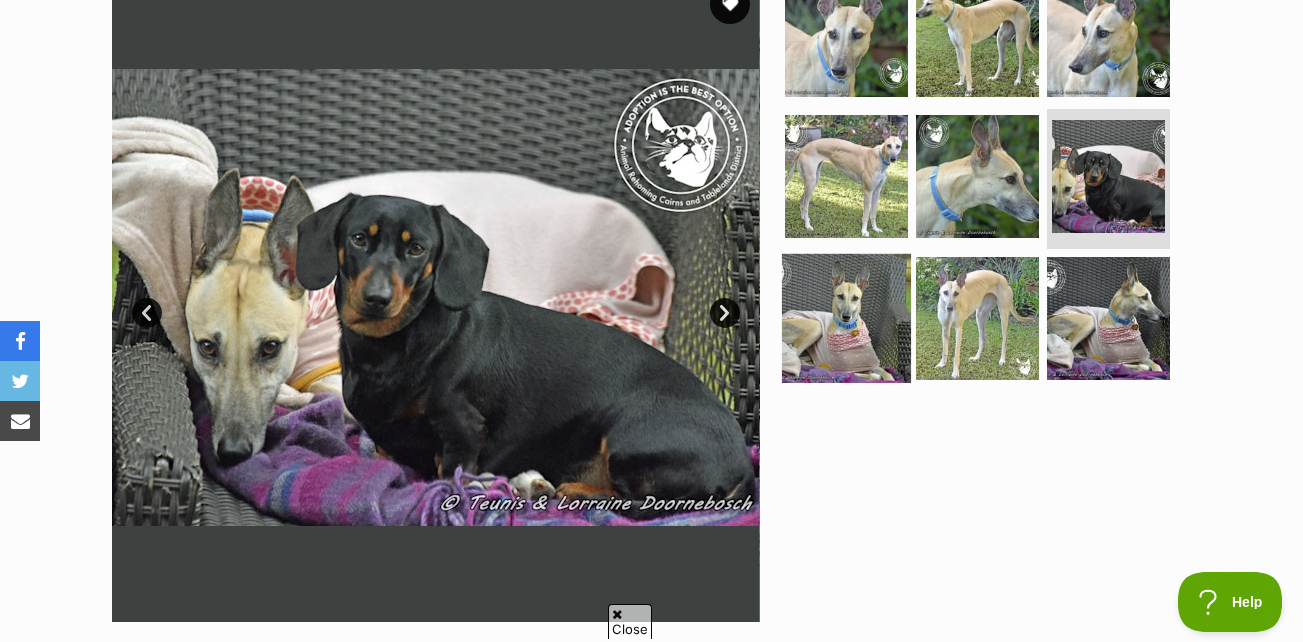click at bounding box center (846, 318) 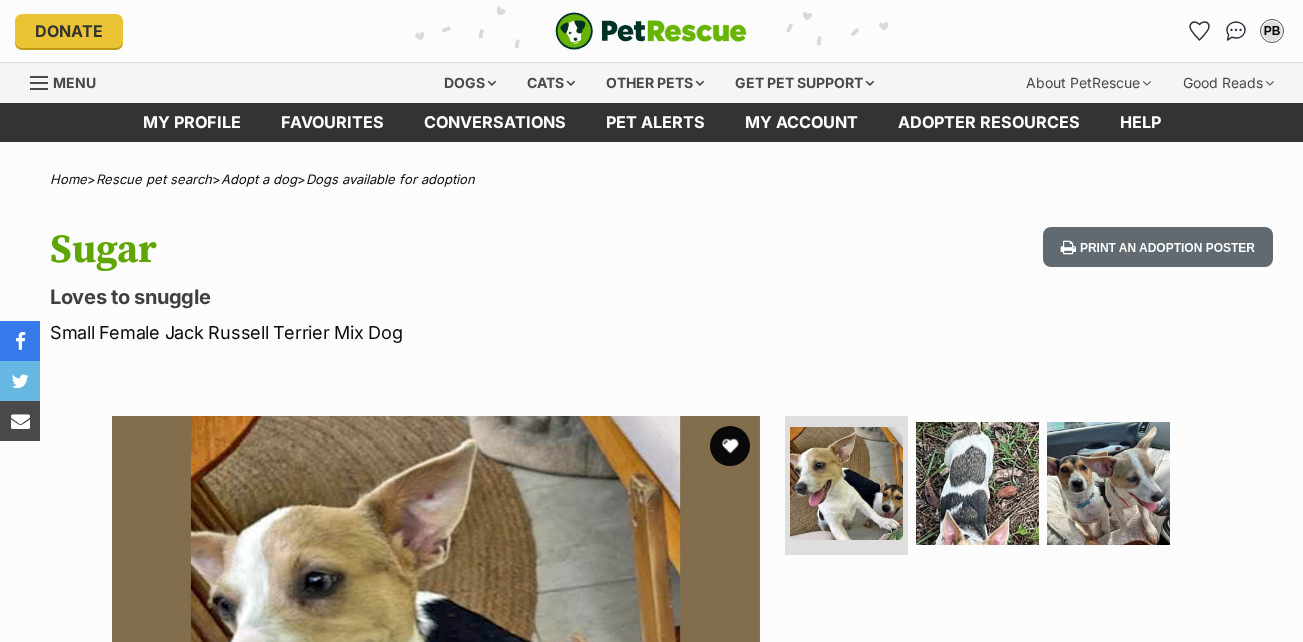 scroll, scrollTop: 0, scrollLeft: 0, axis: both 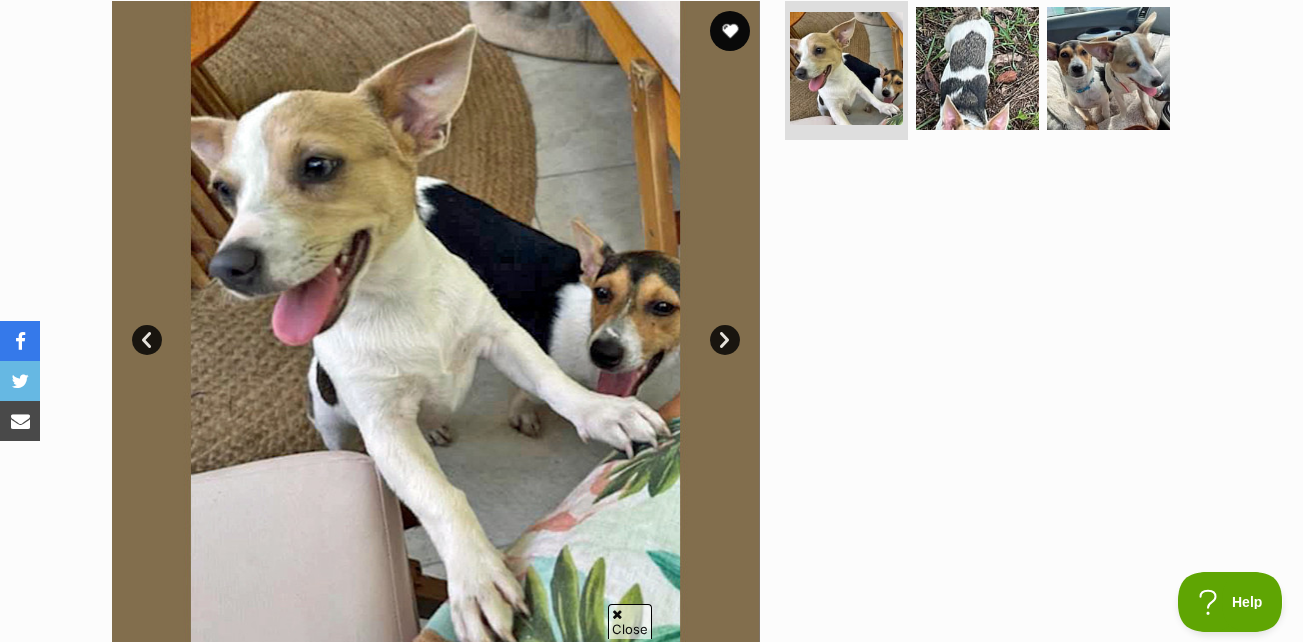 click on "Next" at bounding box center (725, 340) 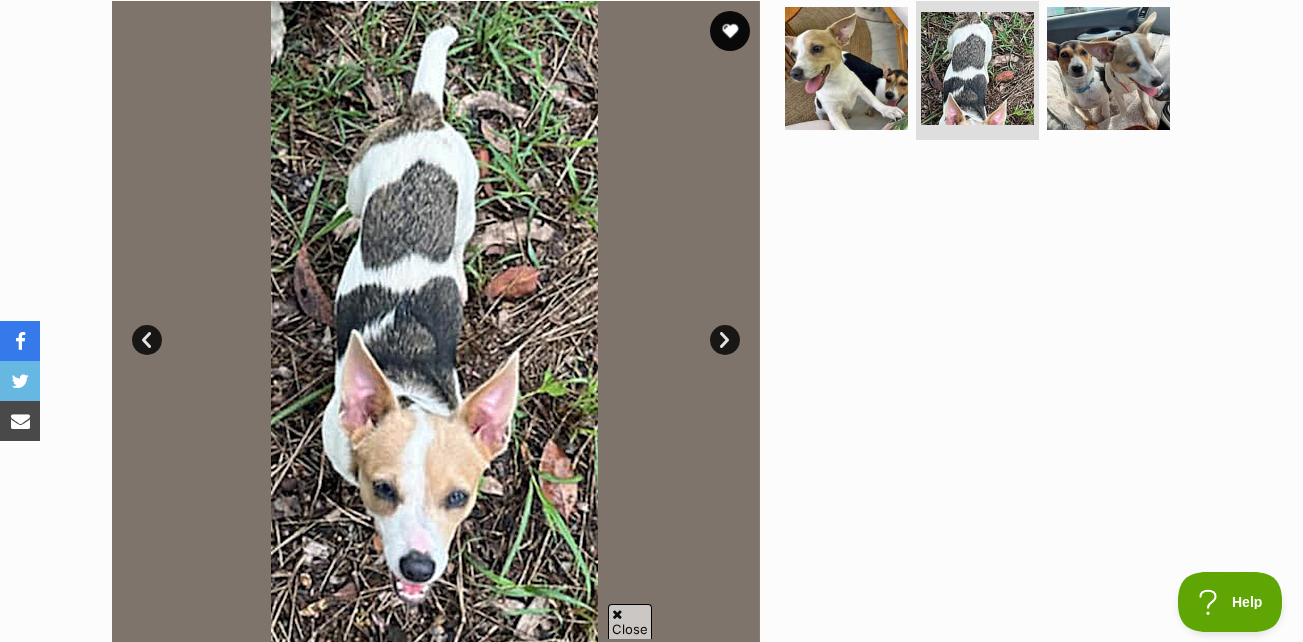 click on "Next" at bounding box center (725, 340) 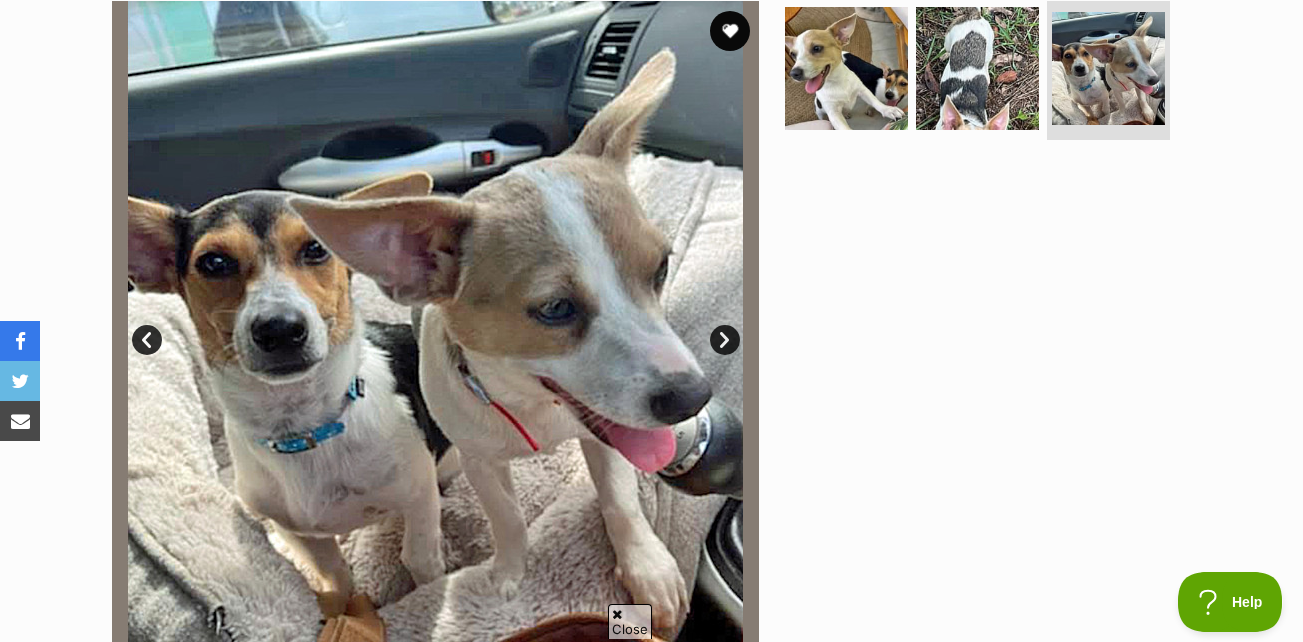 click on "Next" at bounding box center (725, 340) 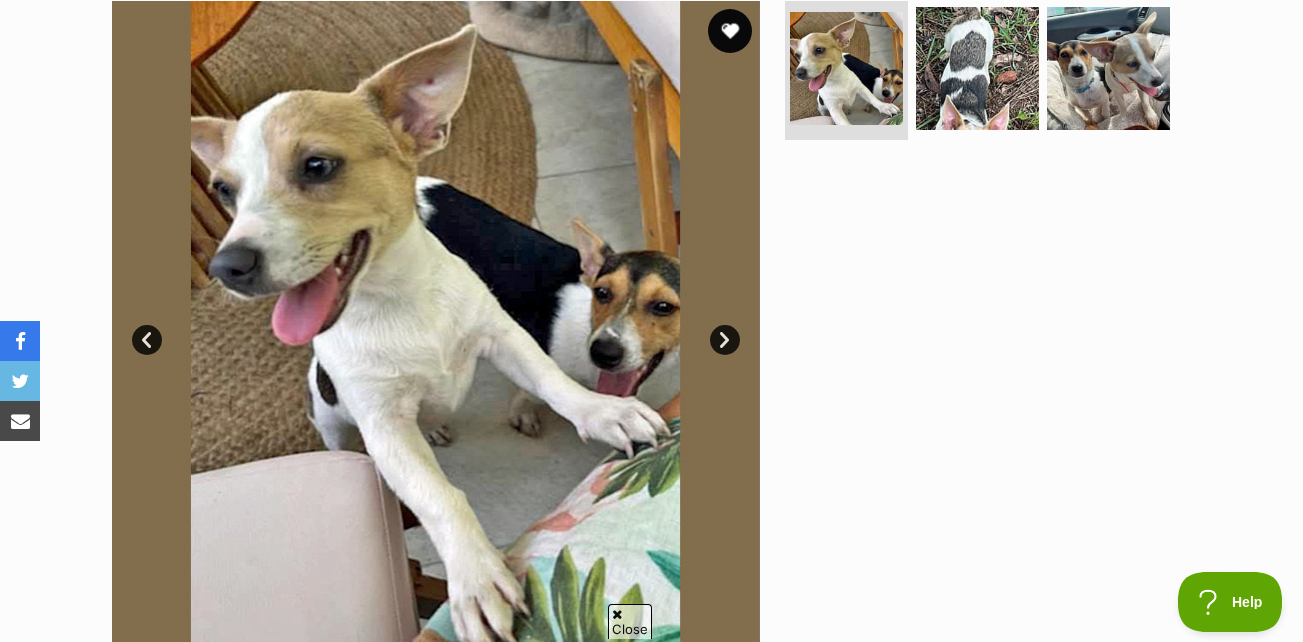 click at bounding box center [730, 31] 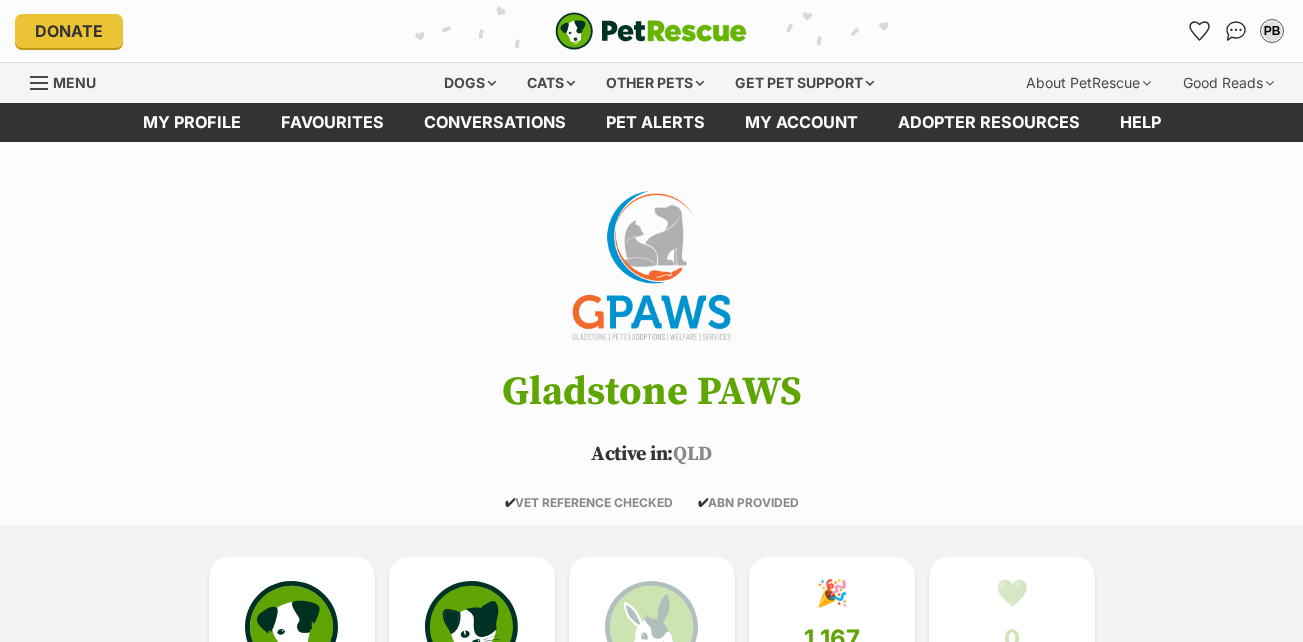 scroll, scrollTop: 0, scrollLeft: 0, axis: both 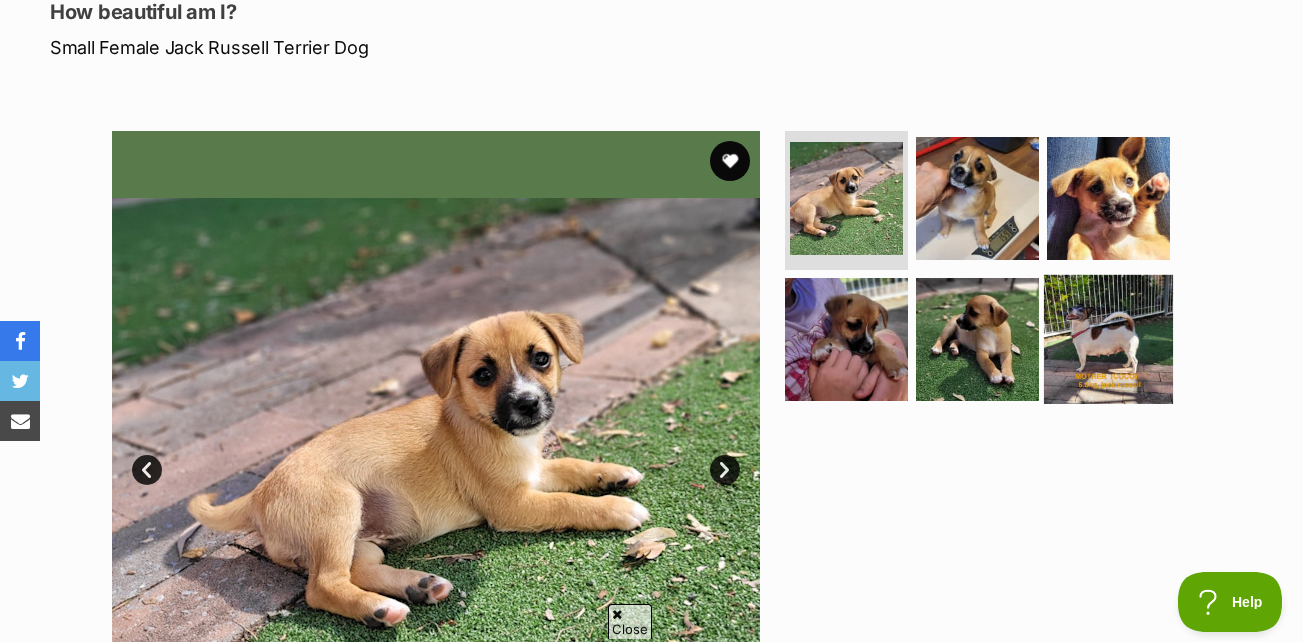 click at bounding box center (1108, 339) 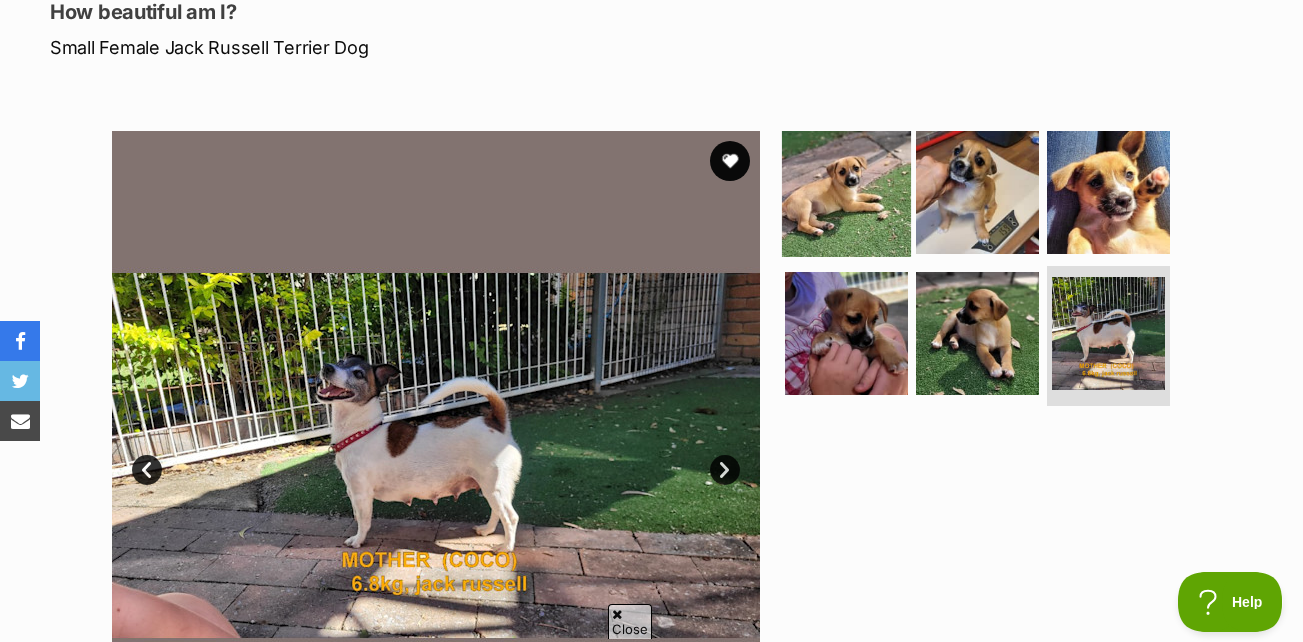click at bounding box center (846, 191) 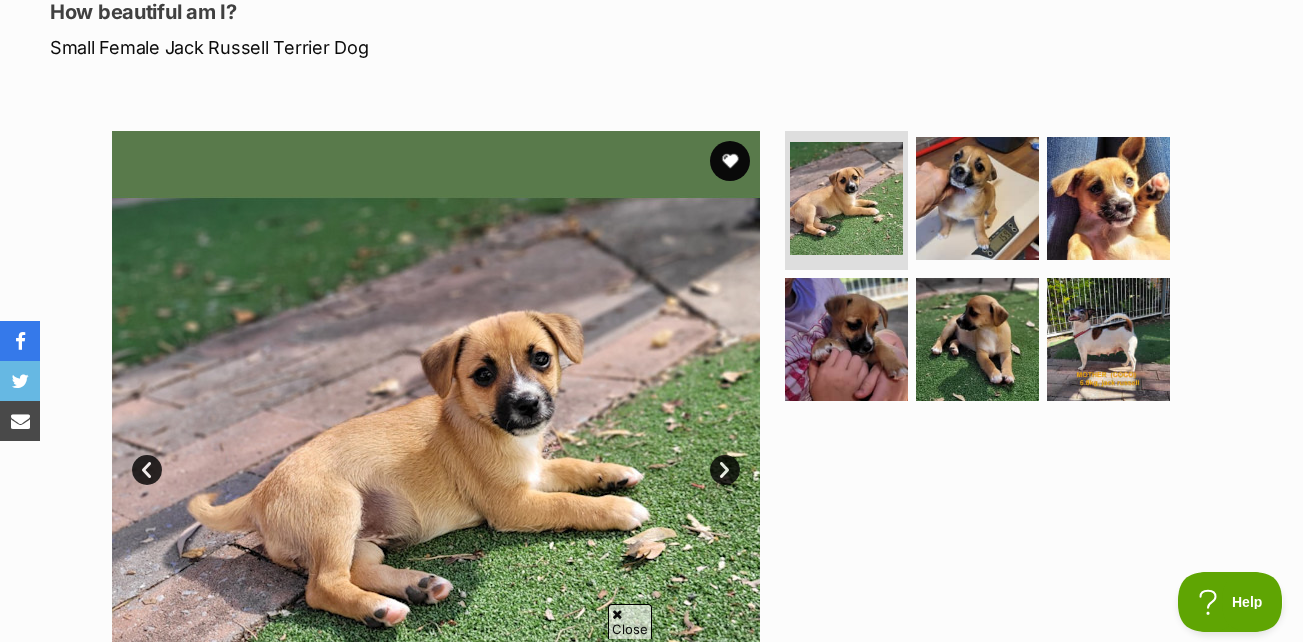 click on "Next" at bounding box center (725, 470) 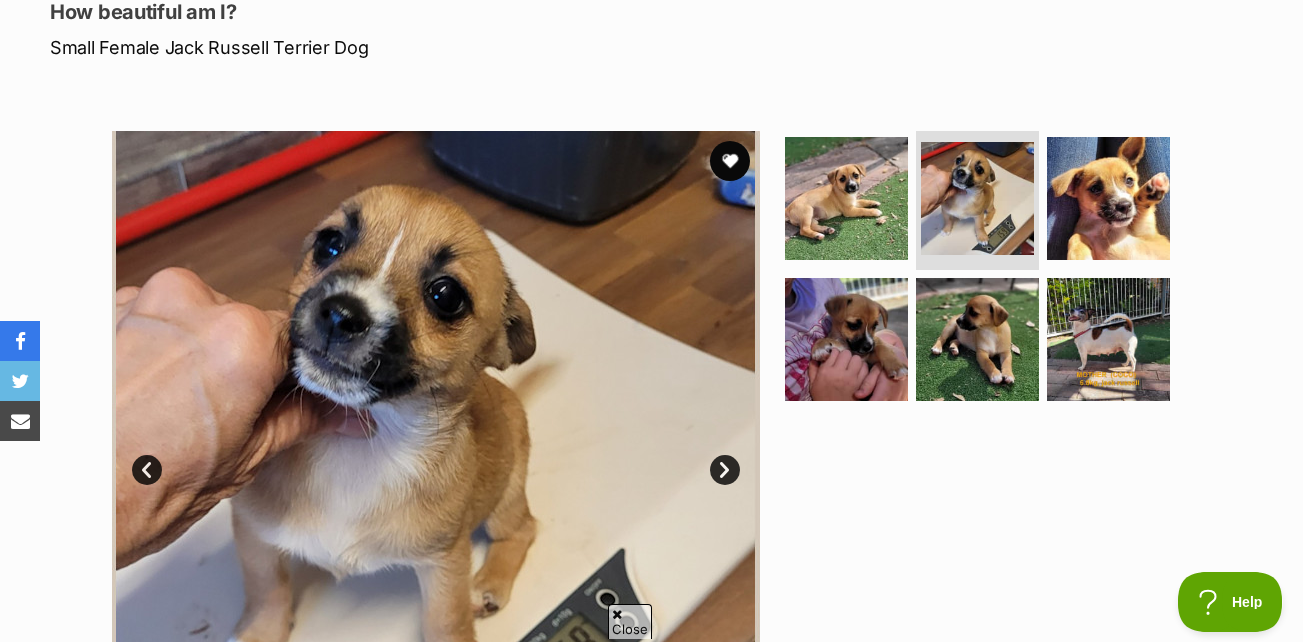click on "Next" at bounding box center [725, 470] 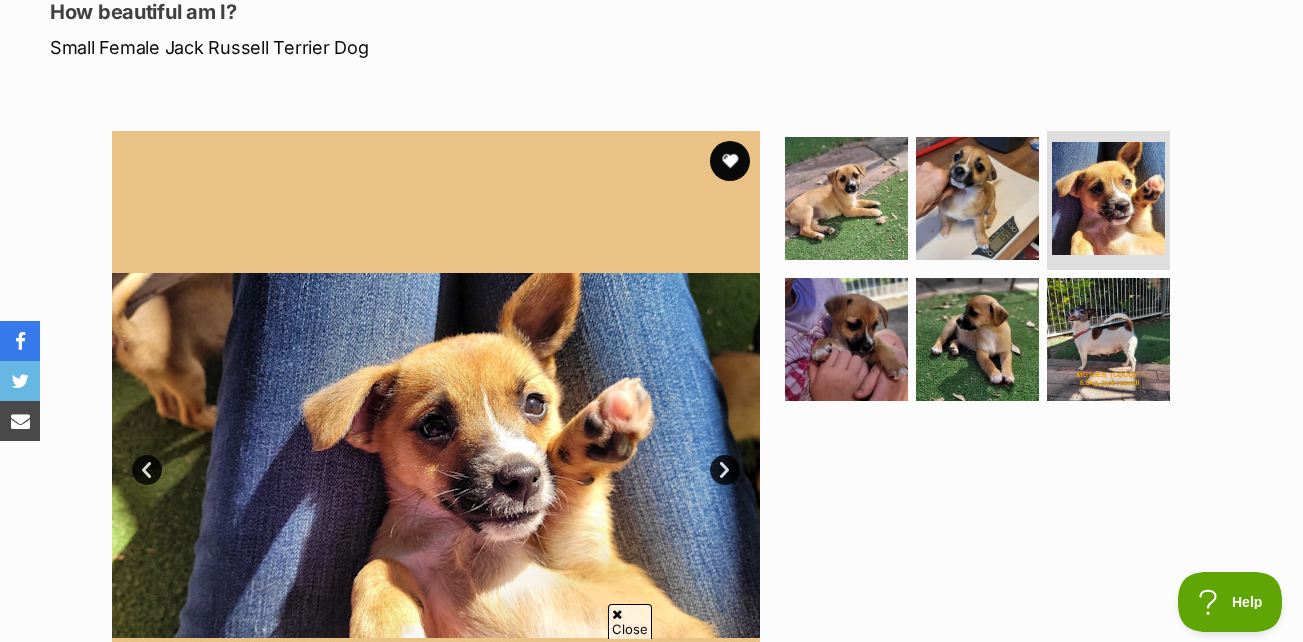 click on "Next" at bounding box center (725, 470) 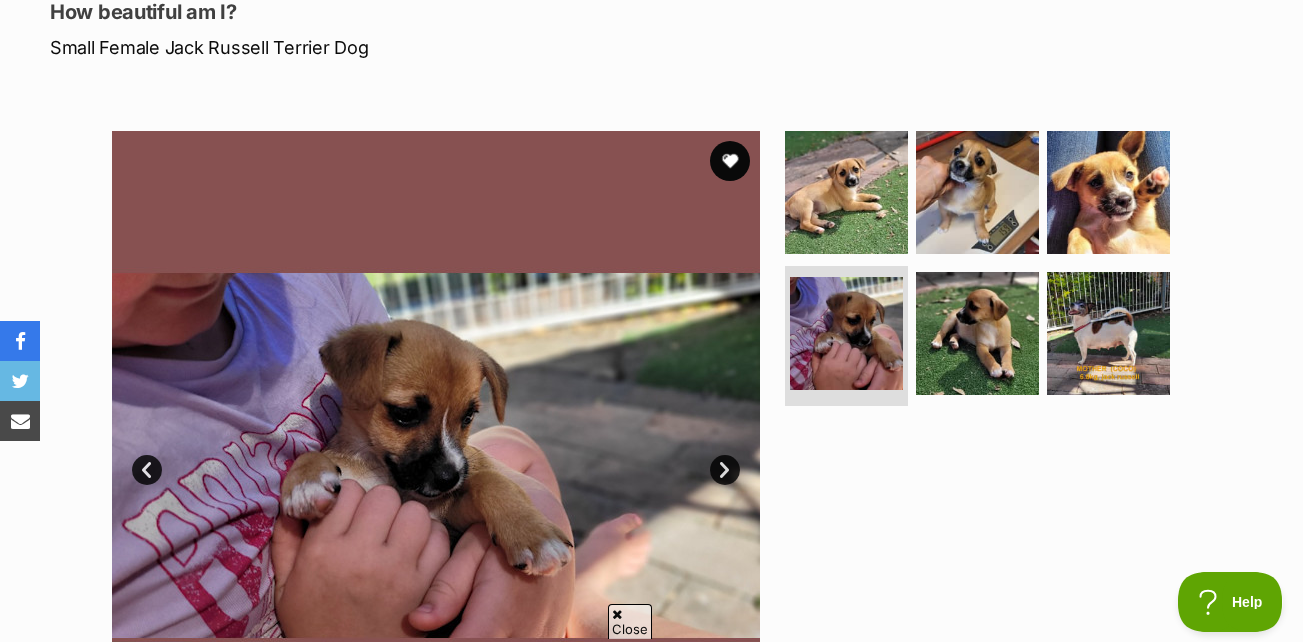 click on "Next" at bounding box center (725, 470) 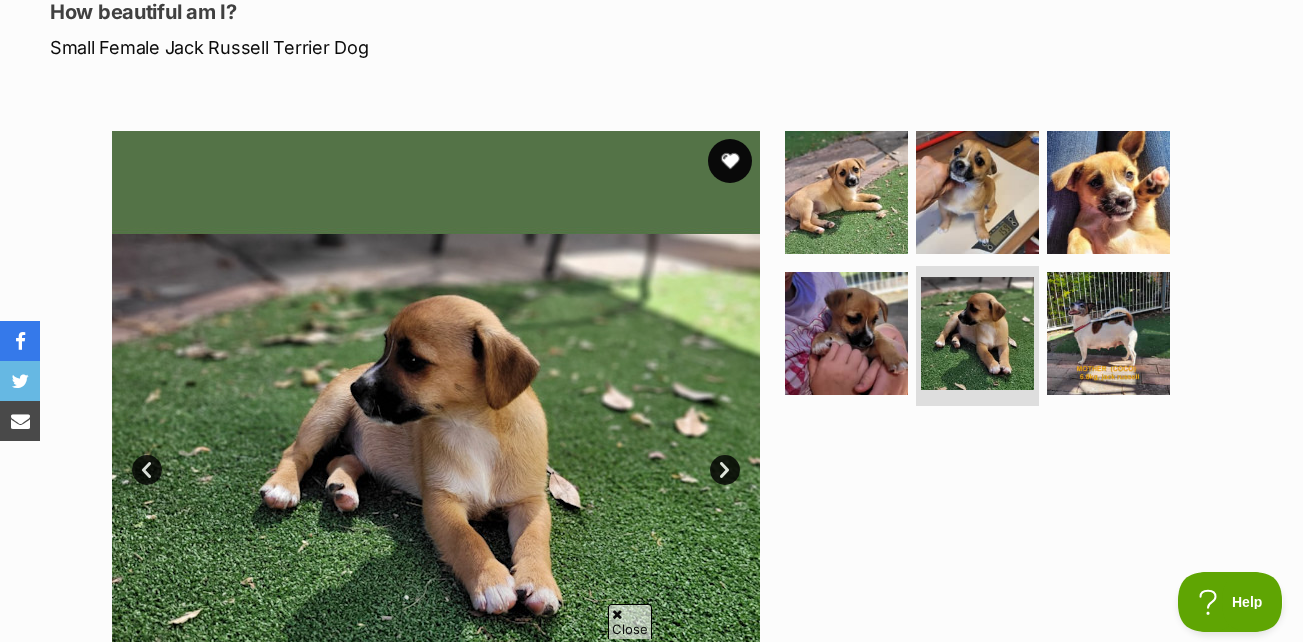 click at bounding box center [730, 161] 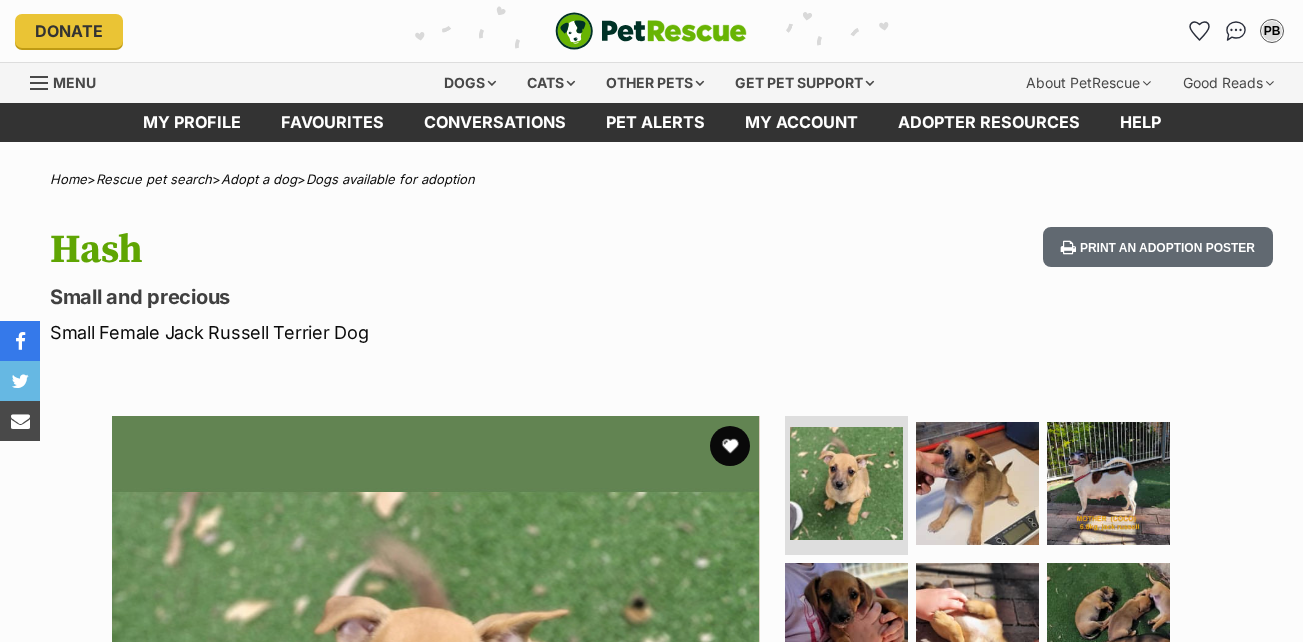 scroll, scrollTop: 0, scrollLeft: 0, axis: both 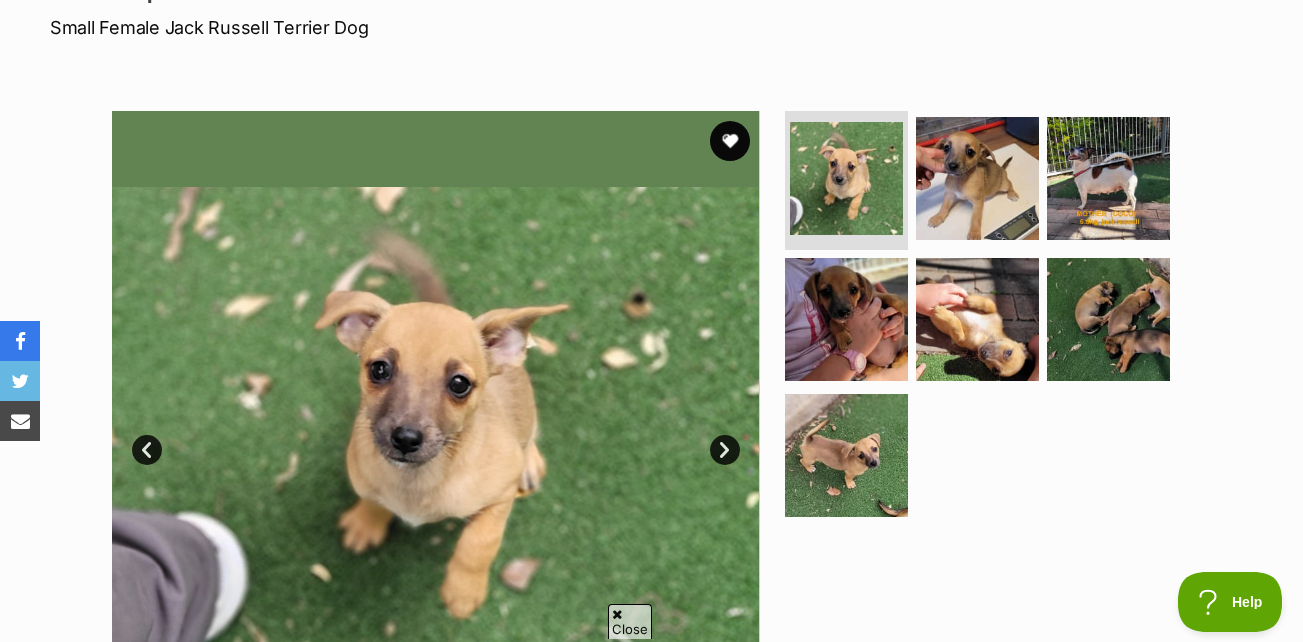 click on "Next" at bounding box center (725, 450) 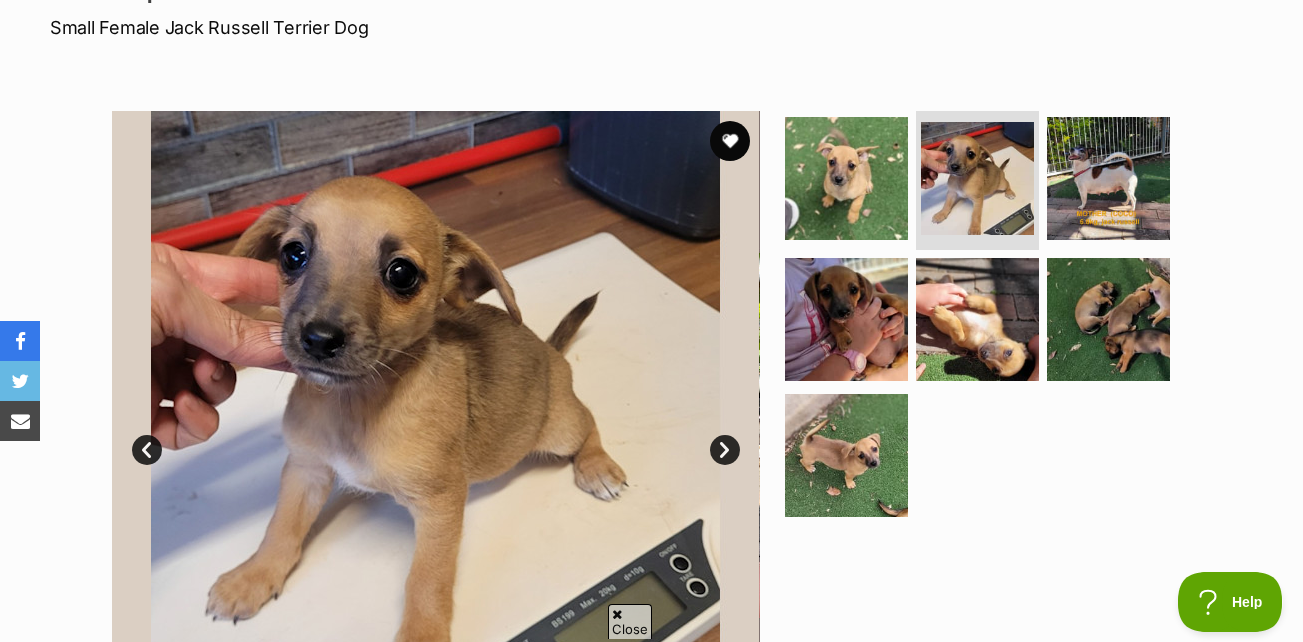 click on "Next" at bounding box center [725, 450] 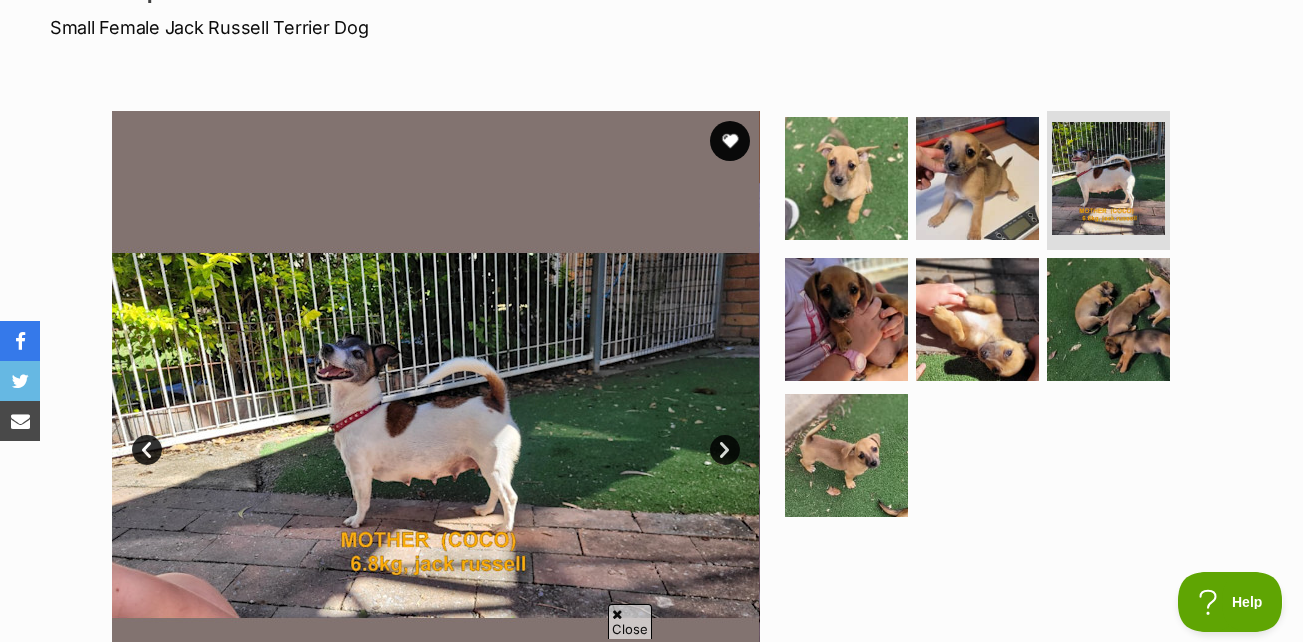 click on "Next" at bounding box center (725, 450) 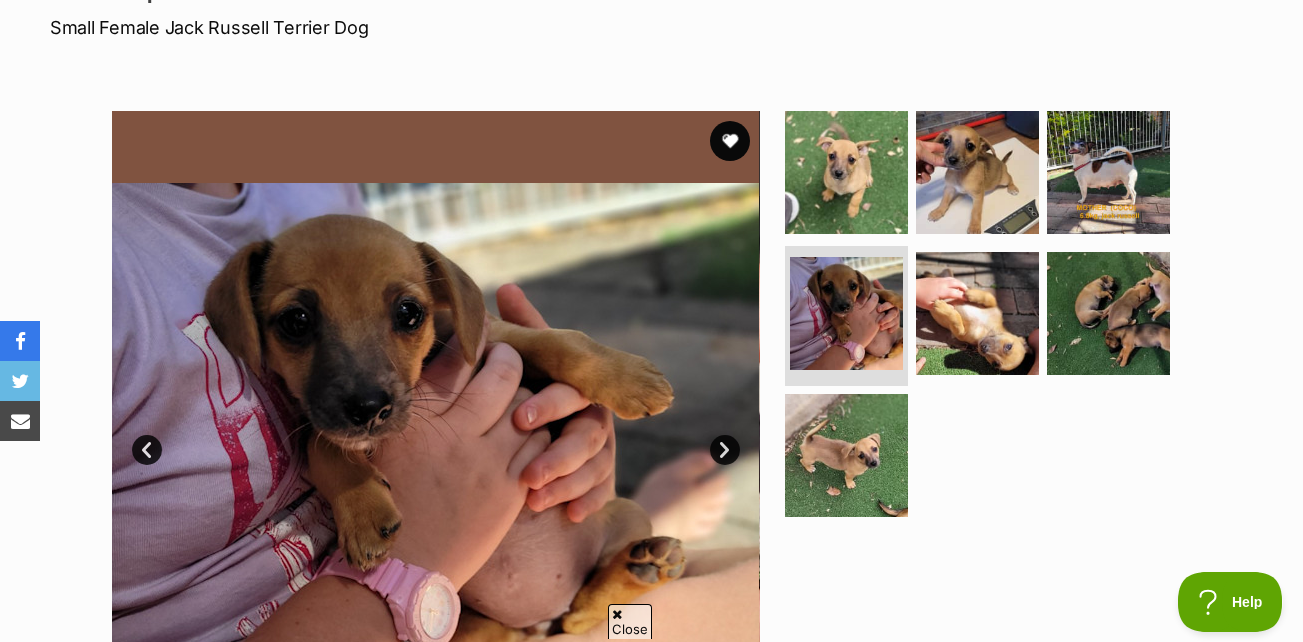 click on "Next" at bounding box center (725, 450) 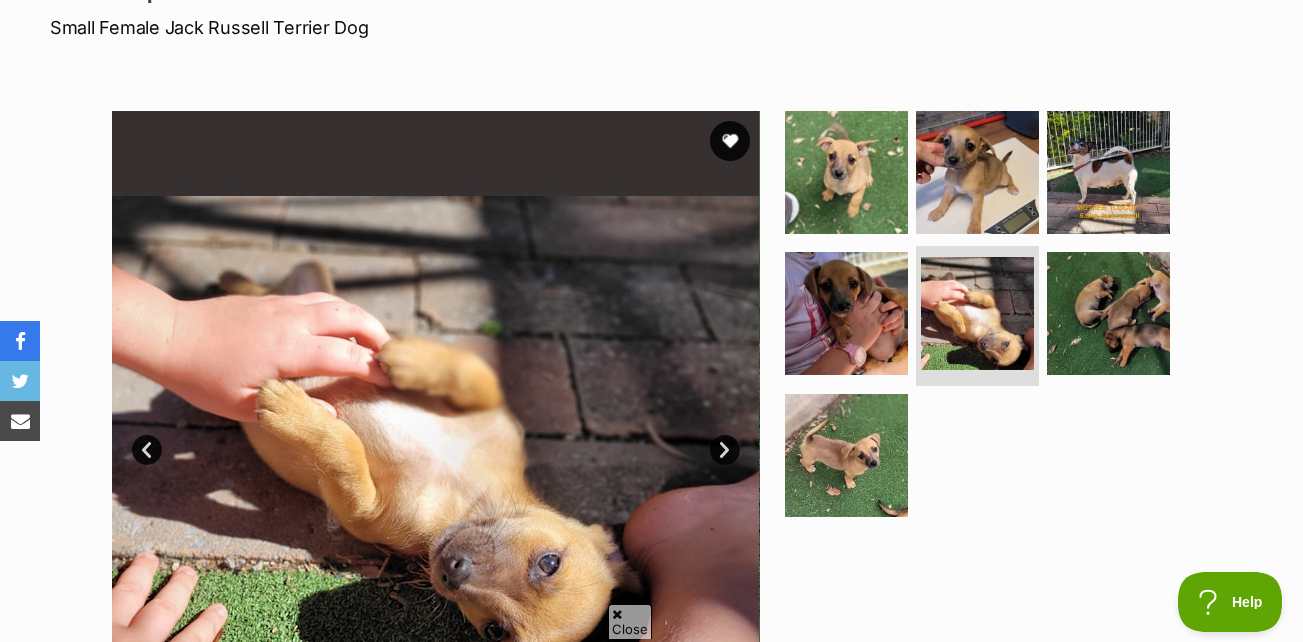 click on "Next" at bounding box center [725, 450] 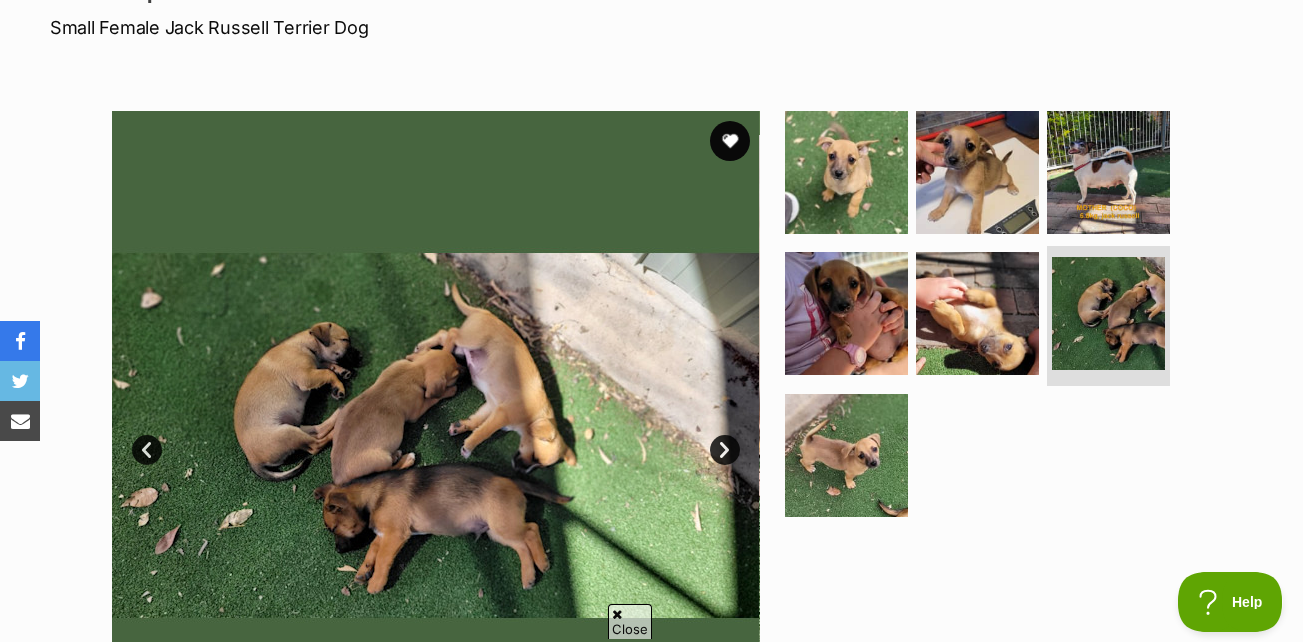 click on "Next" at bounding box center [725, 450] 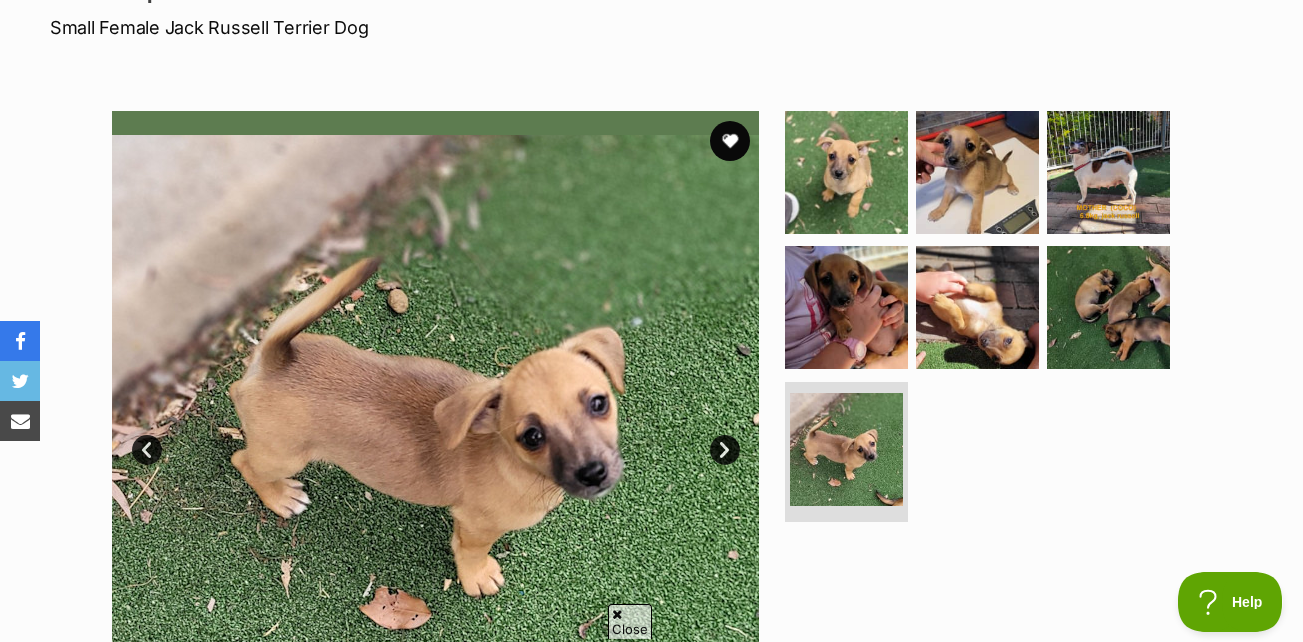 click on "Next" at bounding box center [725, 450] 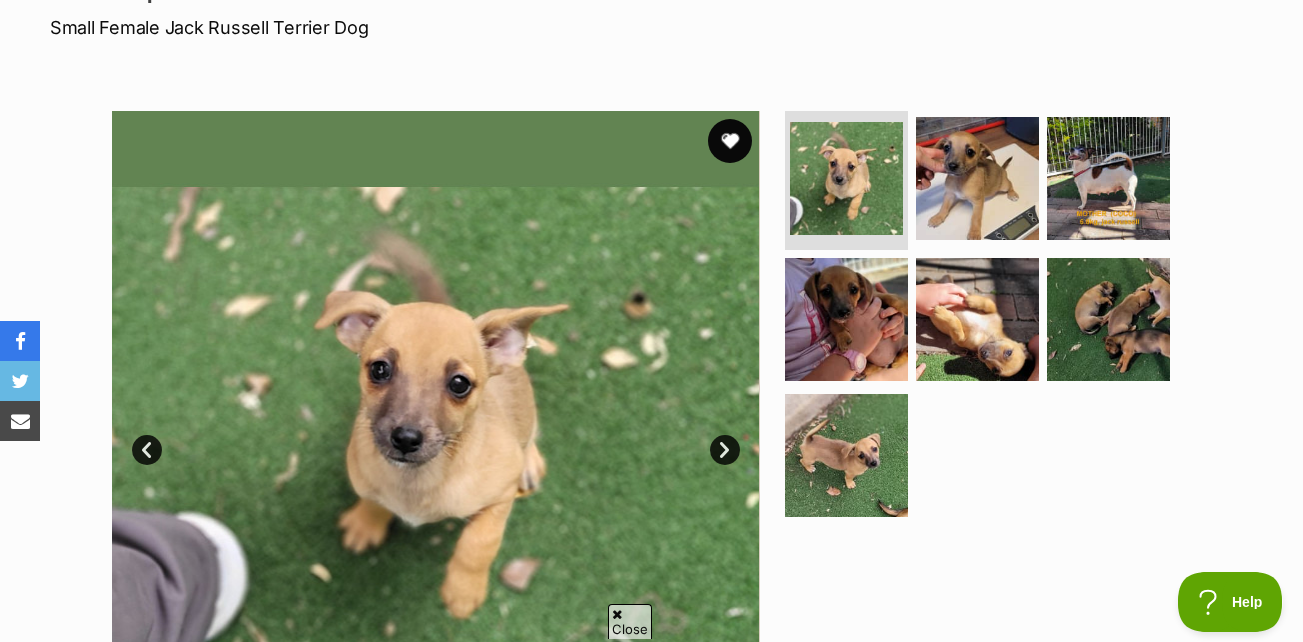 click at bounding box center [730, 141] 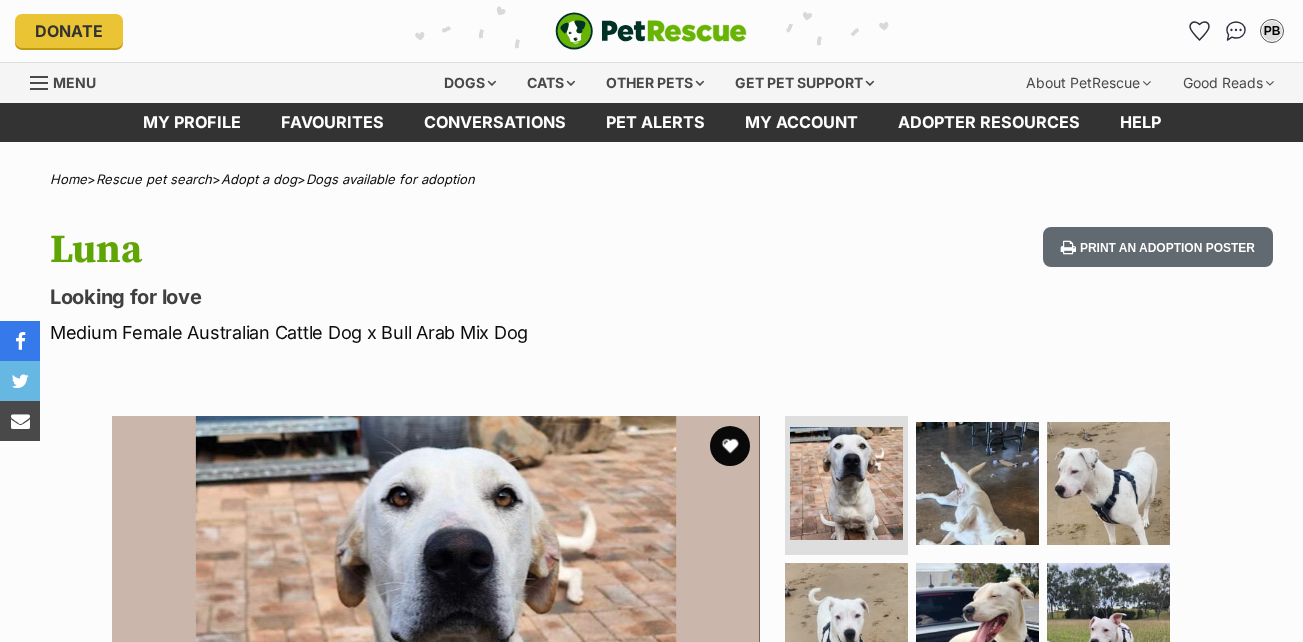 scroll, scrollTop: 0, scrollLeft: 0, axis: both 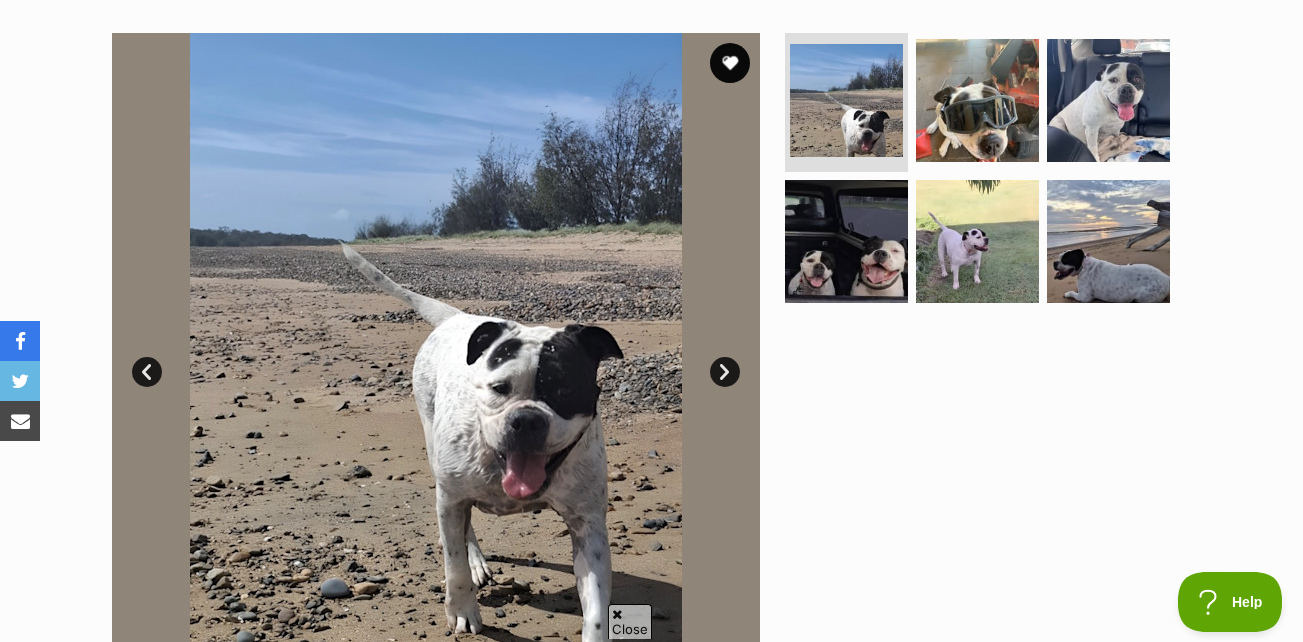 click on "Next" at bounding box center [725, 372] 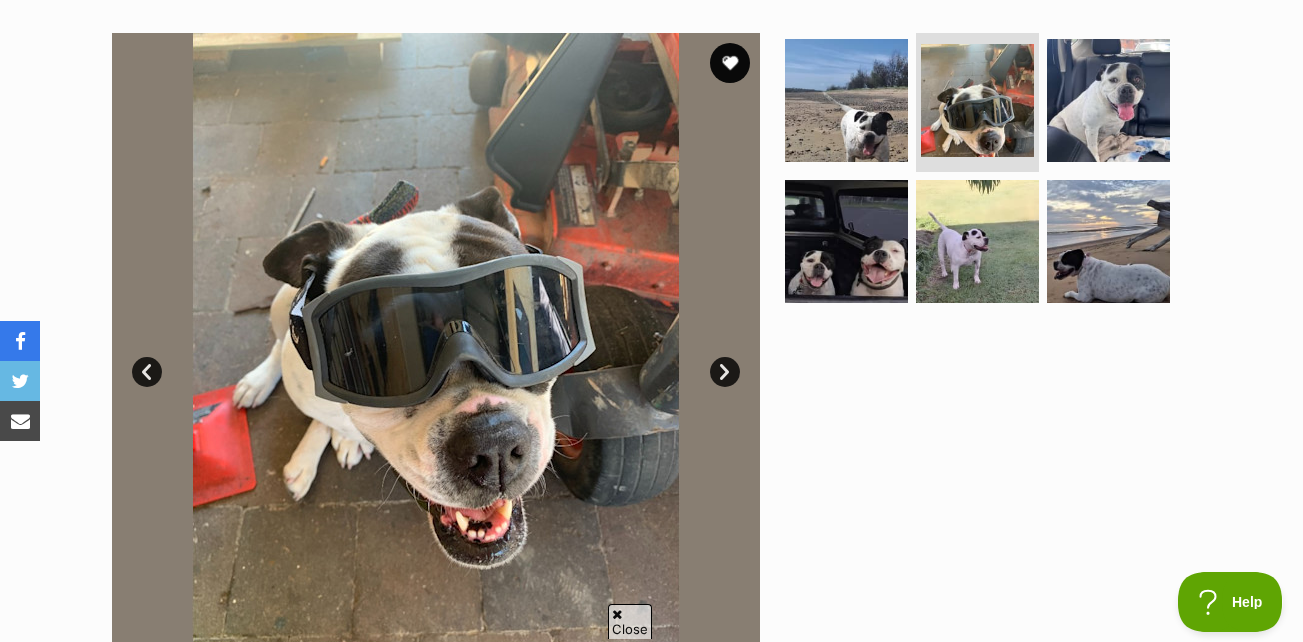 click on "Next" at bounding box center [725, 372] 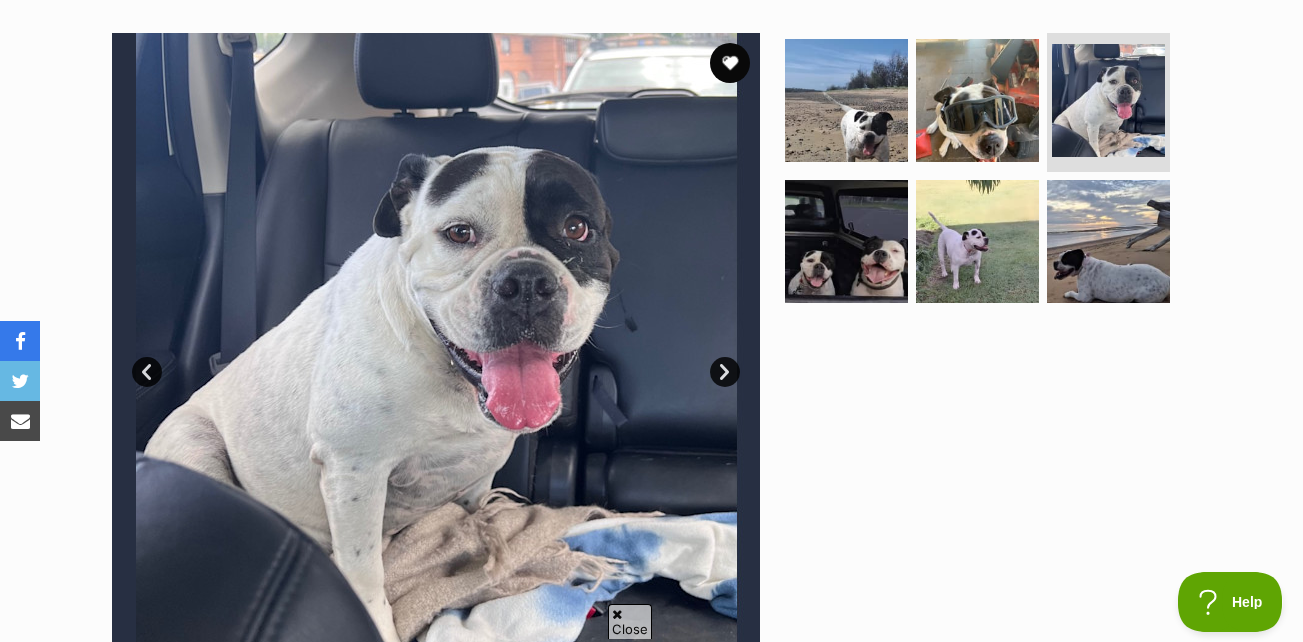 click on "Next" at bounding box center (725, 372) 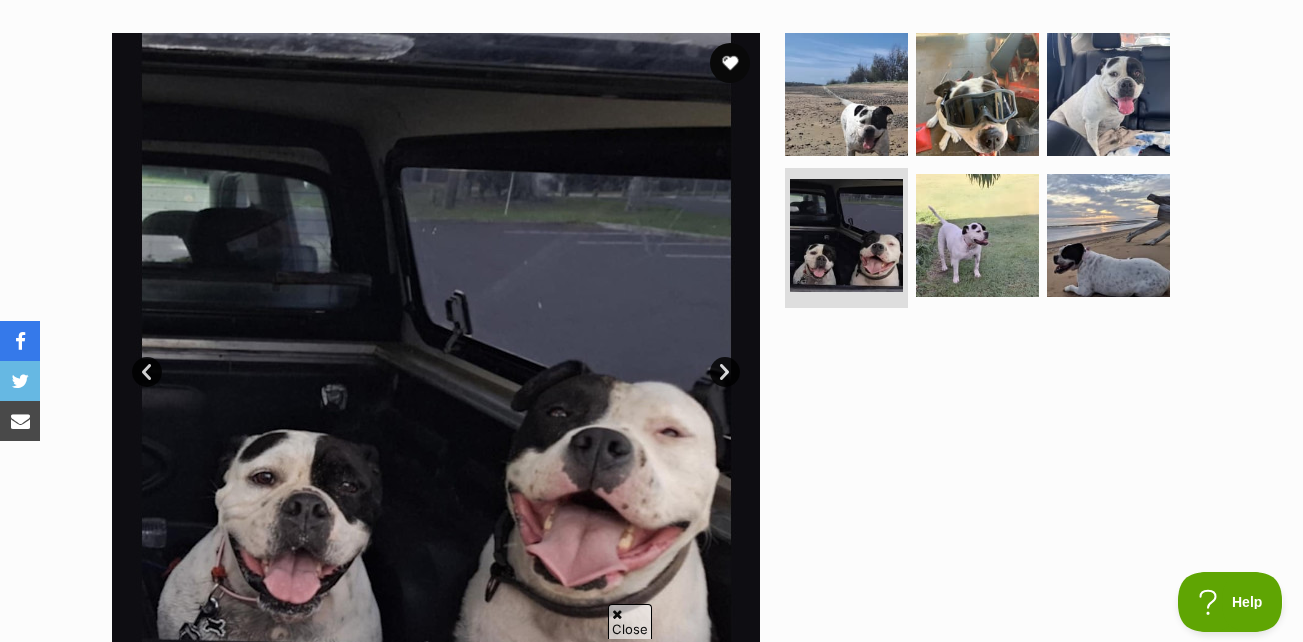 click on "Next" at bounding box center [725, 372] 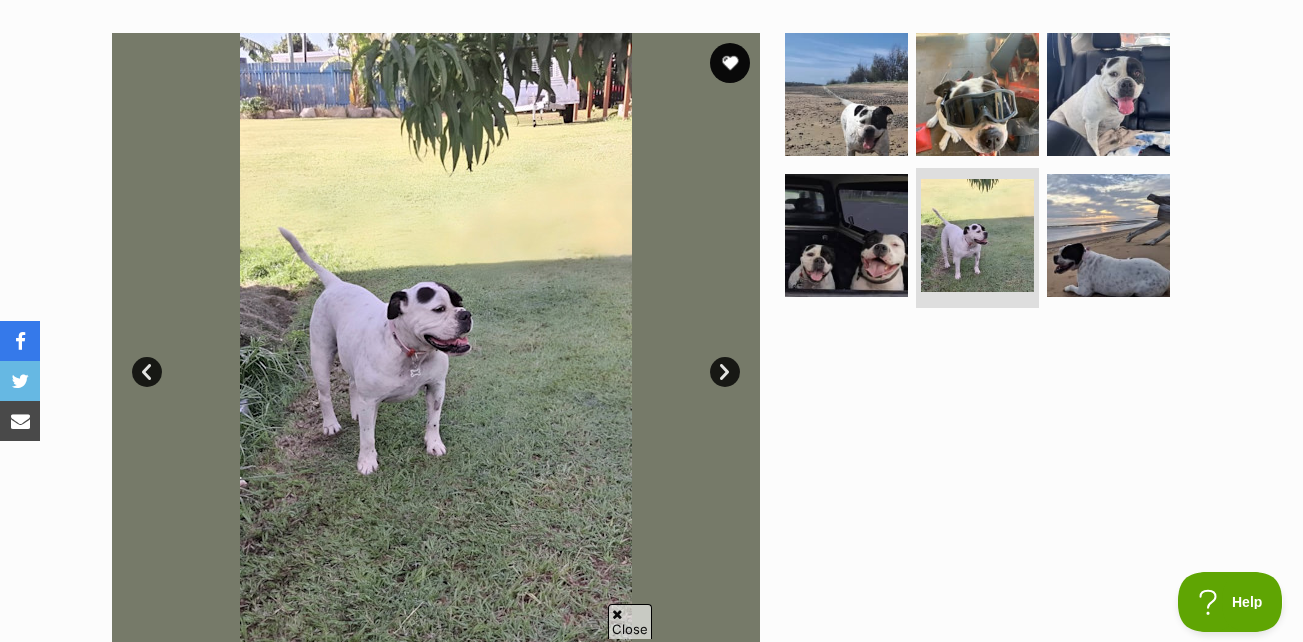 click on "Next" at bounding box center (725, 372) 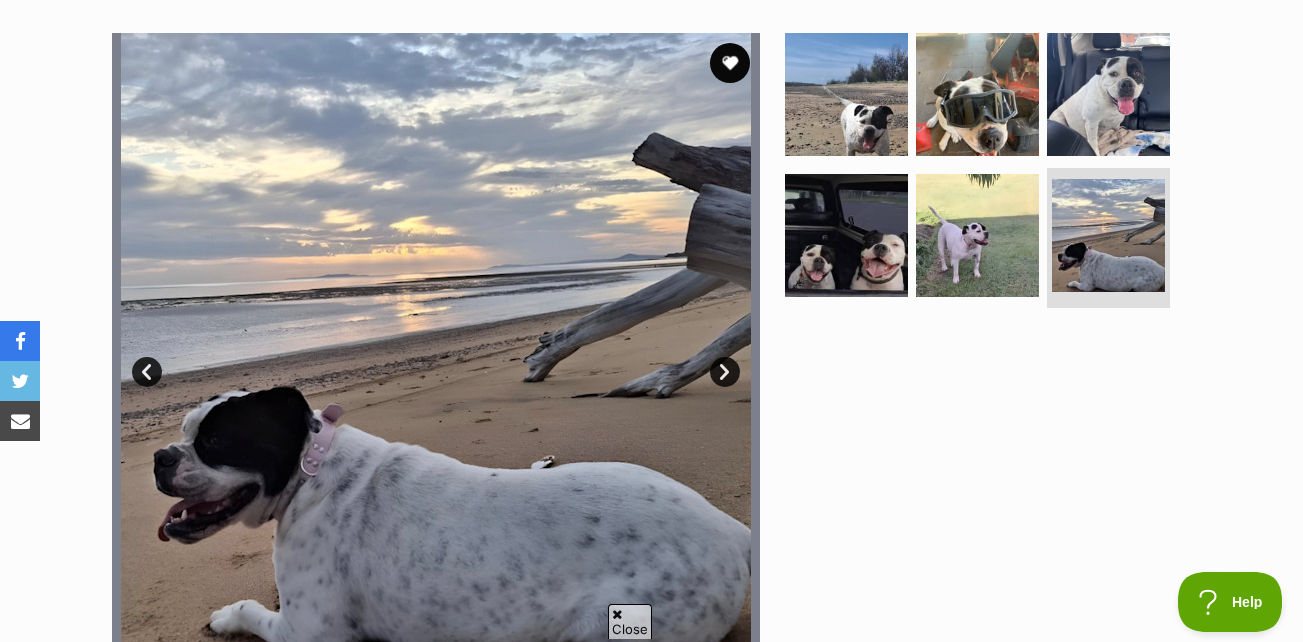 click on "Next" at bounding box center [725, 372] 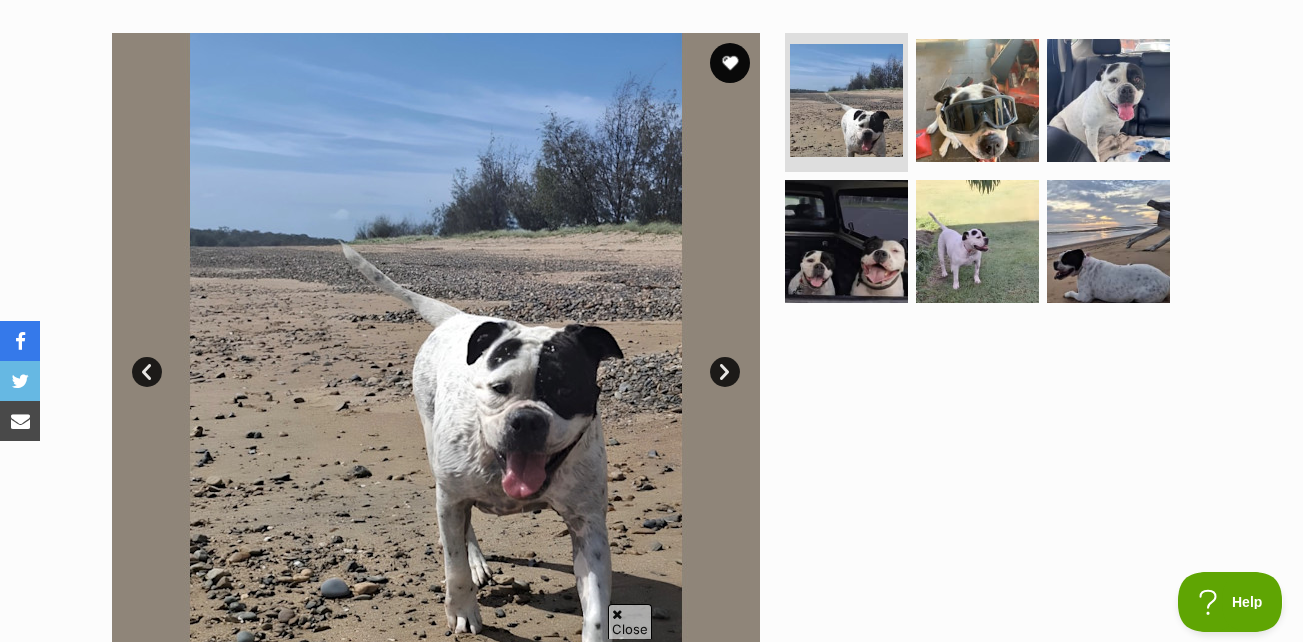 drag, startPoint x: 726, startPoint y: 47, endPoint x: 767, endPoint y: 38, distance: 41.976185 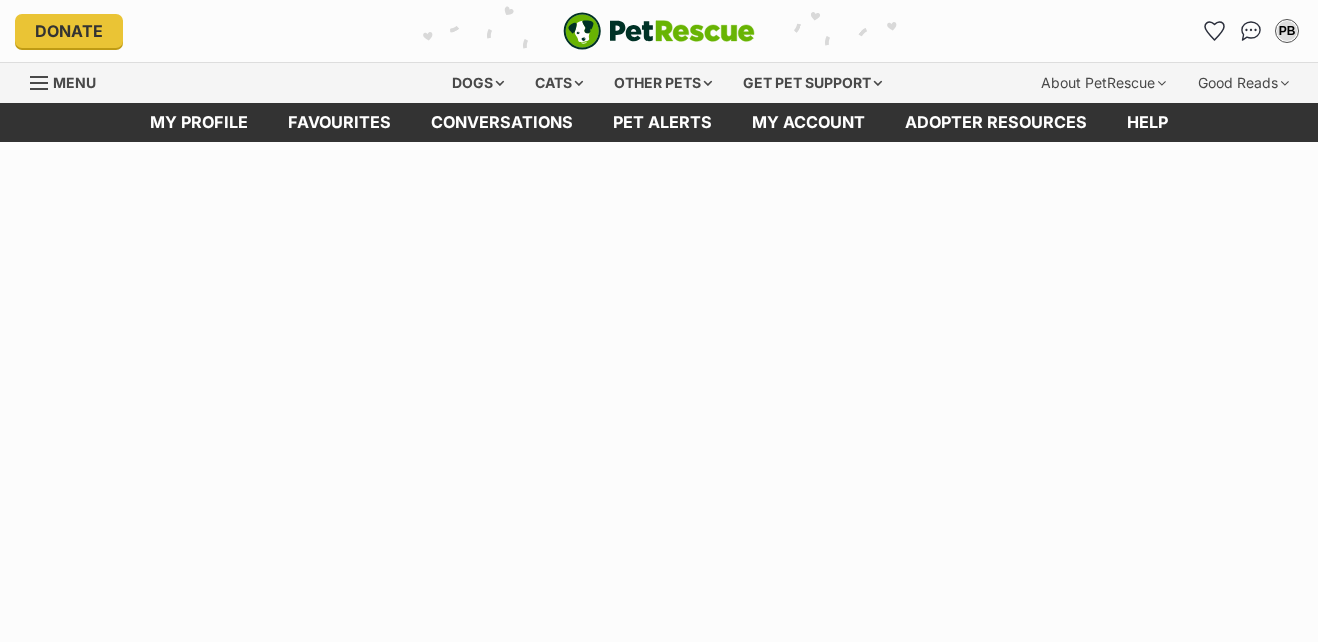 scroll, scrollTop: 0, scrollLeft: 0, axis: both 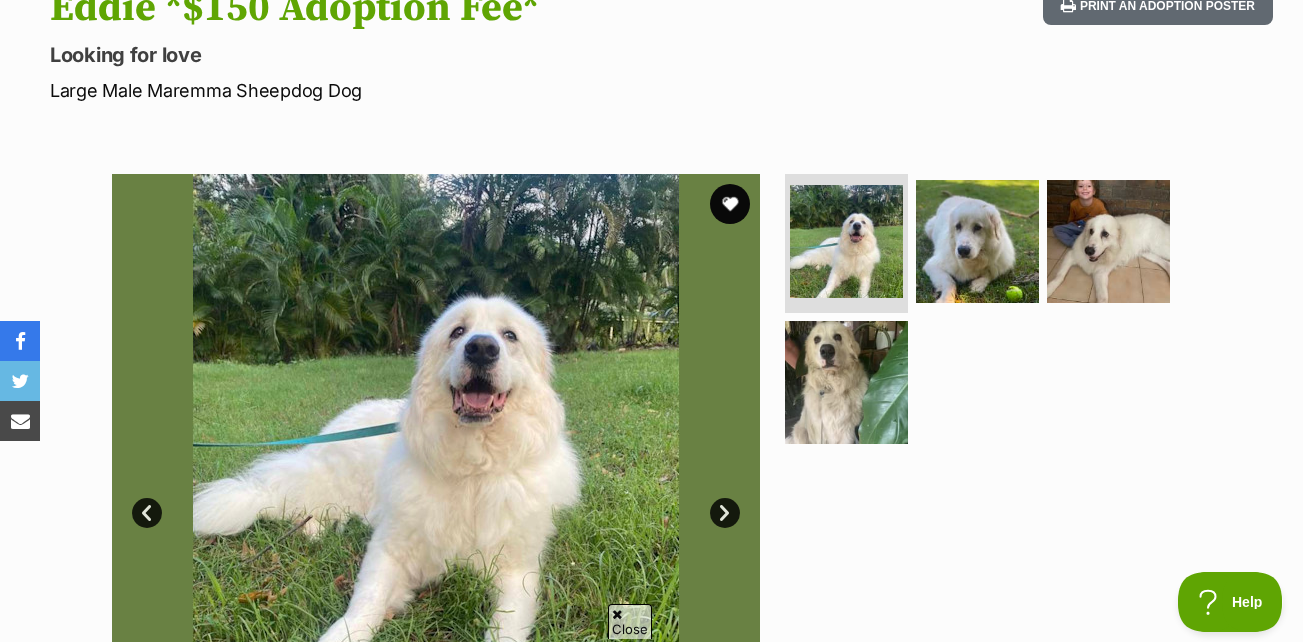 click on "Next" at bounding box center (725, 513) 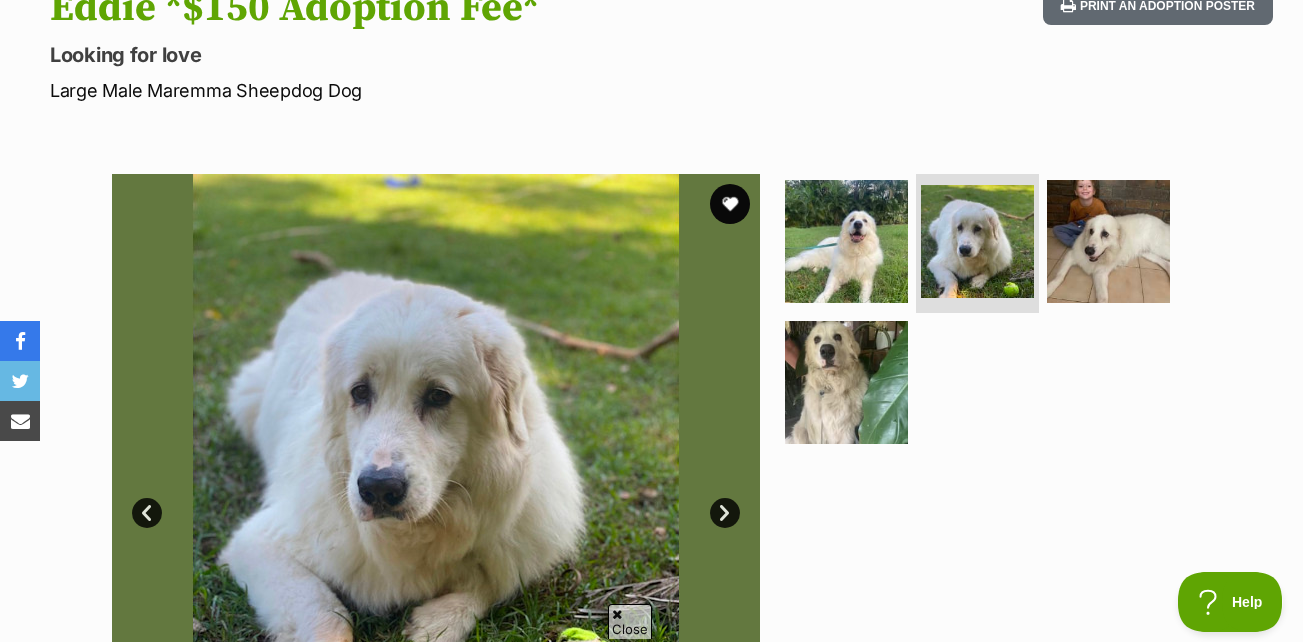 click on "Next" at bounding box center [725, 513] 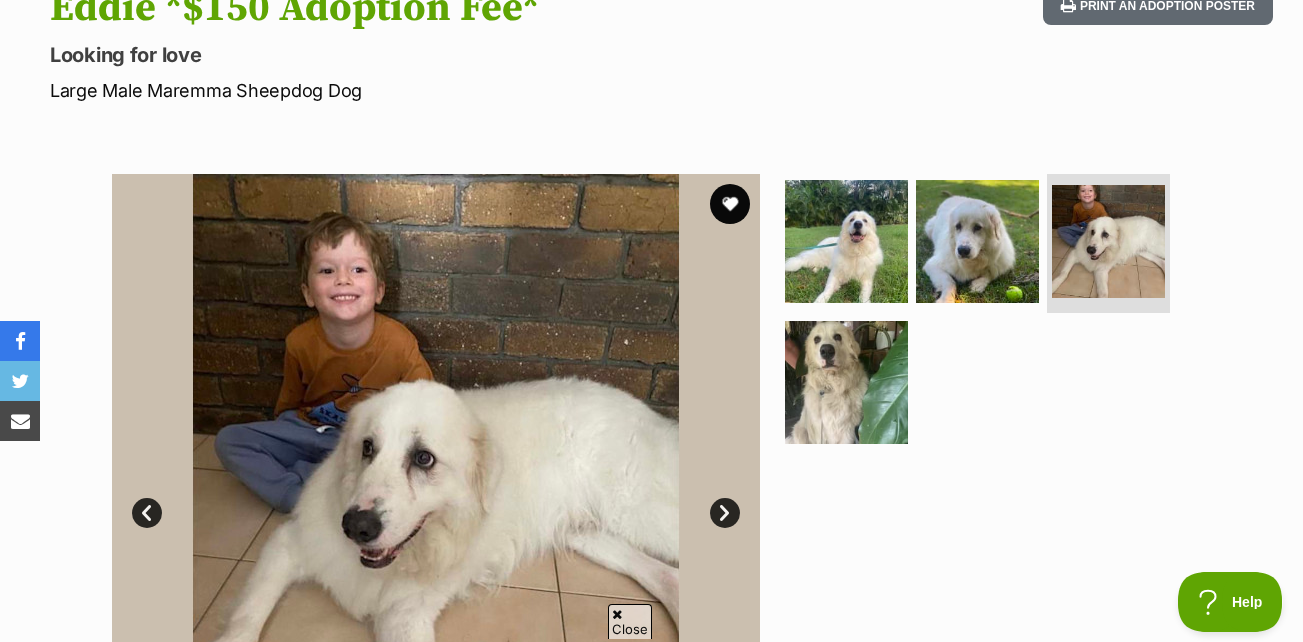click on "Next" at bounding box center [725, 513] 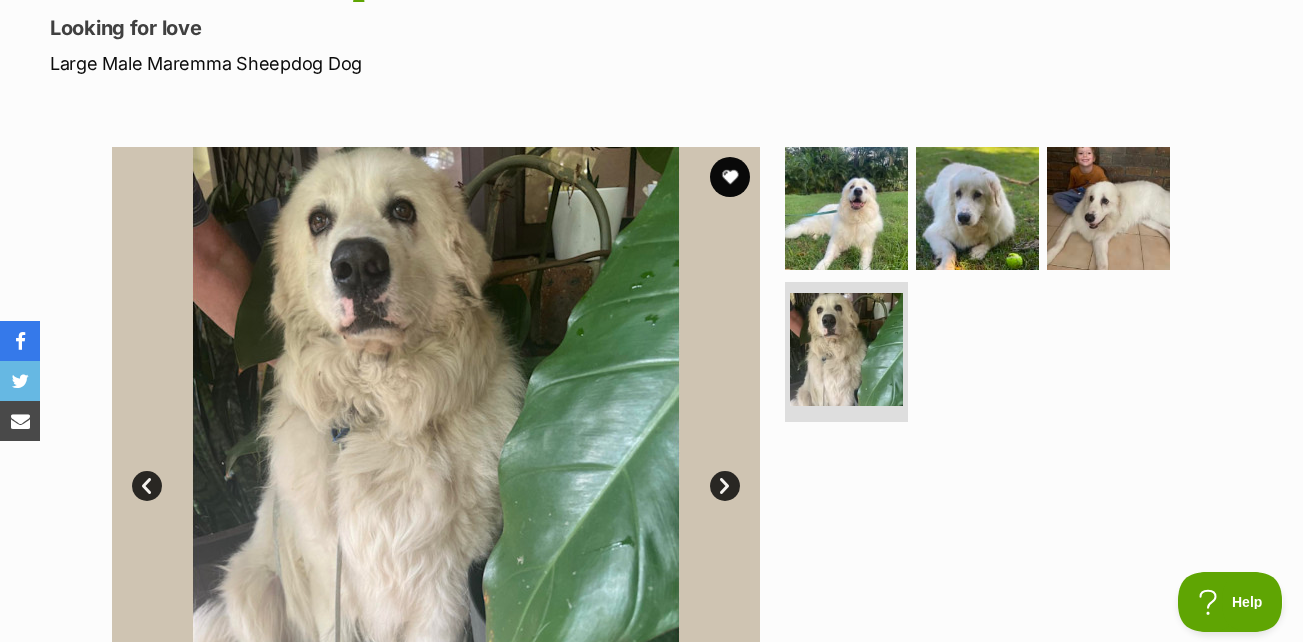 scroll, scrollTop: 287, scrollLeft: 0, axis: vertical 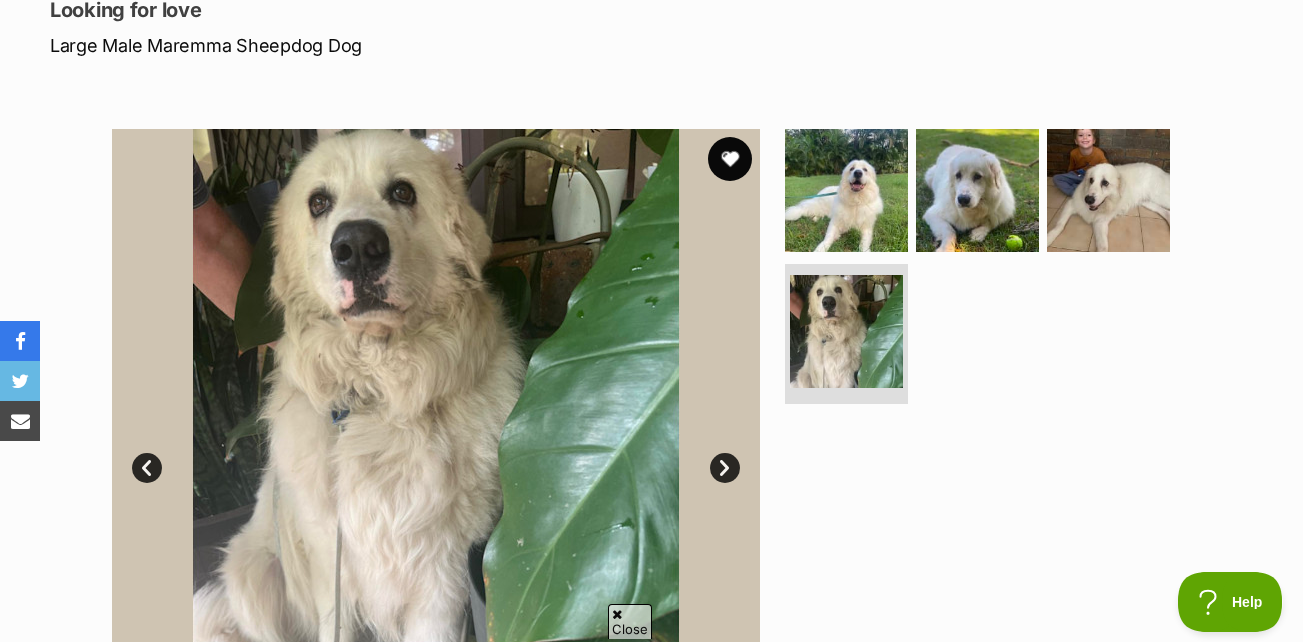 click at bounding box center [730, 159] 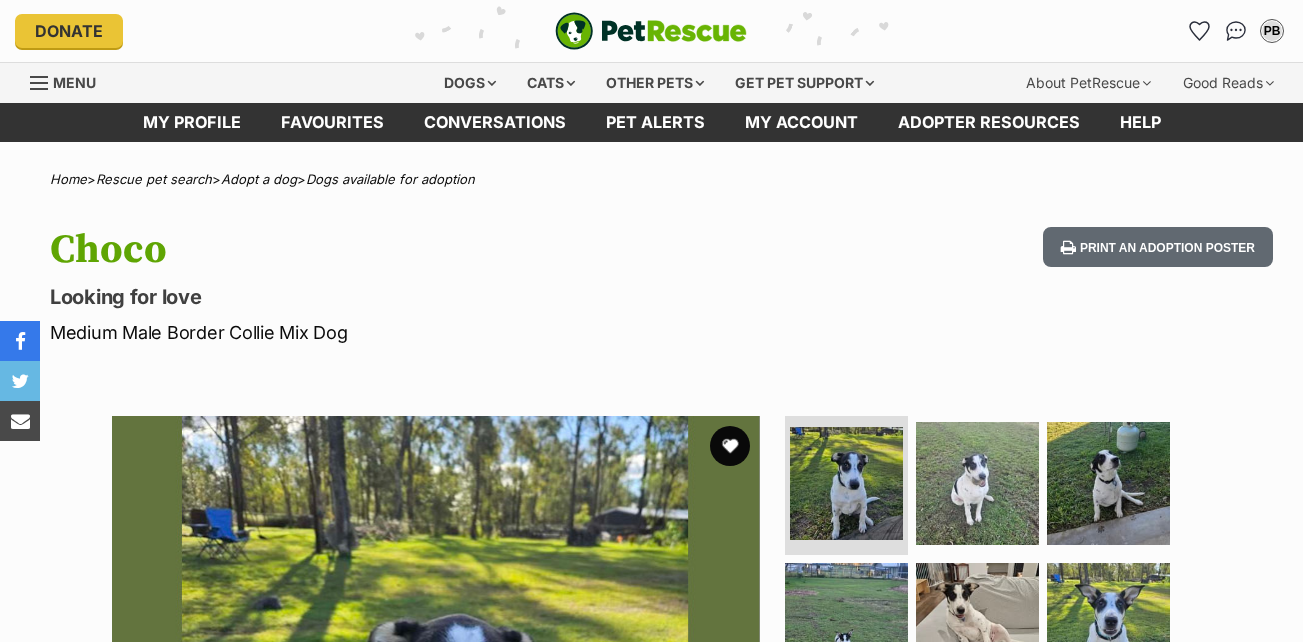 scroll, scrollTop: 0, scrollLeft: 0, axis: both 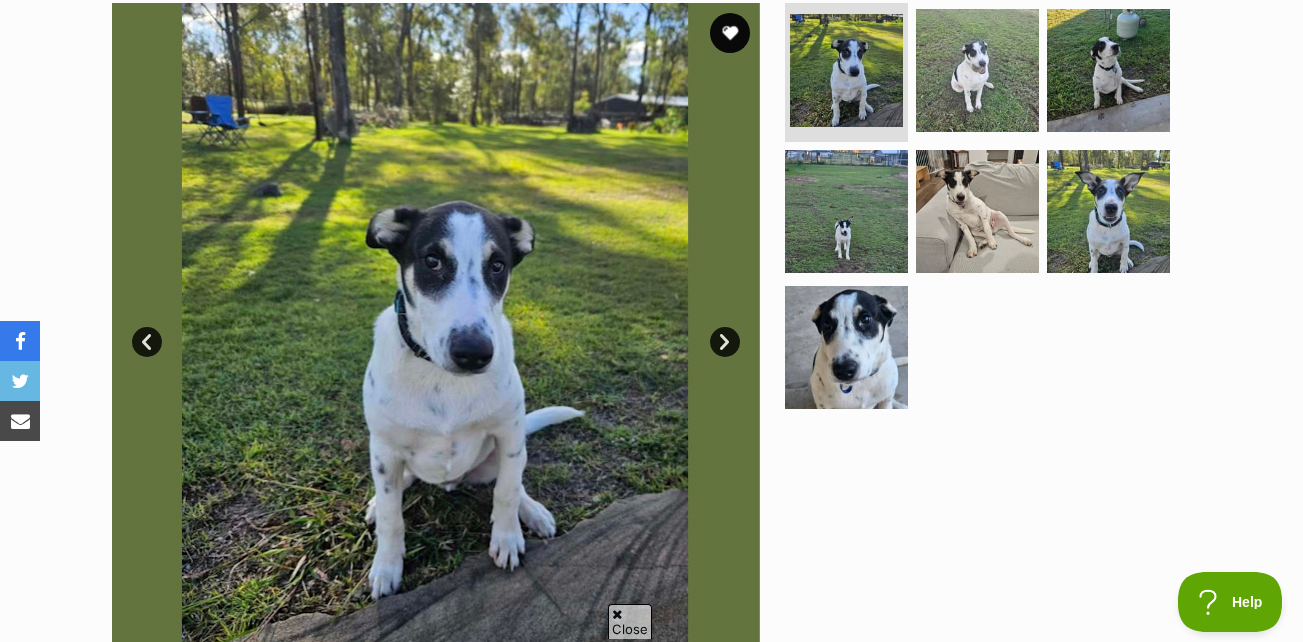 click on "Next" at bounding box center (725, 342) 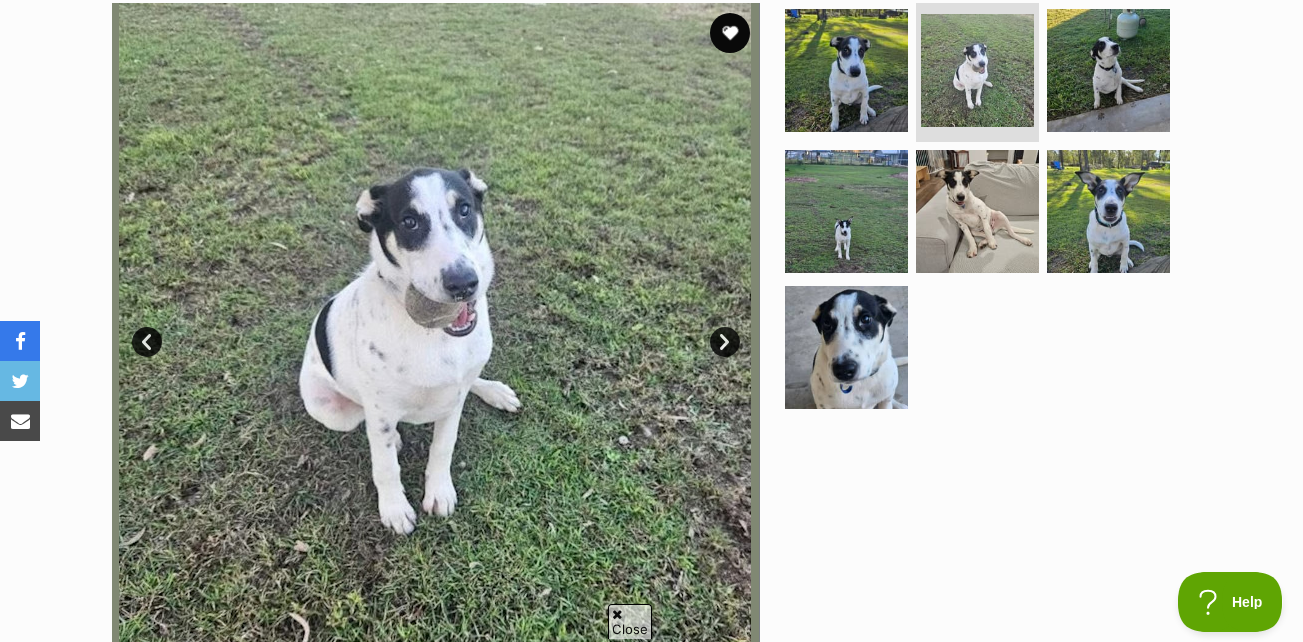 click on "Next" at bounding box center (725, 342) 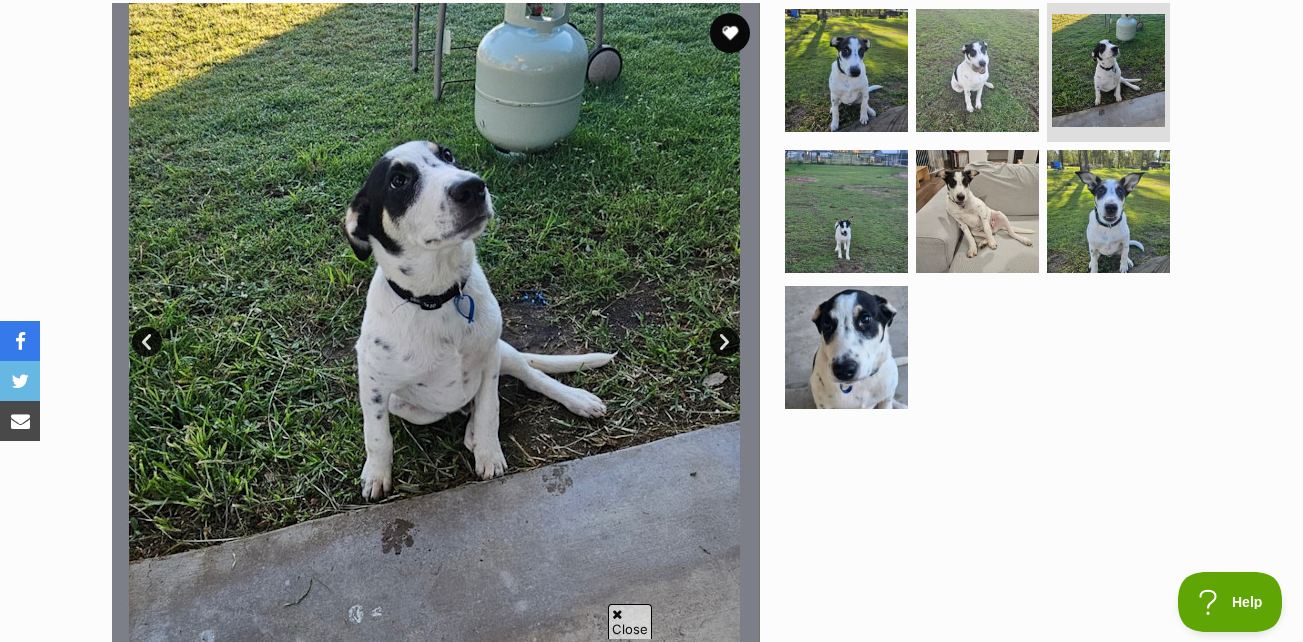 click on "Next" at bounding box center (725, 342) 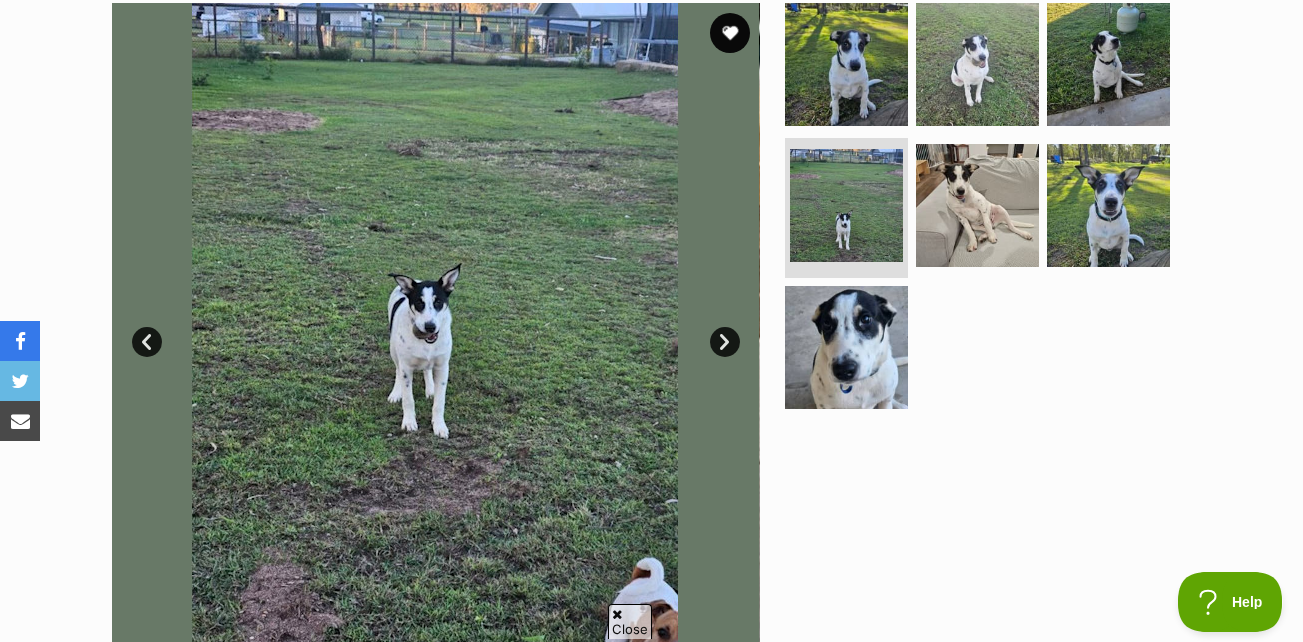 click on "Next" at bounding box center [725, 342] 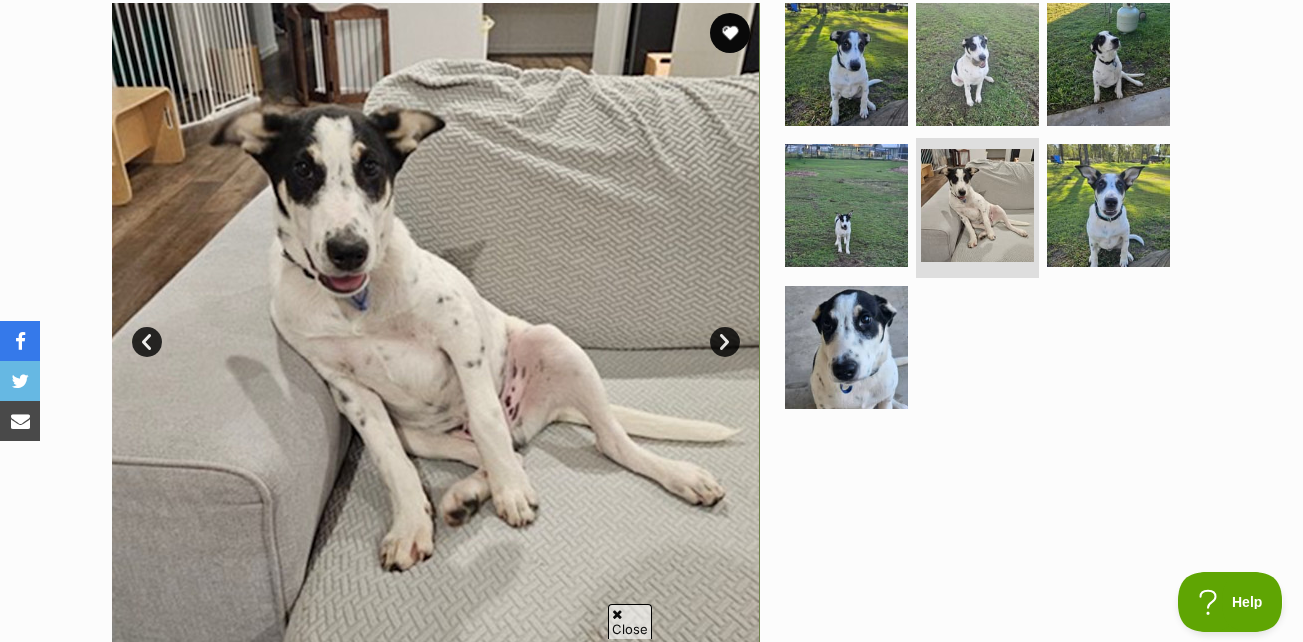 click on "Next" at bounding box center (725, 342) 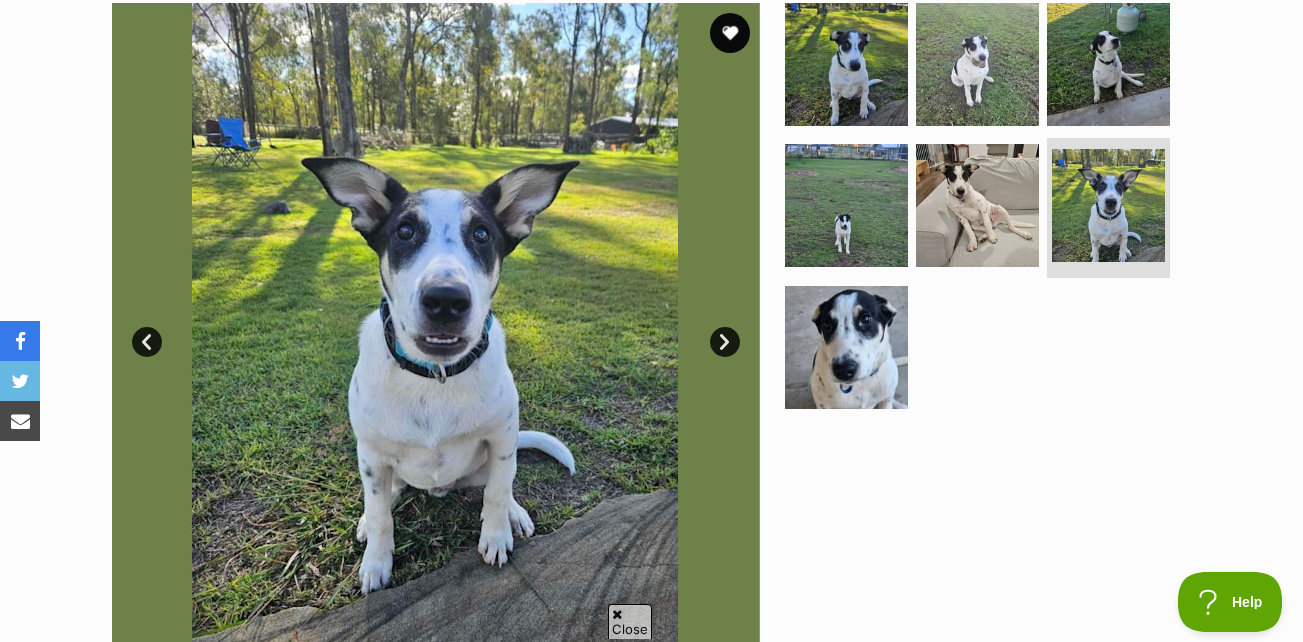 click on "Next" at bounding box center (725, 342) 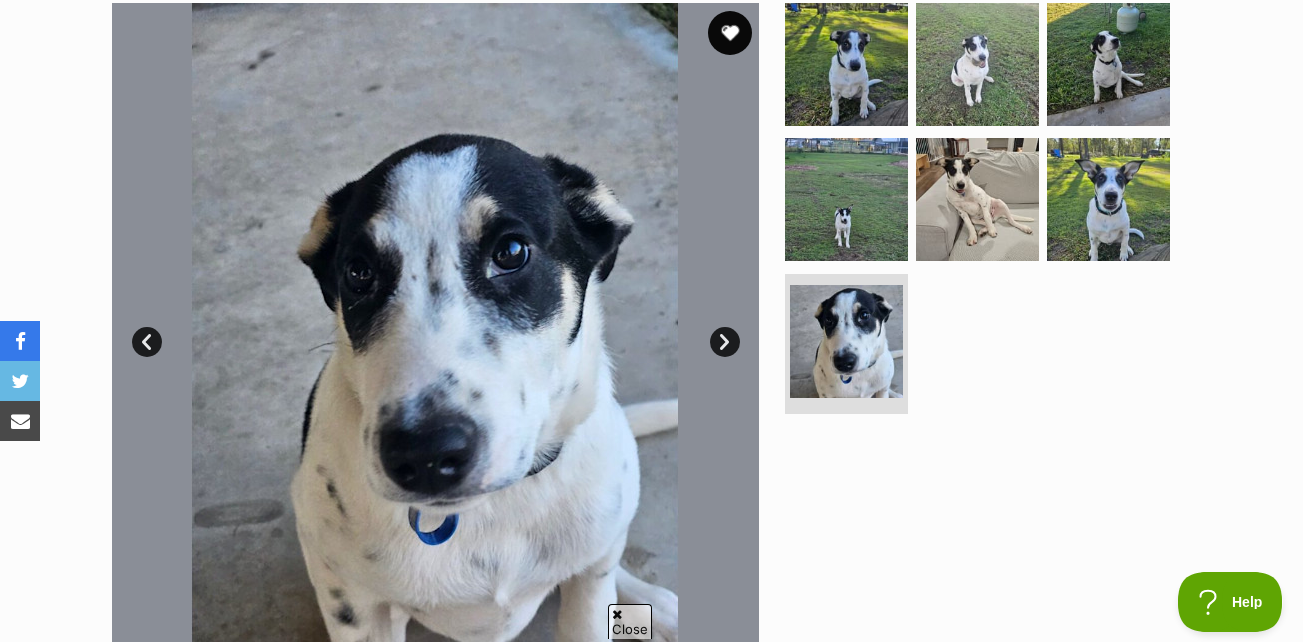 click at bounding box center (730, 33) 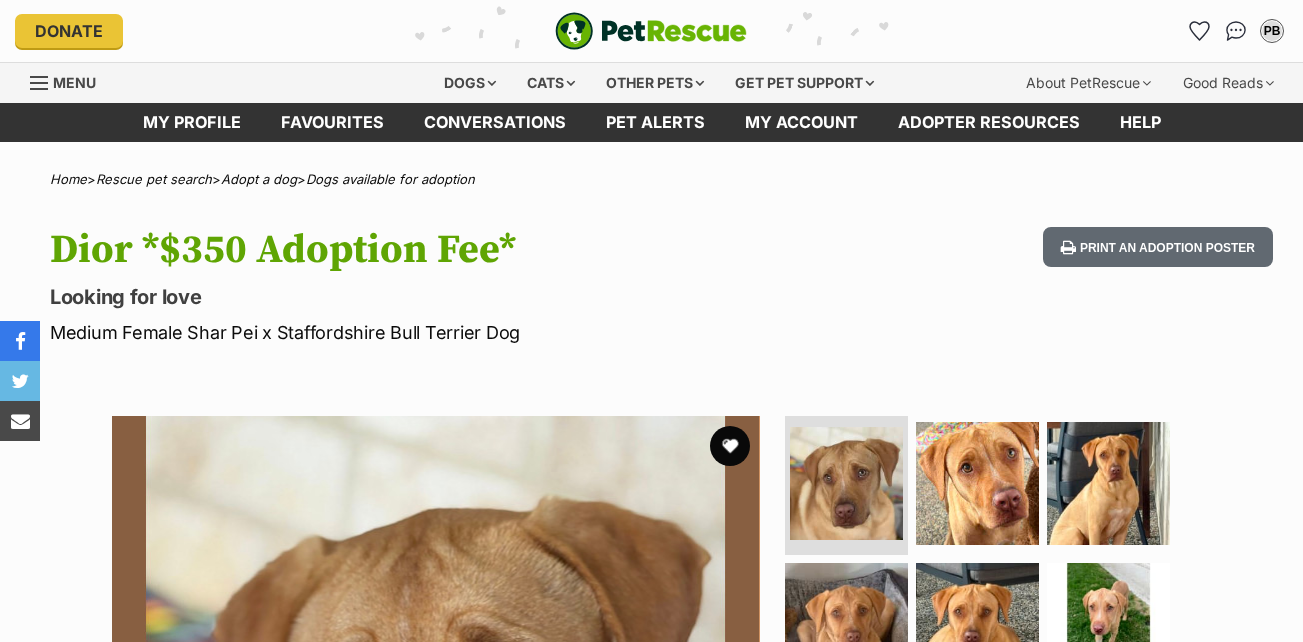 scroll, scrollTop: 0, scrollLeft: 0, axis: both 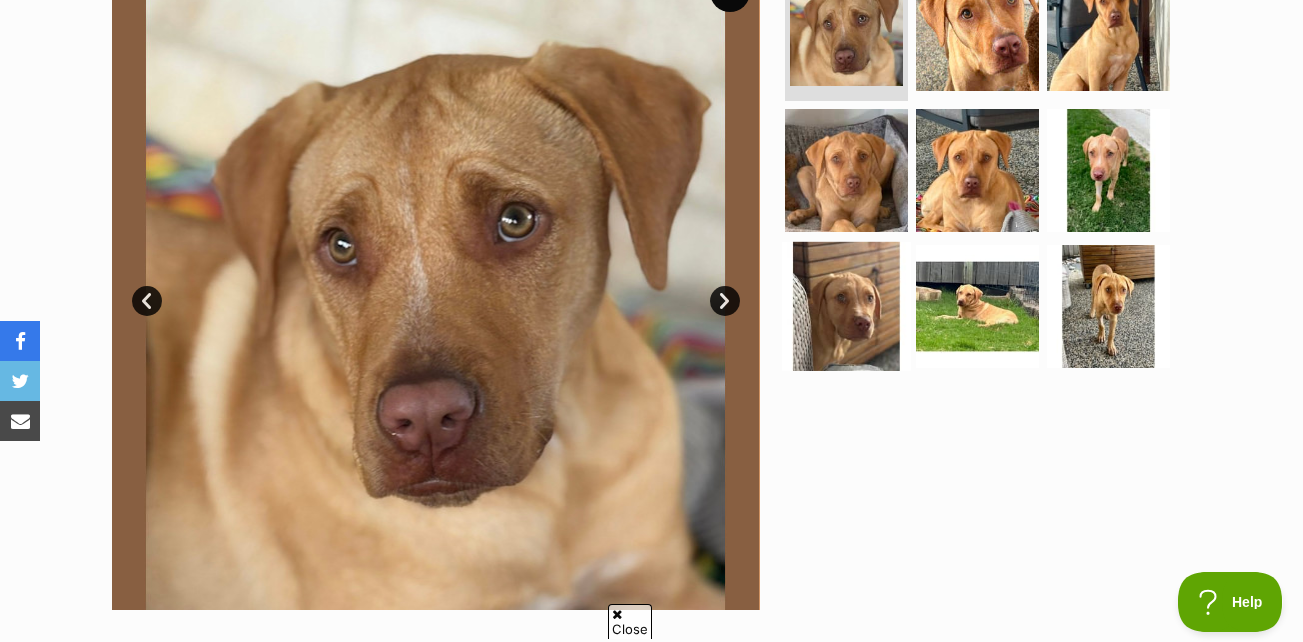 click at bounding box center [846, 306] 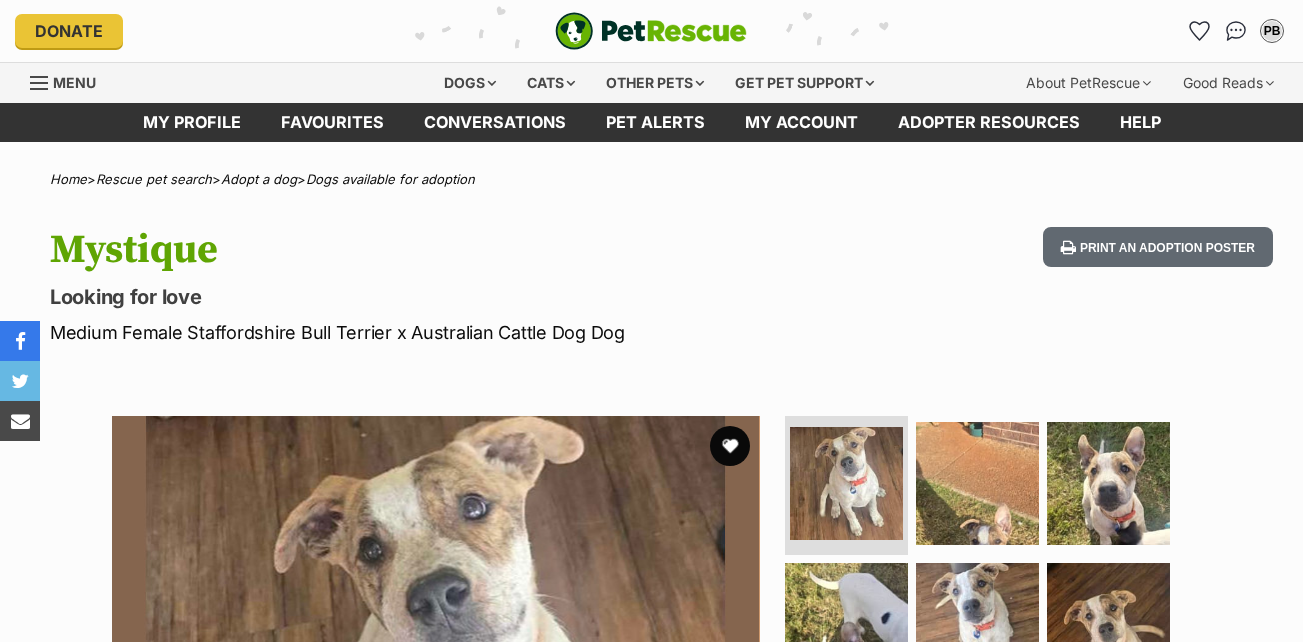 scroll, scrollTop: 0, scrollLeft: 0, axis: both 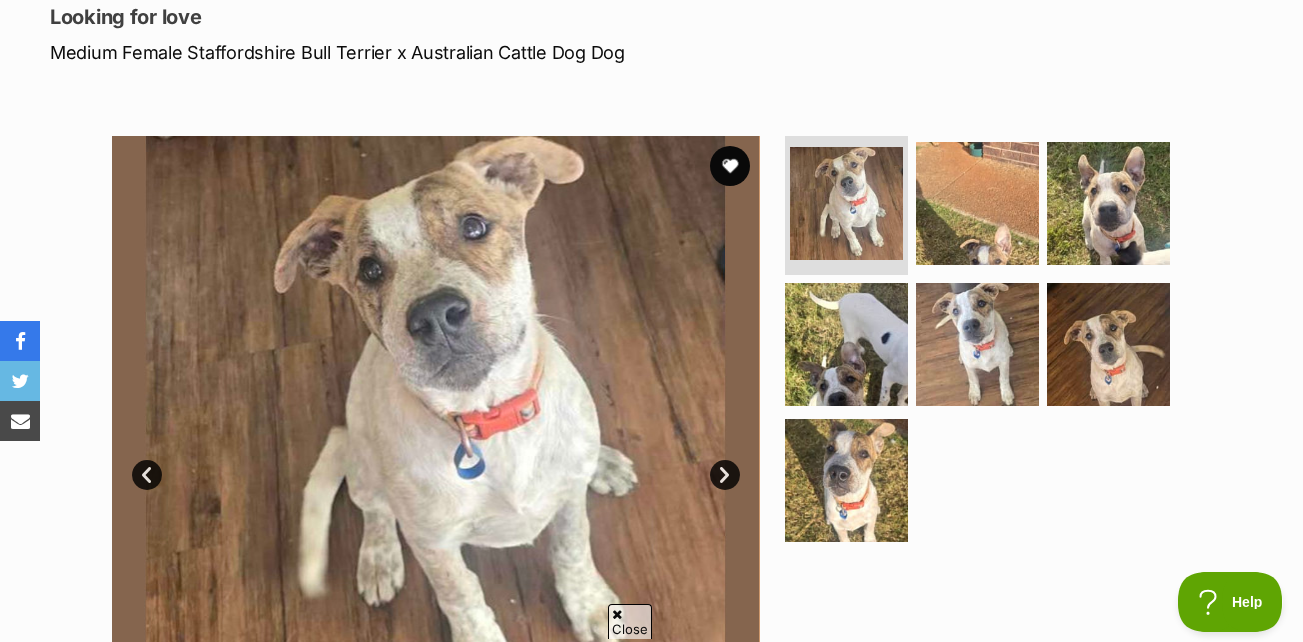 click on "Next" at bounding box center (725, 475) 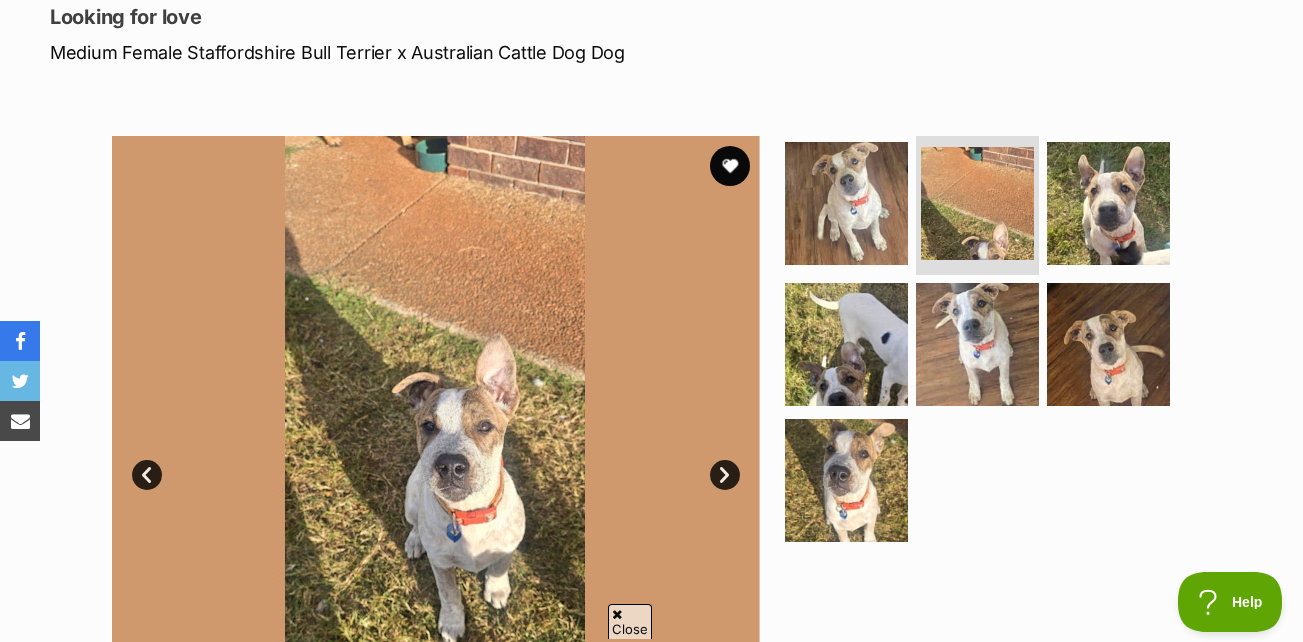 click on "Next" at bounding box center [725, 475] 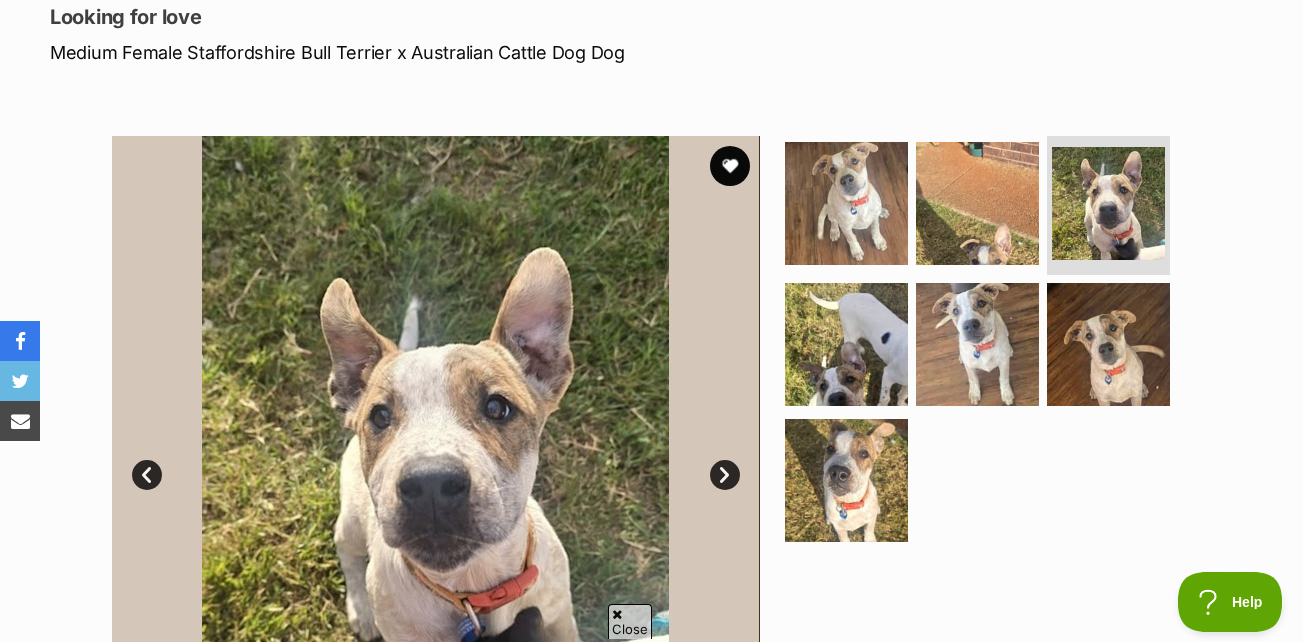 click on "Next" at bounding box center (725, 475) 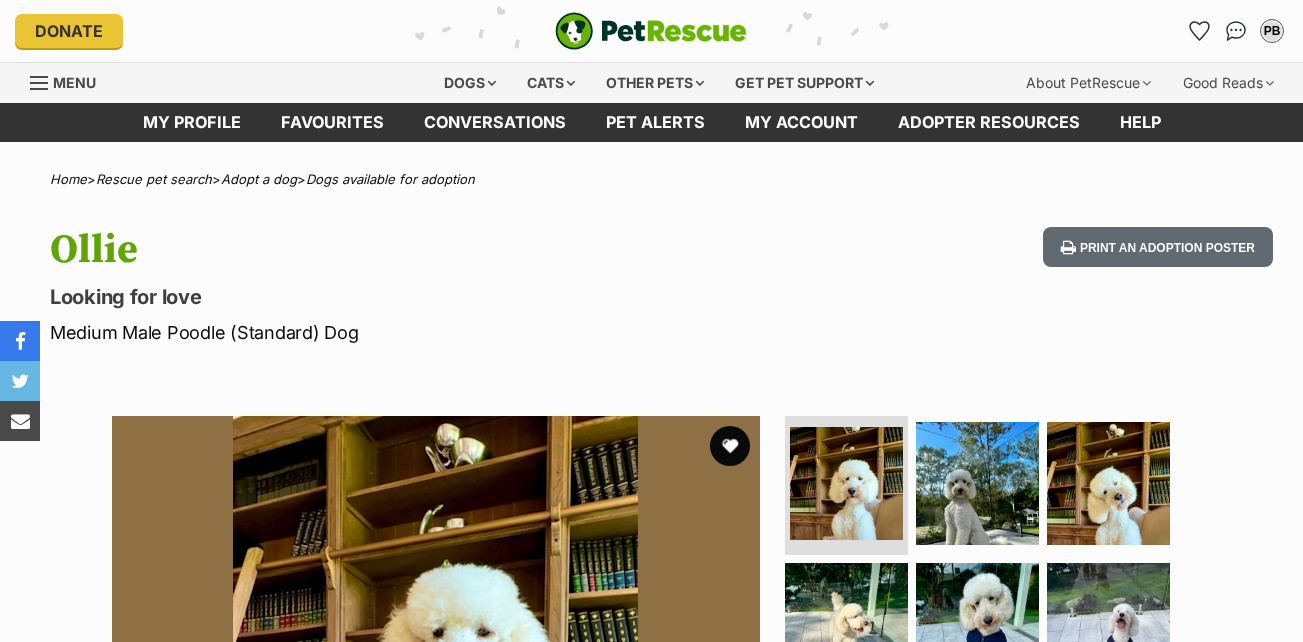 scroll, scrollTop: 0, scrollLeft: 0, axis: both 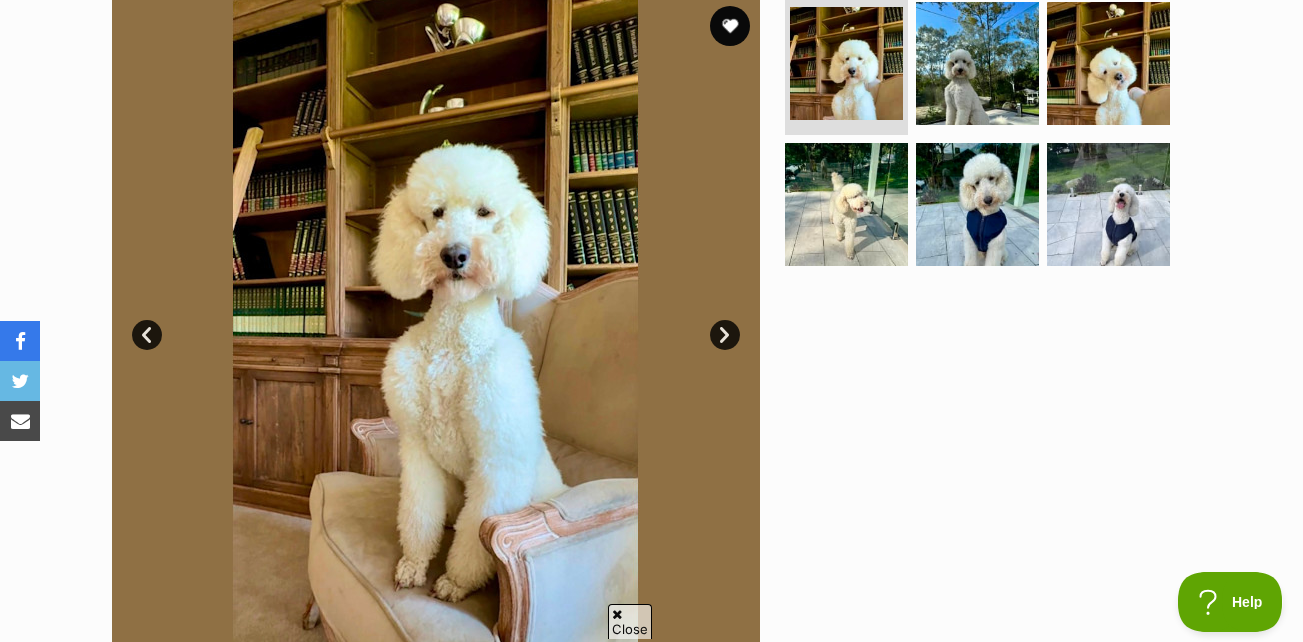 click on "Next" at bounding box center (725, 335) 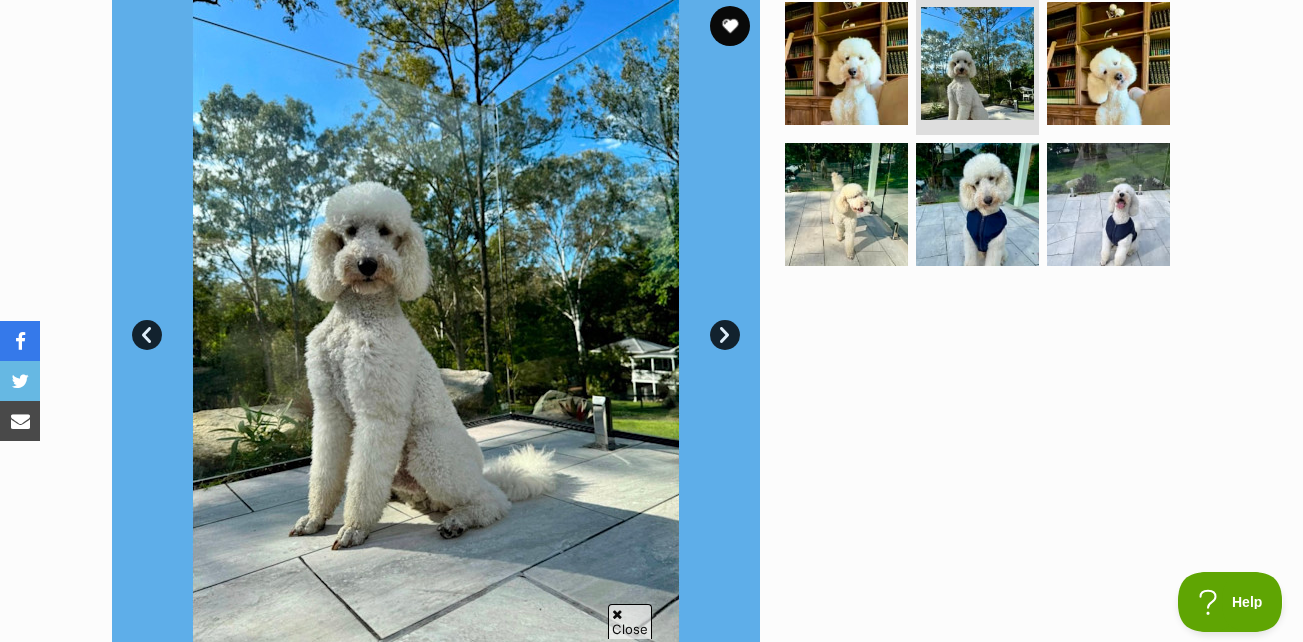 click on "Next" at bounding box center (725, 335) 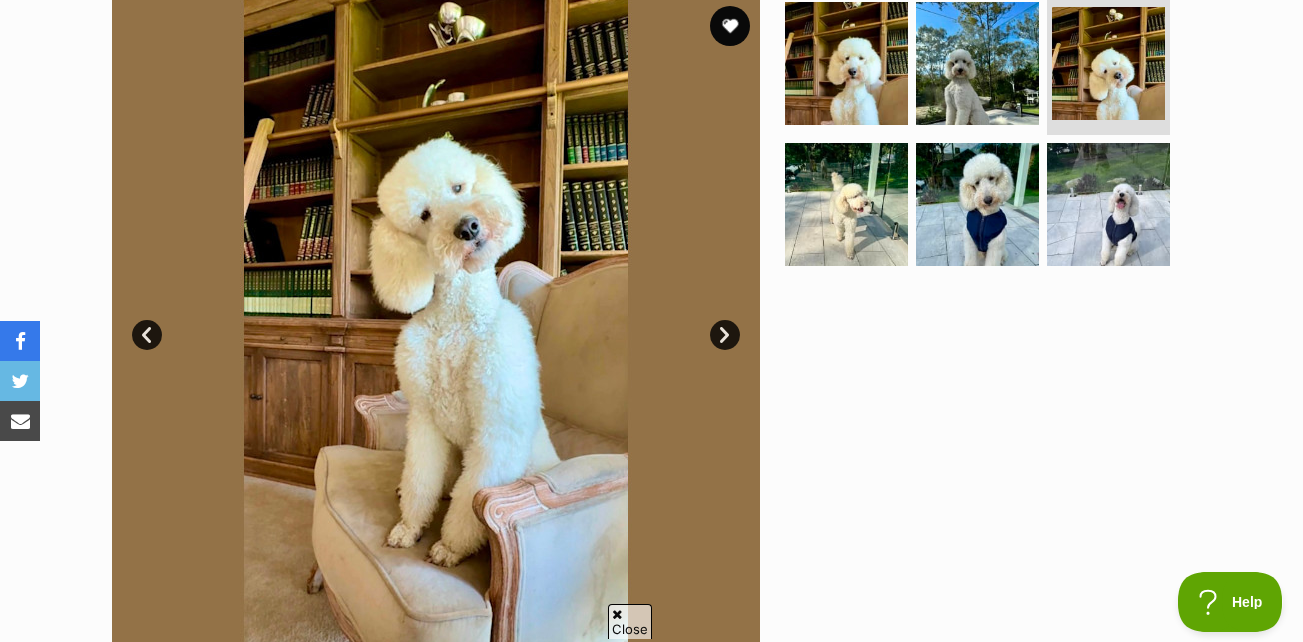 click on "Next" at bounding box center [725, 335] 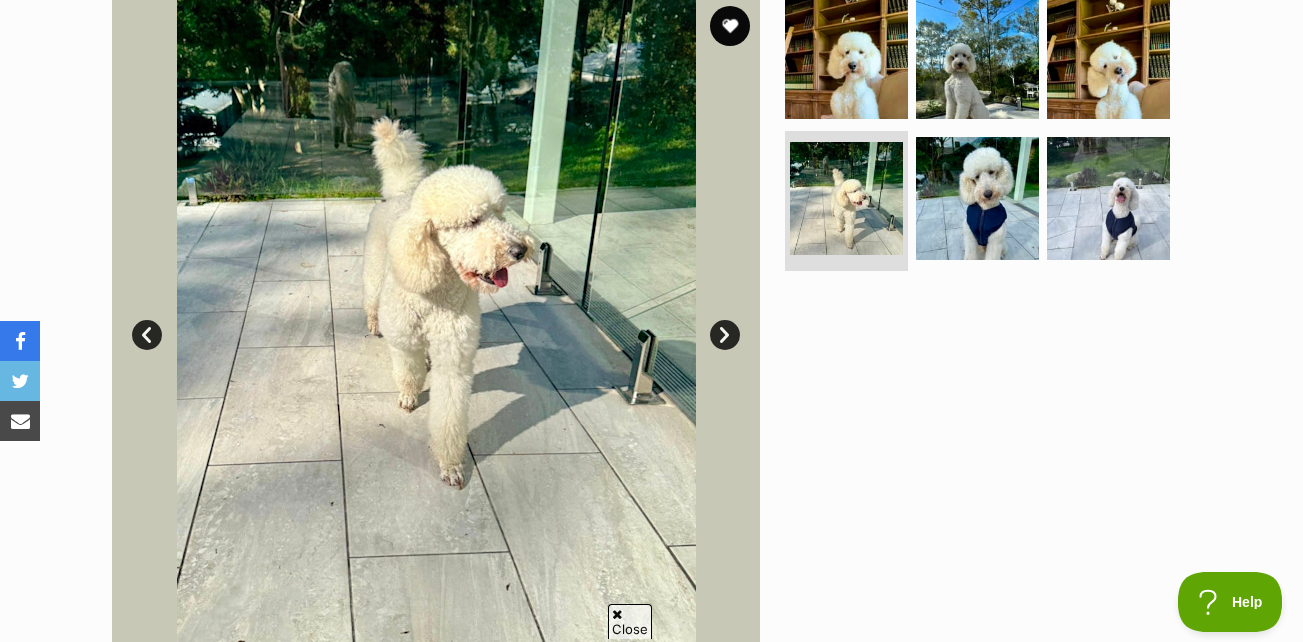click on "Next" at bounding box center (725, 335) 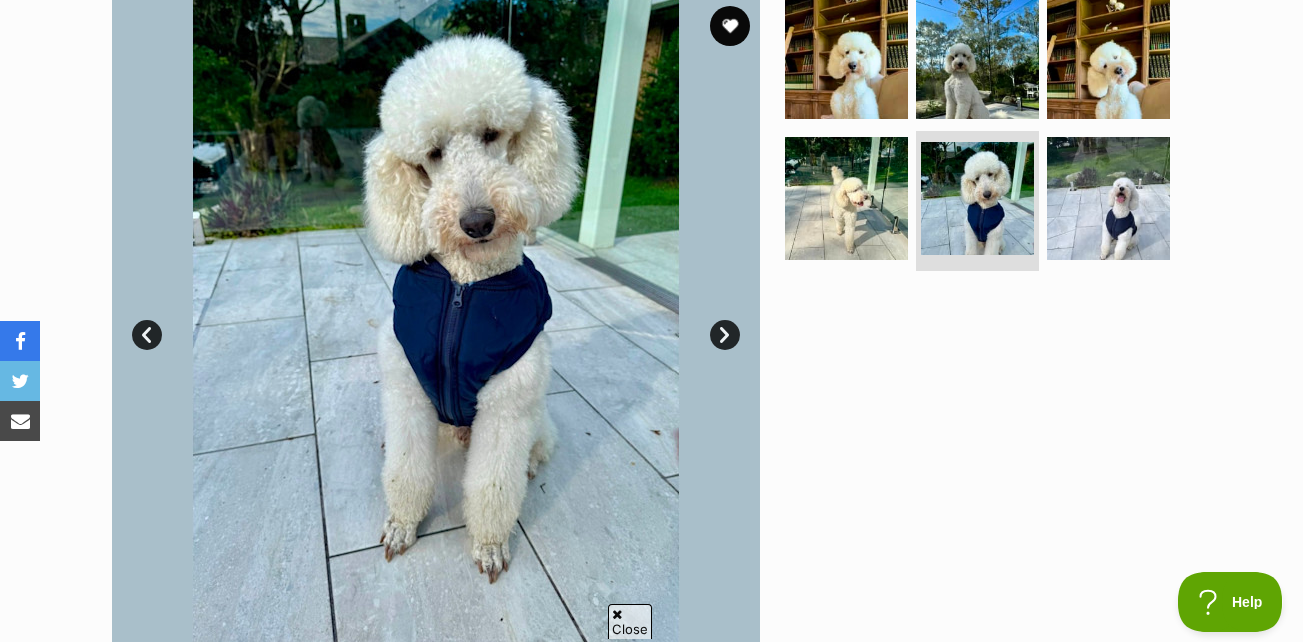 click on "Next" at bounding box center (725, 335) 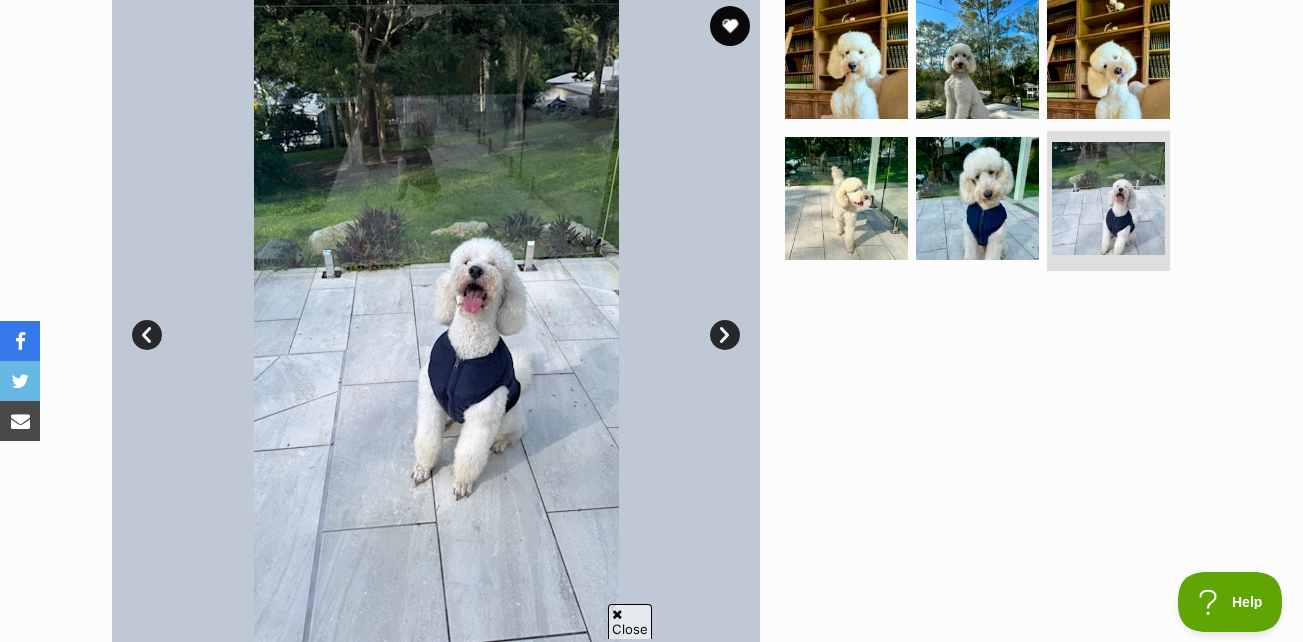 click on "Next" at bounding box center (725, 335) 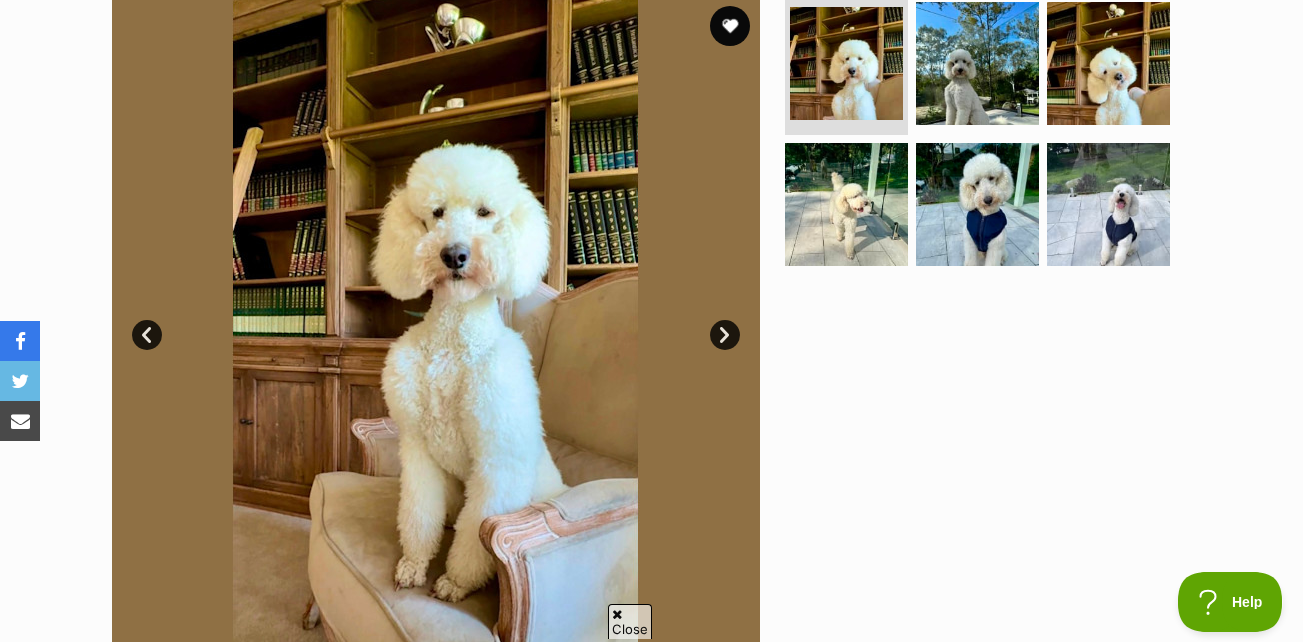 click on "Next" at bounding box center (725, 335) 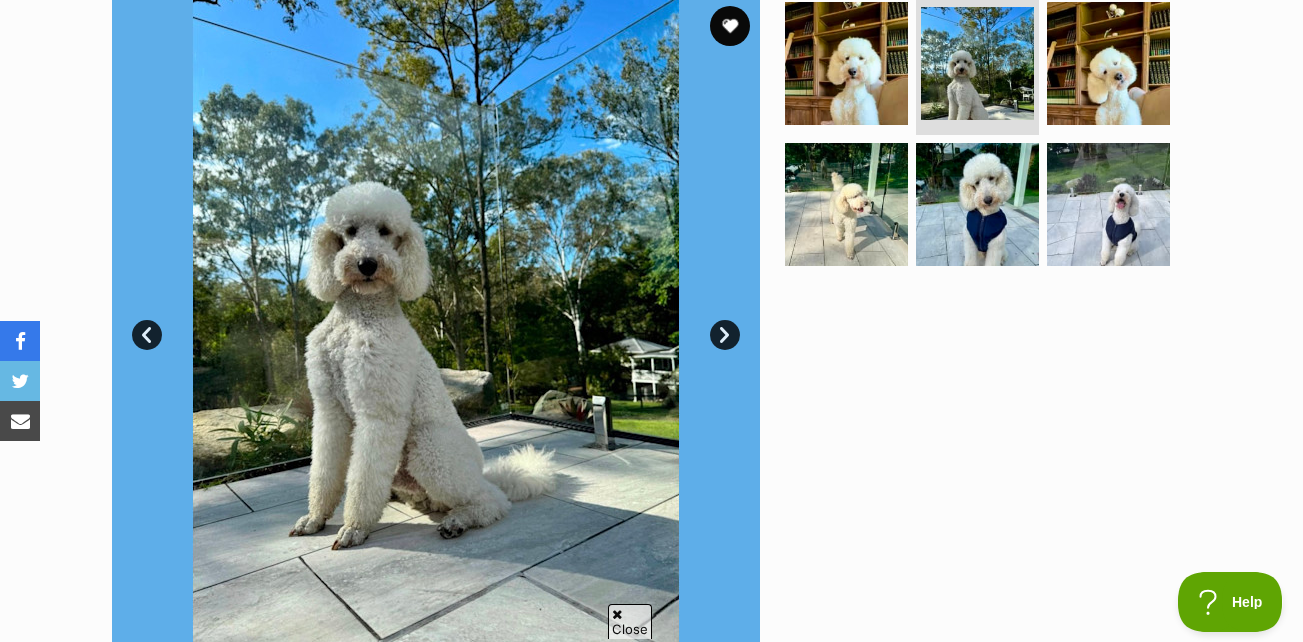 click on "Next" at bounding box center (725, 335) 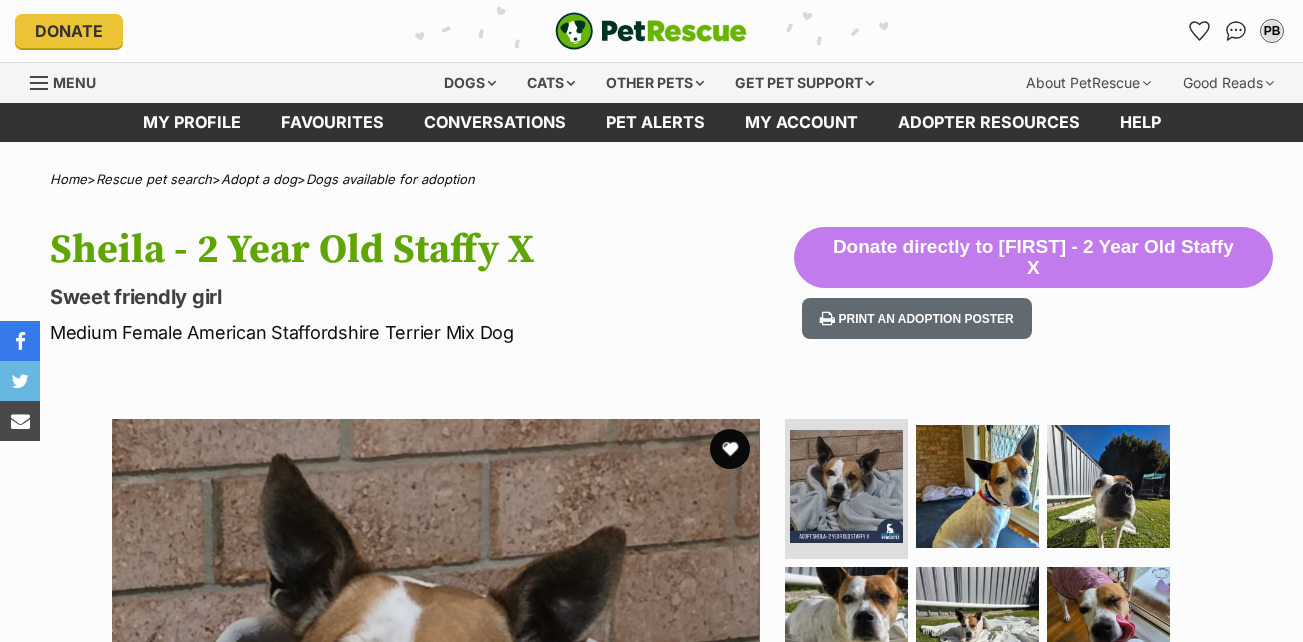 scroll, scrollTop: 0, scrollLeft: 0, axis: both 